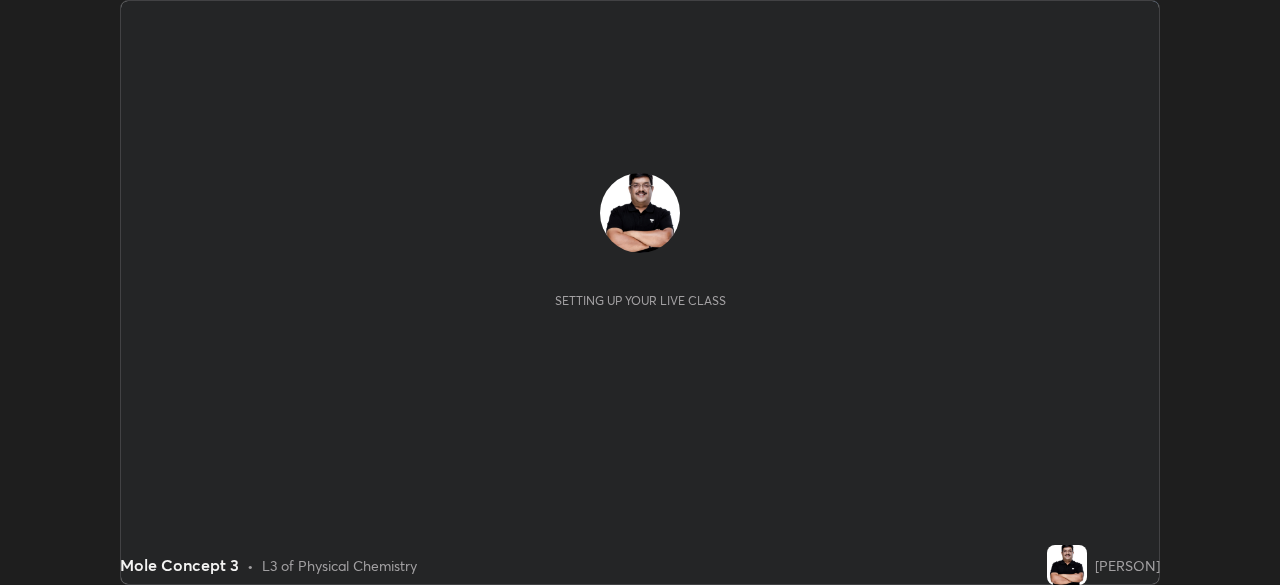 scroll, scrollTop: 0, scrollLeft: 0, axis: both 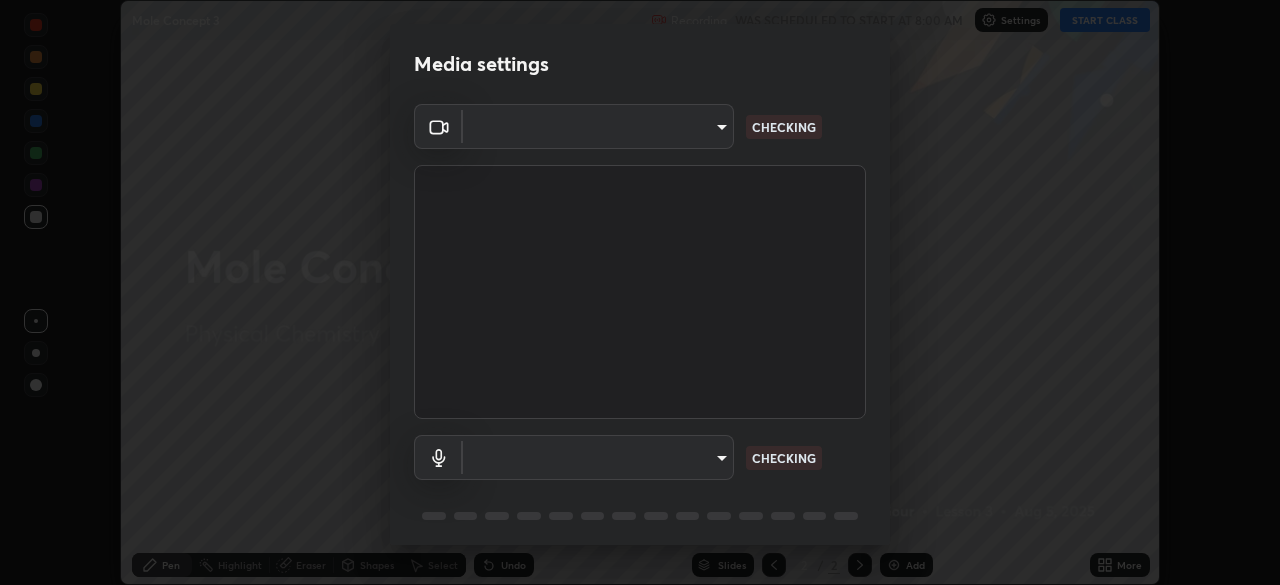 type on "3c4be69abd8bb188fc60b7a87b38b9327546bf8dc7ab004798ed2a43d01158aa" 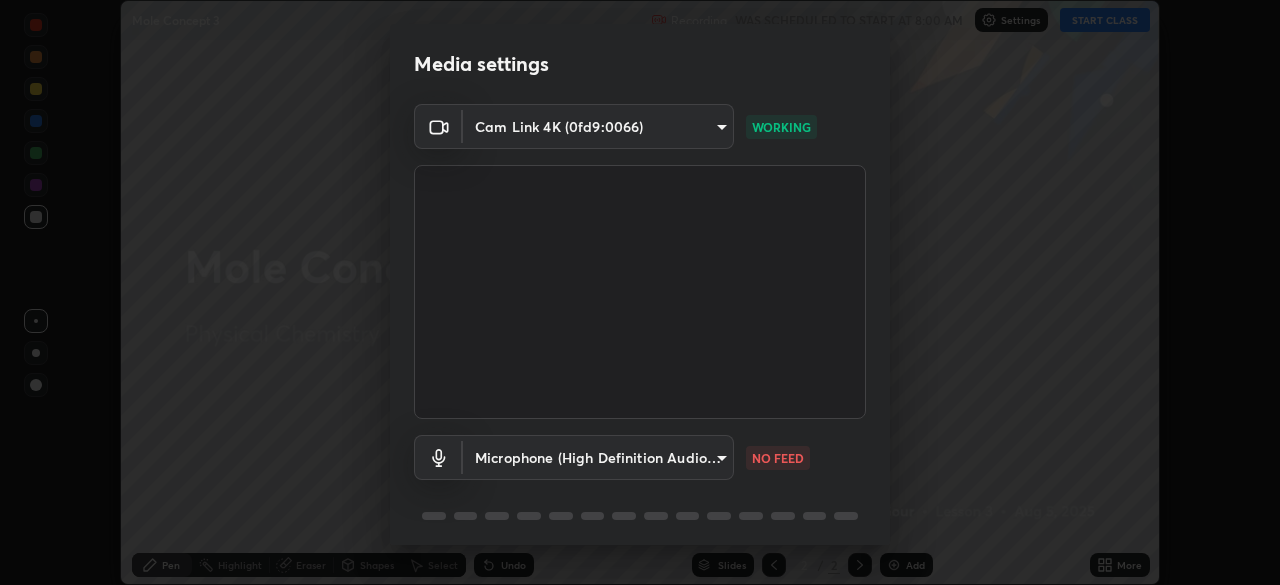click on "Erase all Mole Concept 3 Recording WAS SCHEDULED TO START AT  8:00 AM Settings START CLASS Setting up your live class Mole Concept 3 • L3 of Physical Chemistry Sourabh Singh Gour Pen Highlight Eraser Shapes Select Undo Slides 2 / 2 Add More No doubts shared Encourage your learners to ask a doubt for better clarity Report an issue Reason for reporting Buffering Chat not working Audio - Video sync issue Educator video quality low ​ Attach an image Report Media settings Cam Link 4K (0fd9:0066) 3c4be69abd8bb188fc60b7a87b38b9327546bf8dc7ab004798ed2a43d01158aa WORKING Microphone (High Definition Audio Device) f9999c2311e840094d9630691a087509393c43cbb228be8307826b09a2307886 NO FEED 1 / 5 Next" at bounding box center (640, 292) 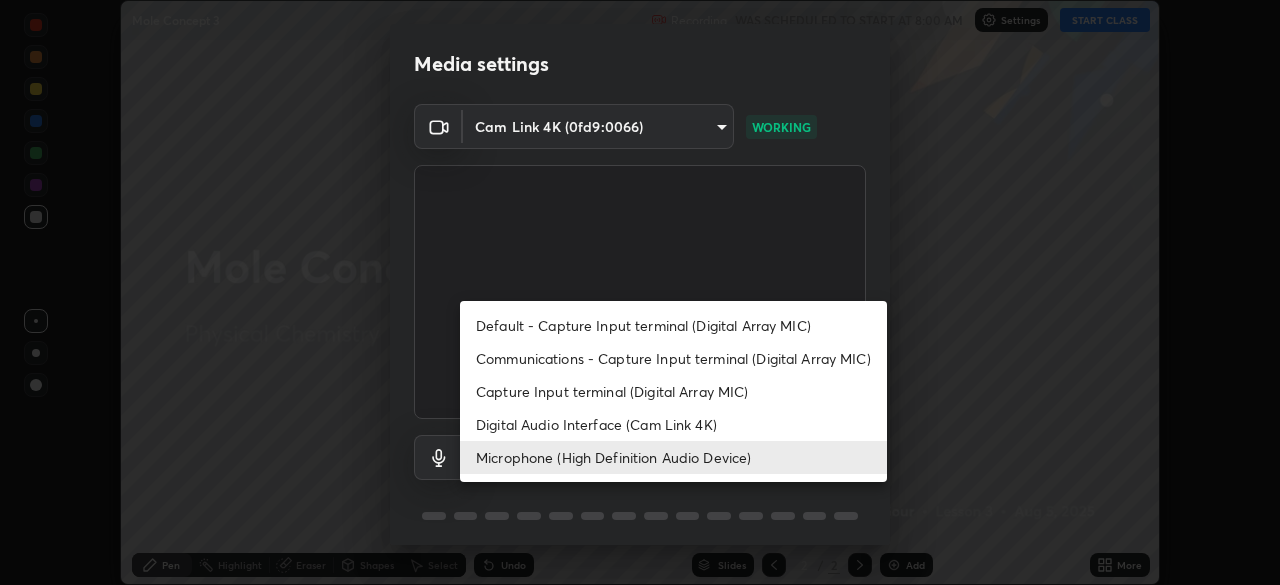 click on "Default - Capture Input terminal (Digital Array MIC)" at bounding box center (673, 325) 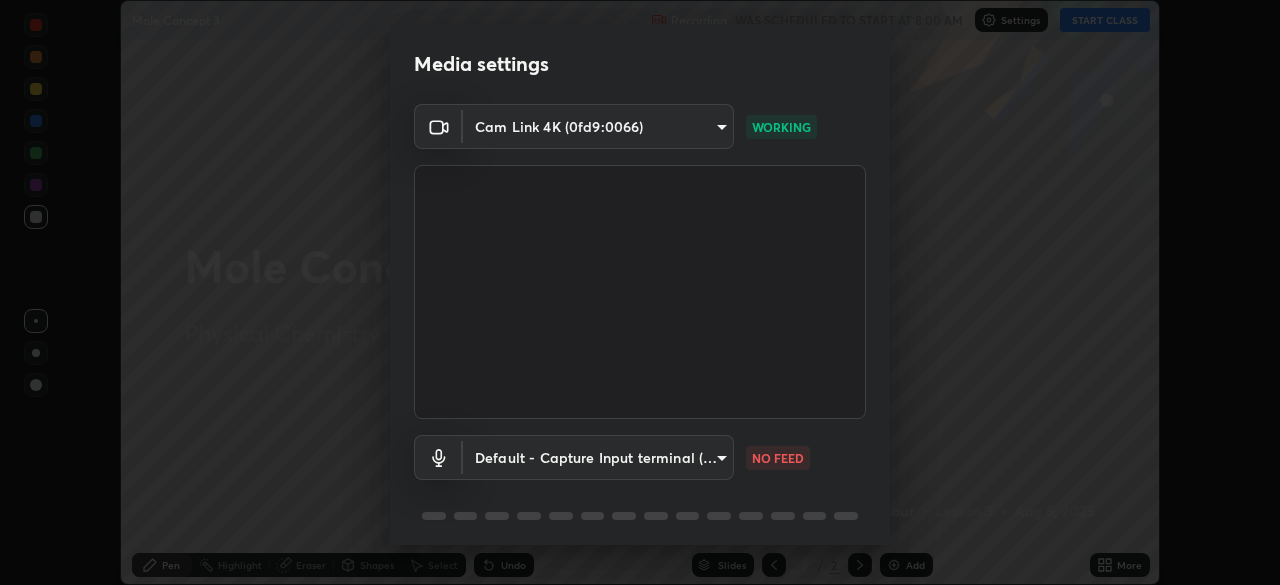 click on "Erase all Mole Concept 3 Recording WAS SCHEDULED TO START AT  8:00 AM Settings START CLASS Setting up your live class Mole Concept 3 • L3 of Physical Chemistry Sourabh Singh Gour Pen Highlight Eraser Shapes Select Undo Slides 2 / 2 Add More No doubts shared Encourage your learners to ask a doubt for better clarity Report an issue Reason for reporting Buffering Chat not working Audio - Video sync issue Educator video quality low ​ Attach an image Report Media settings Cam Link 4K (0fd9:0066) 3c4be69abd8bb188fc60b7a87b38b9327546bf8dc7ab004798ed2a43d01158aa WORKING Default - Capture Input terminal (Digital Array MIC) default NO FEED 1 / 5 Next" at bounding box center [640, 292] 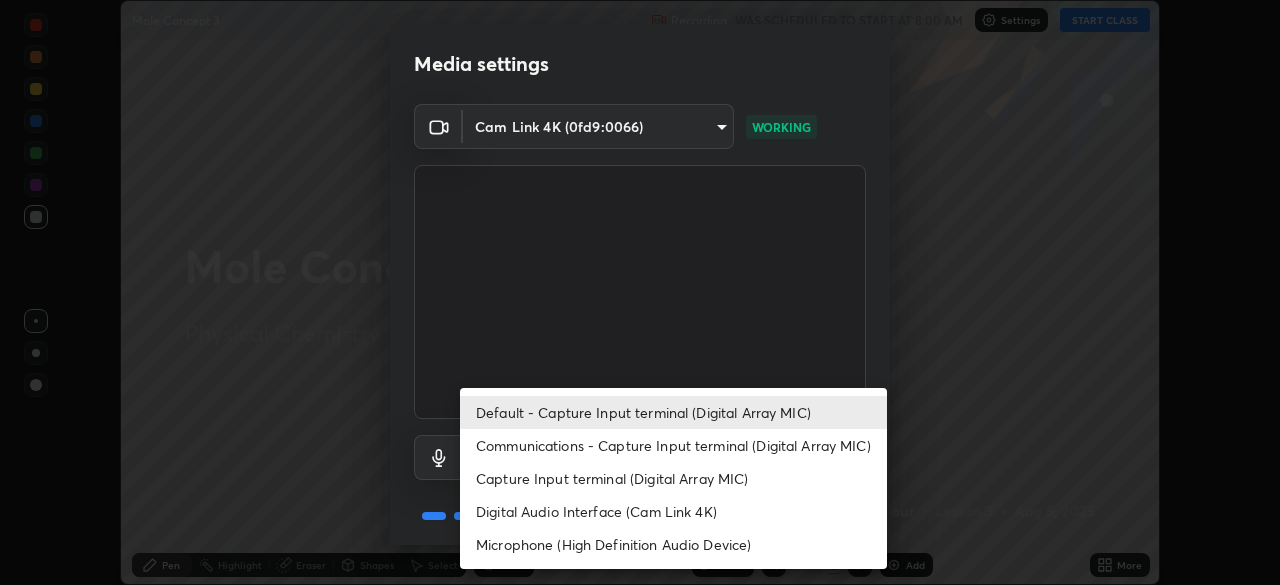 click on "Microphone (High Definition Audio Device)" at bounding box center (673, 544) 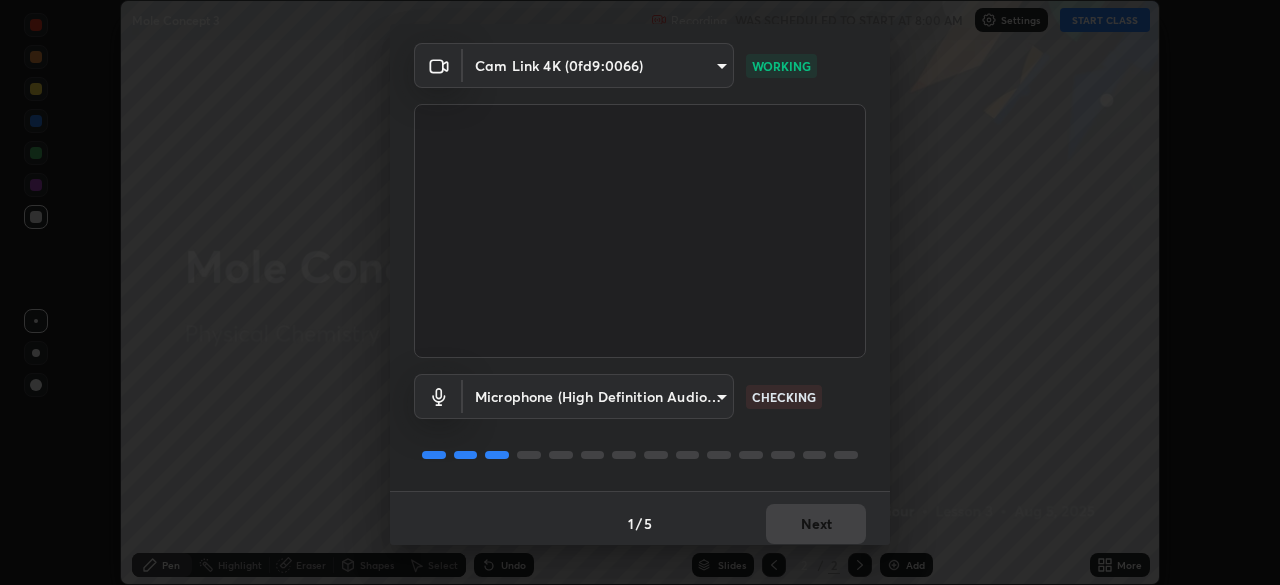 scroll, scrollTop: 71, scrollLeft: 0, axis: vertical 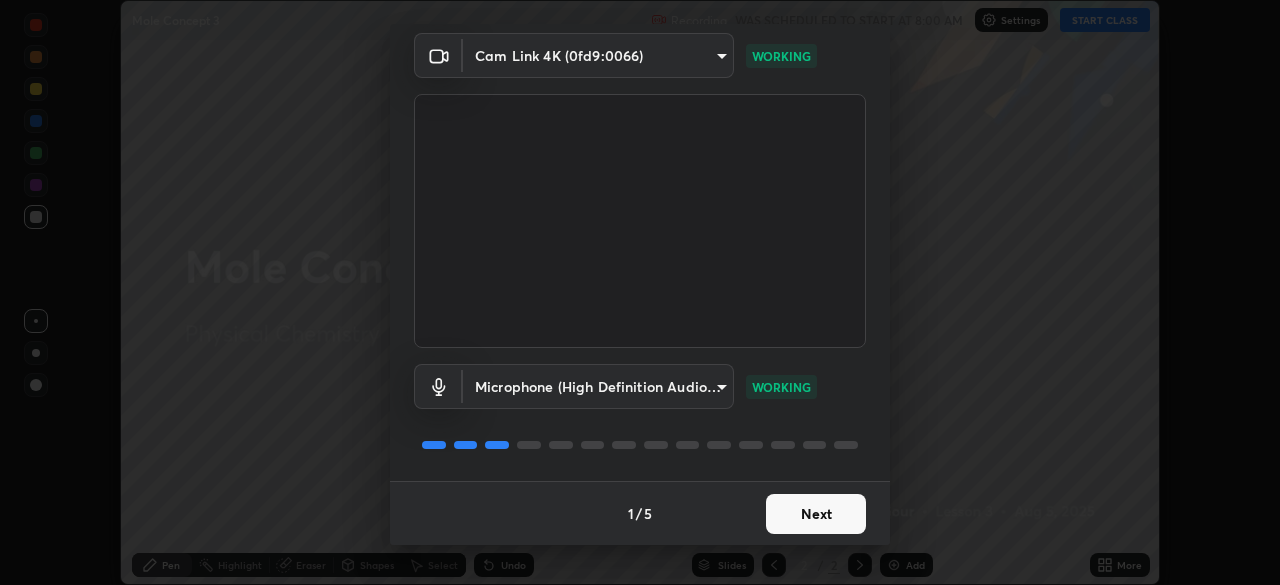 click on "Next" at bounding box center (816, 514) 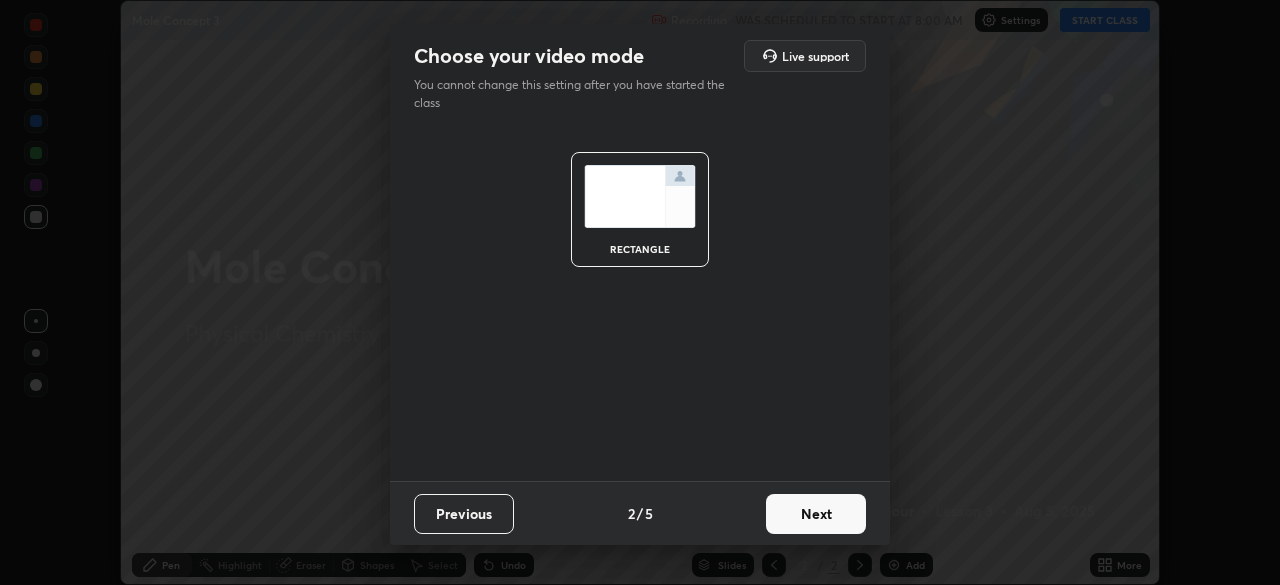 click on "Next" at bounding box center [816, 514] 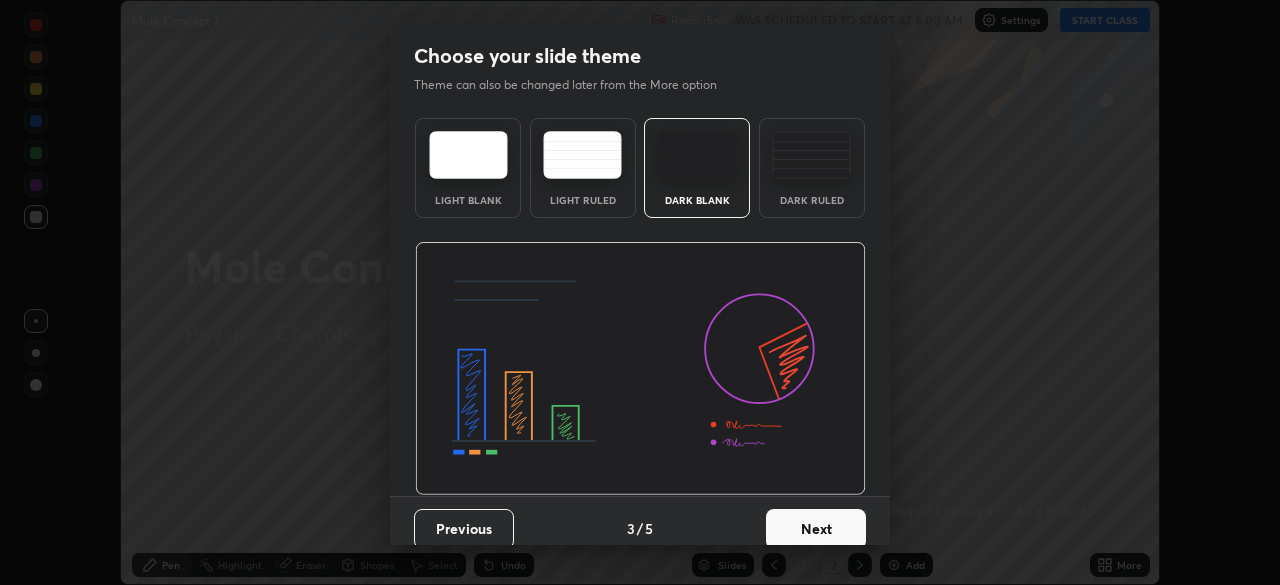 click on "Next" at bounding box center [816, 529] 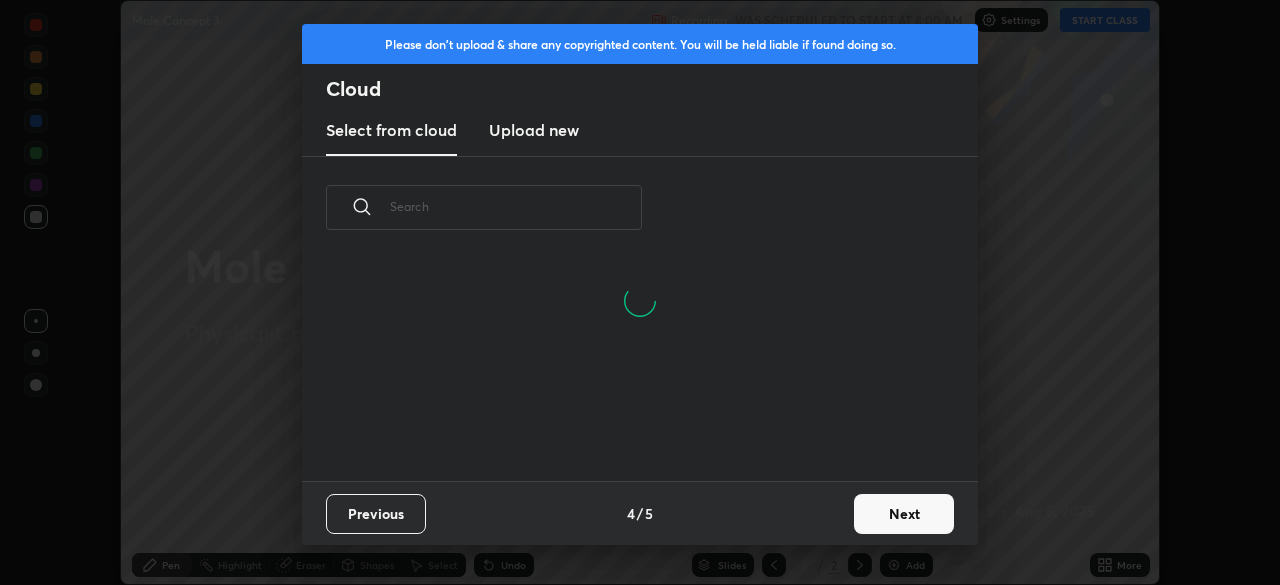 click on "Next" at bounding box center (904, 514) 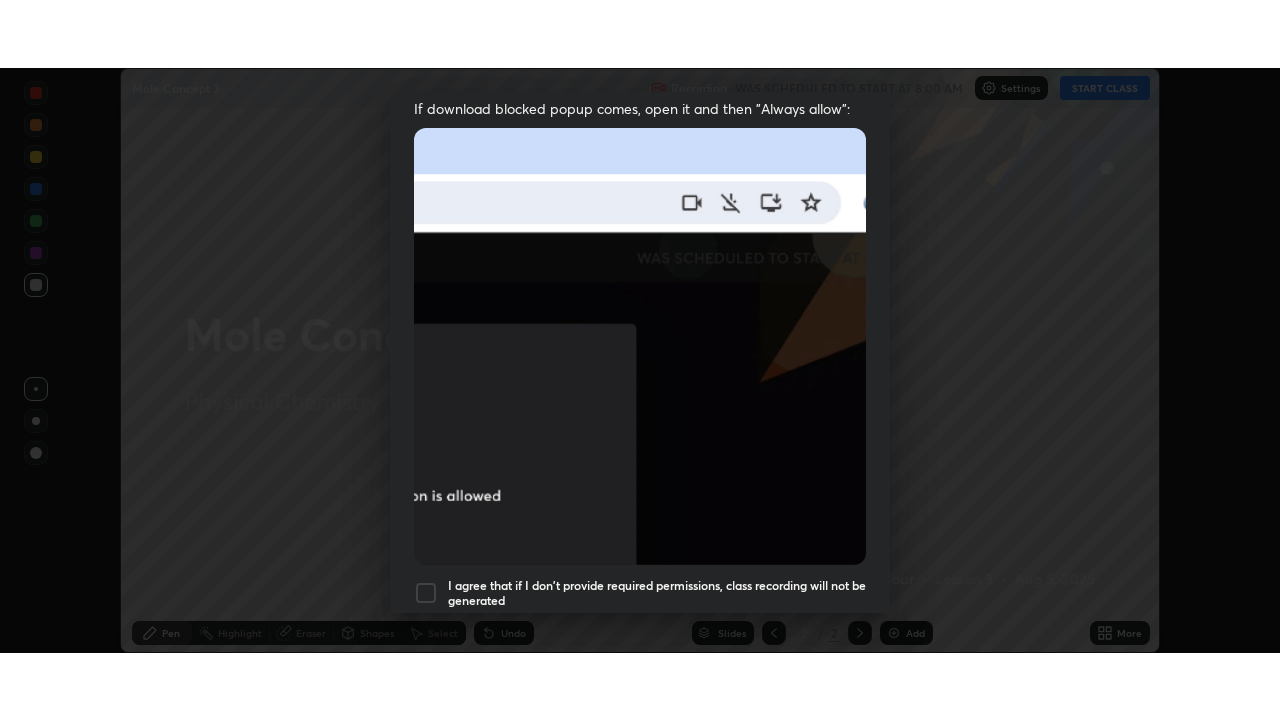 scroll, scrollTop: 479, scrollLeft: 0, axis: vertical 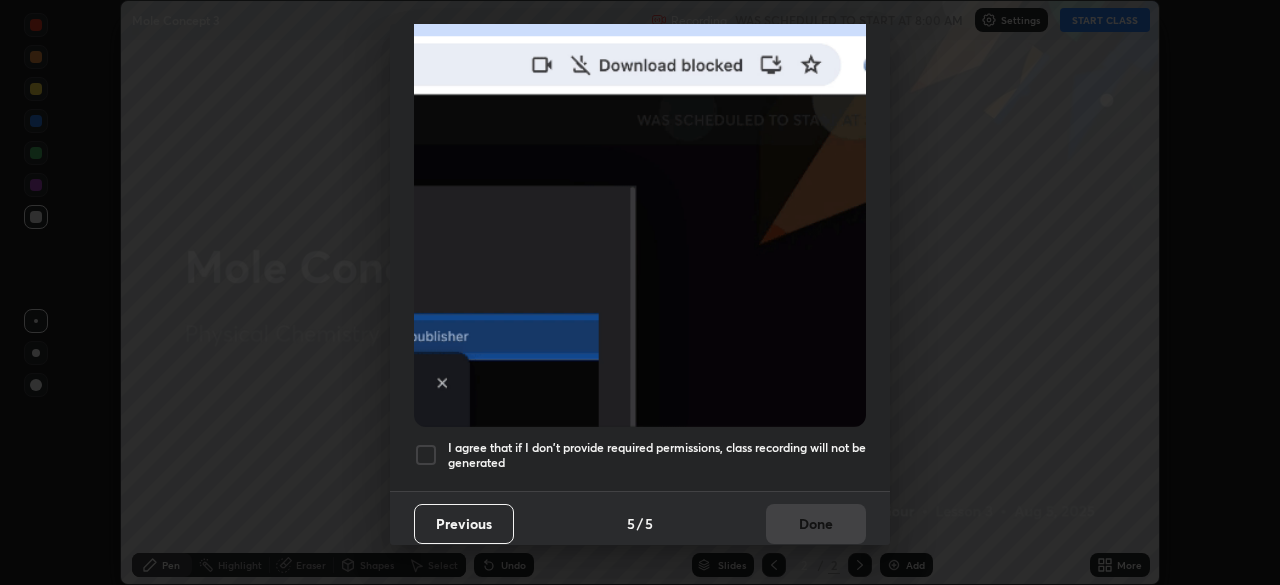click at bounding box center (426, 455) 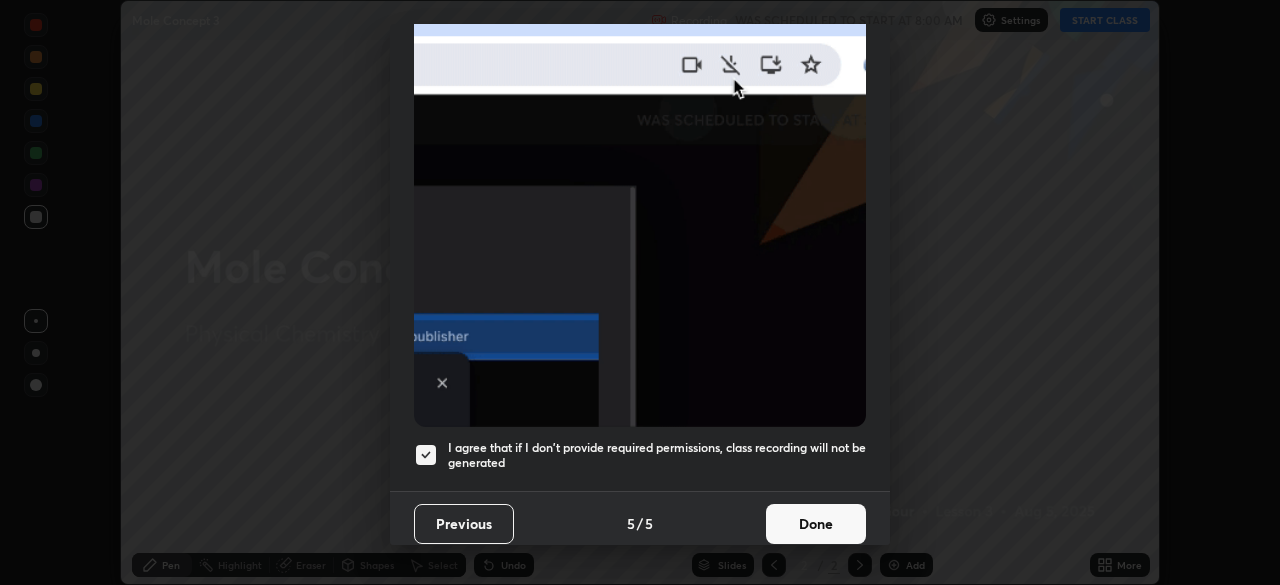 click on "Done" at bounding box center [816, 524] 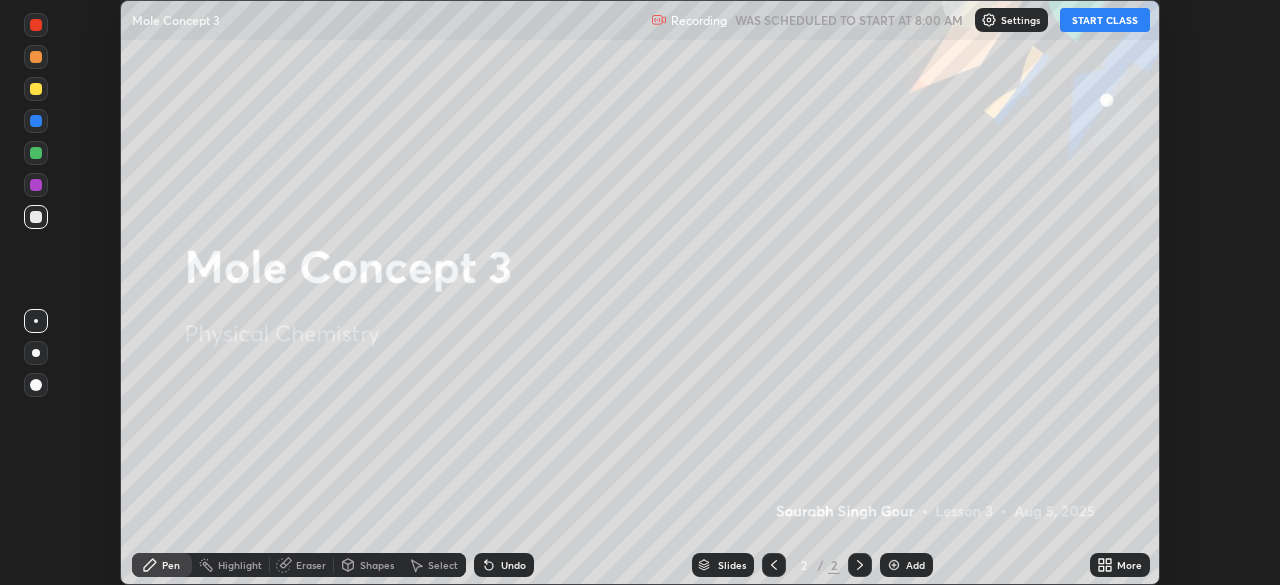 click on "START CLASS" at bounding box center (1105, 20) 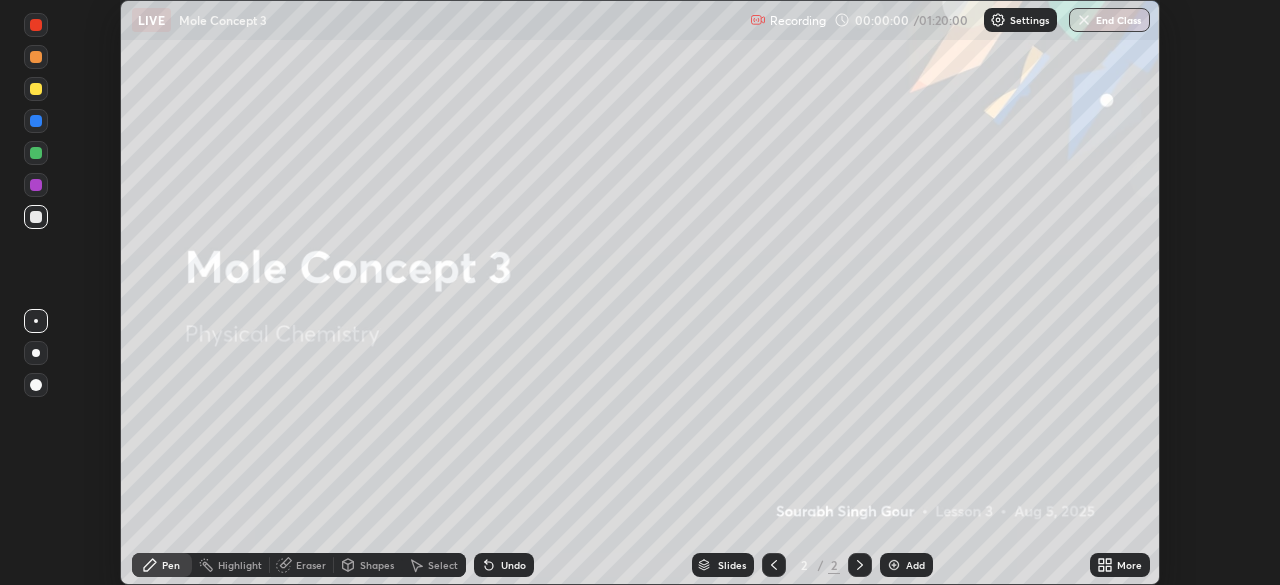 click 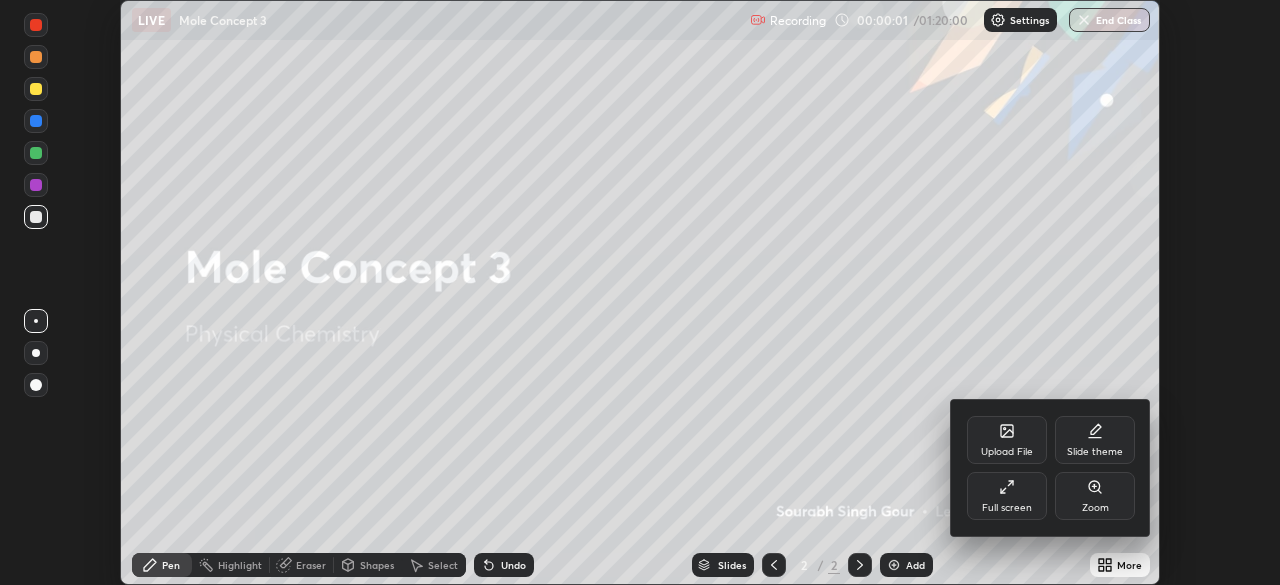 click on "Full screen" at bounding box center [1007, 496] 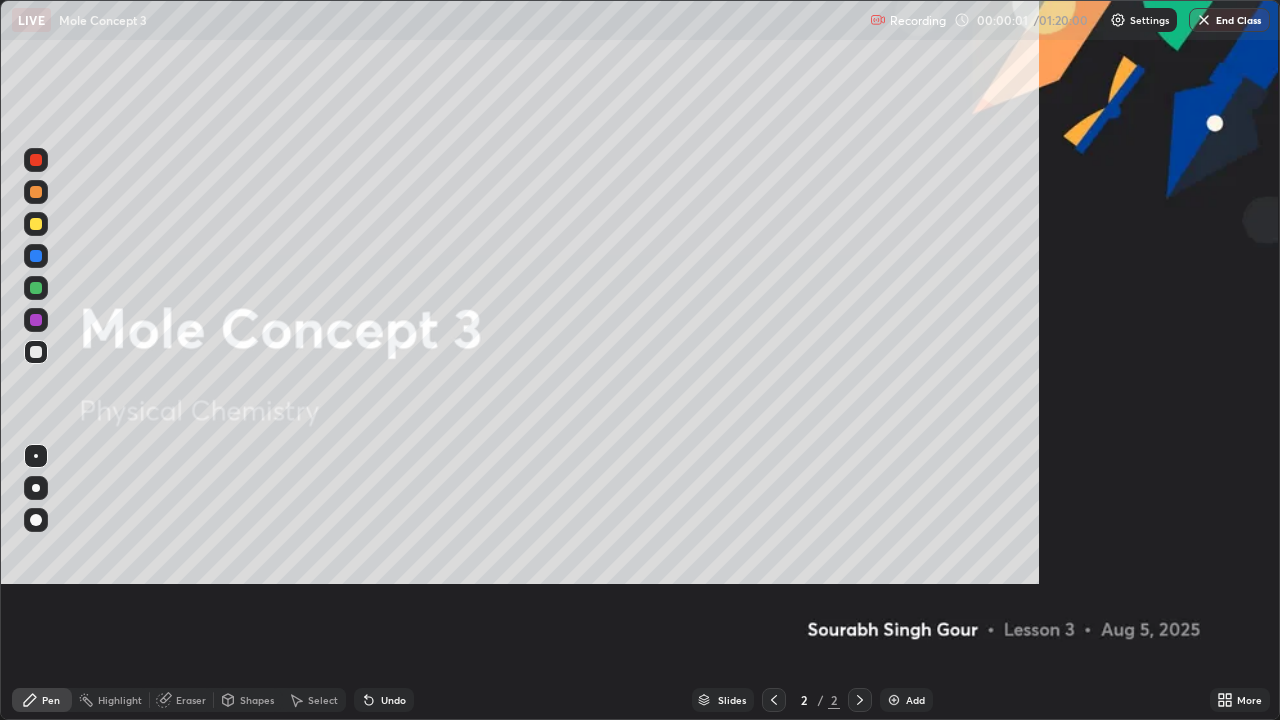 scroll, scrollTop: 99280, scrollLeft: 98720, axis: both 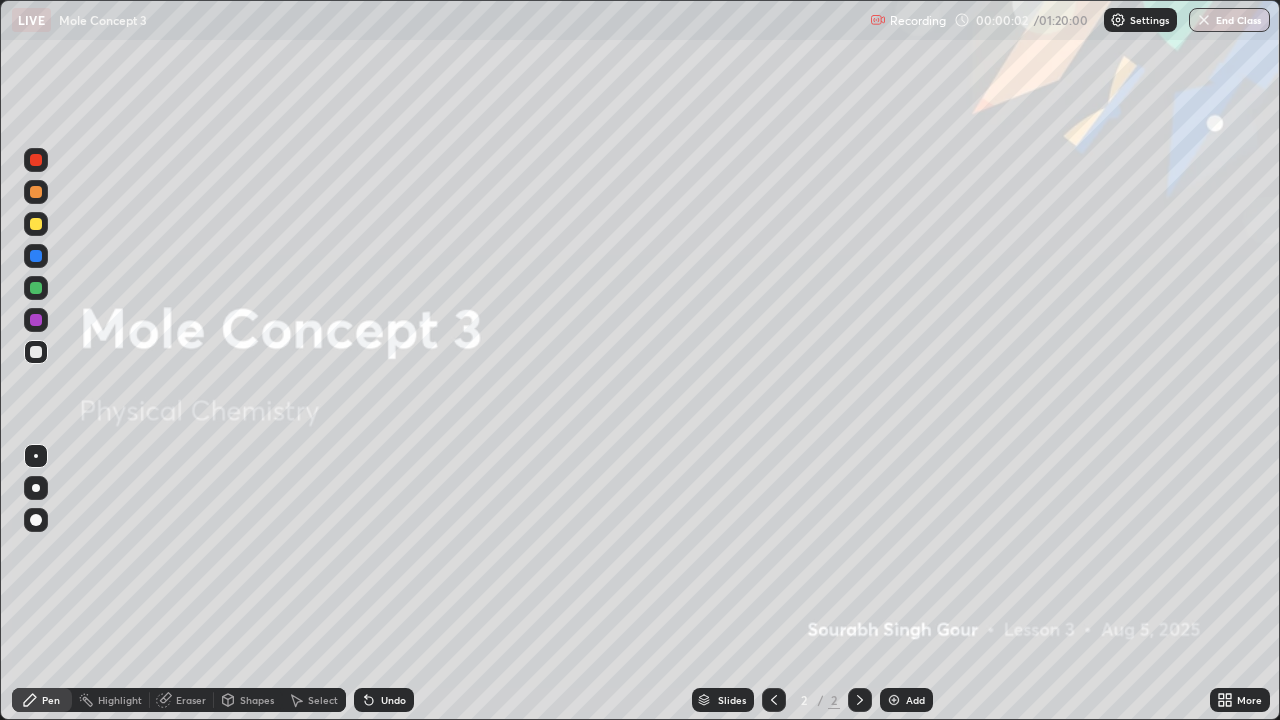 click at bounding box center [894, 700] 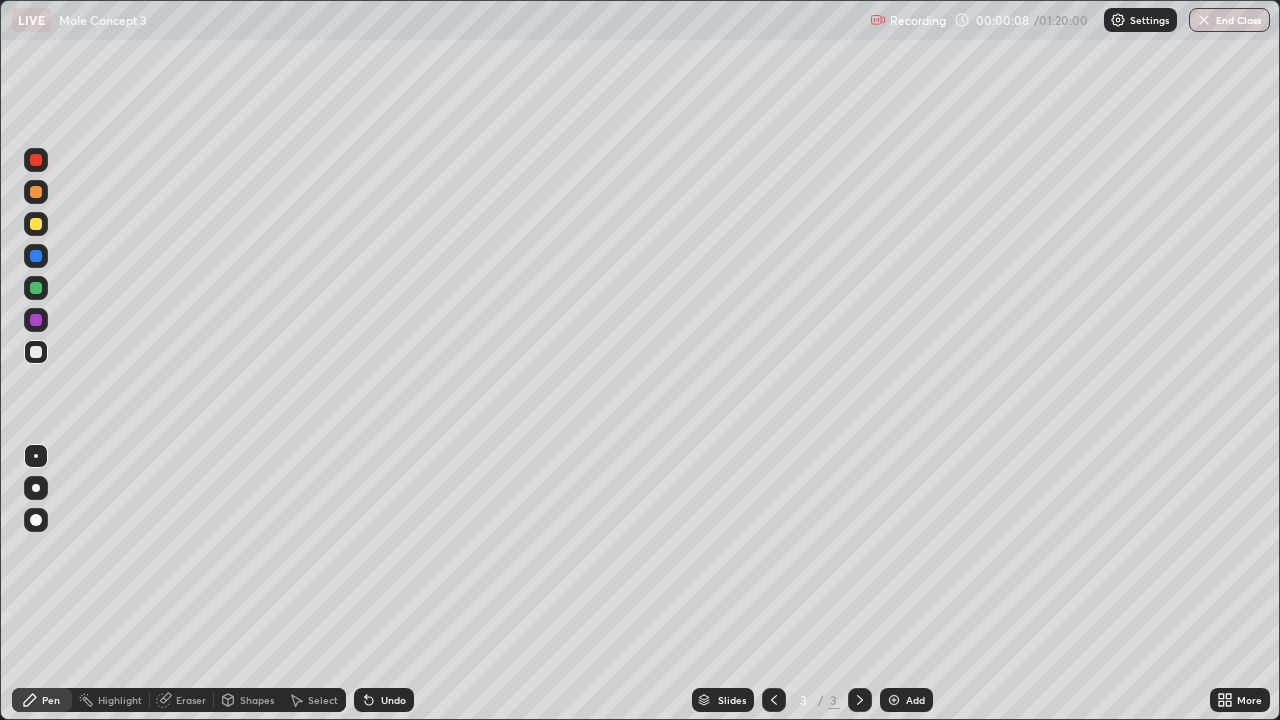 click at bounding box center [36, 224] 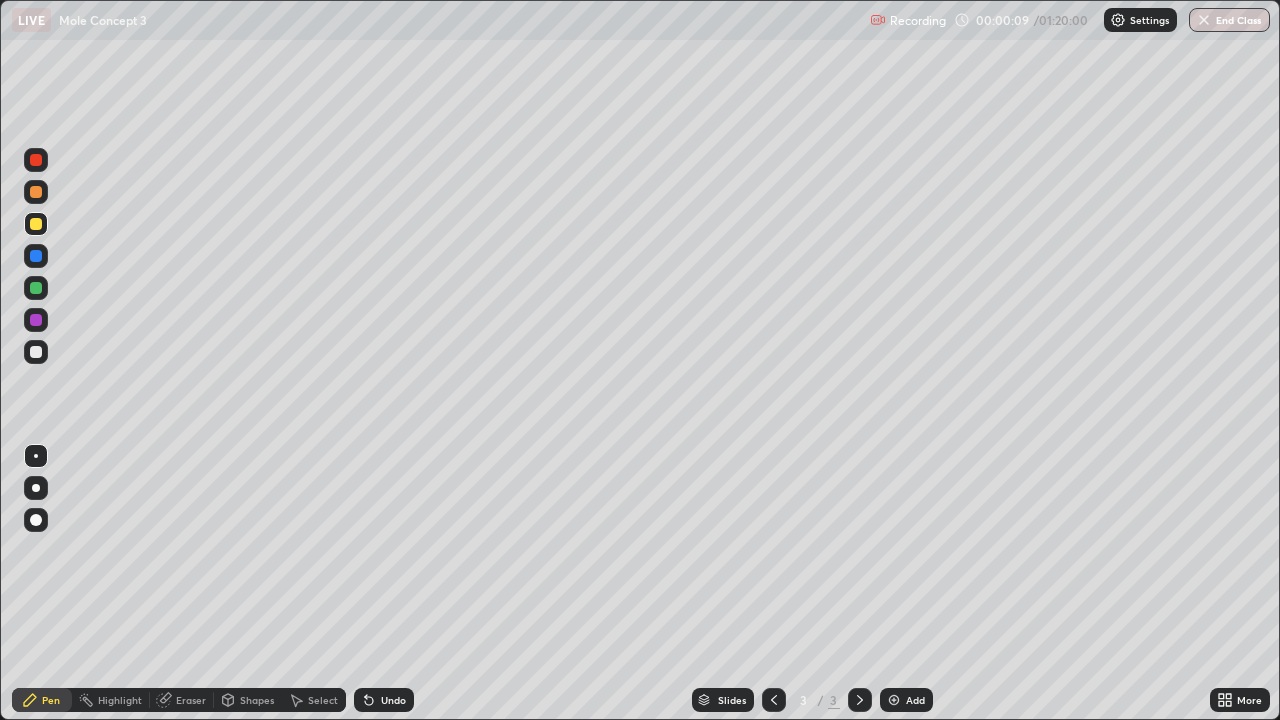 click at bounding box center (36, 488) 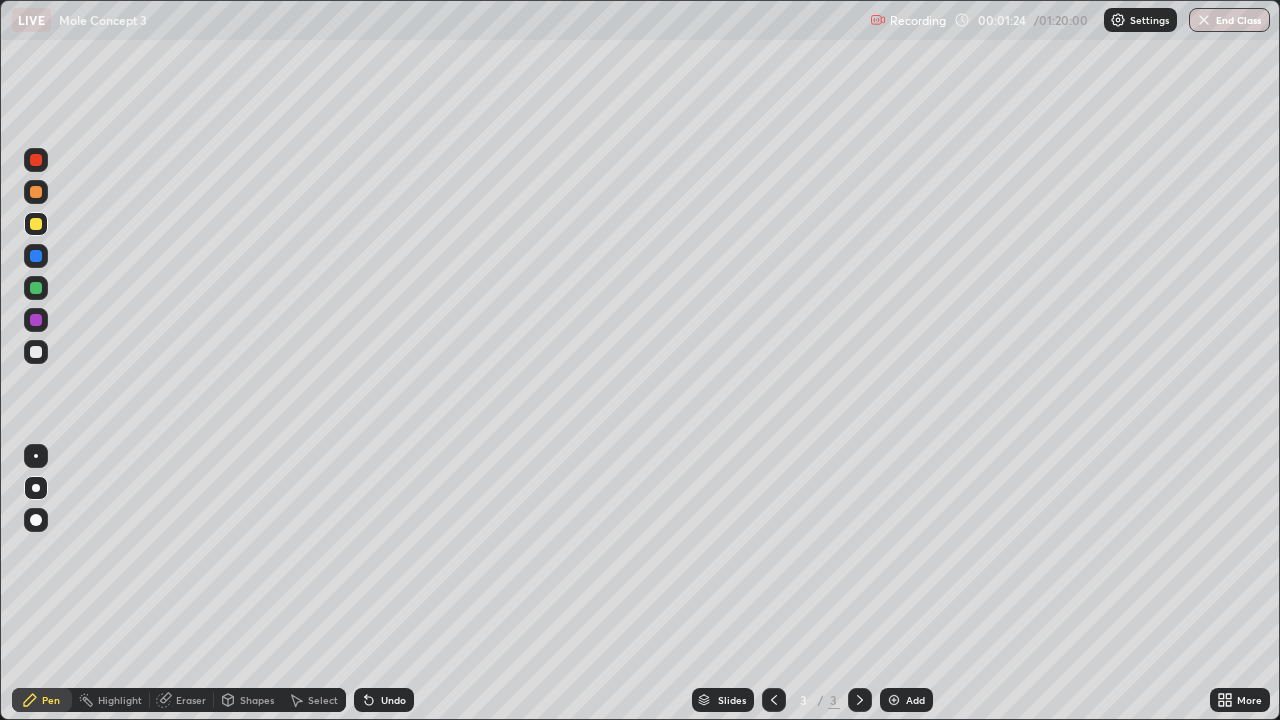 click on "Eraser" at bounding box center (191, 700) 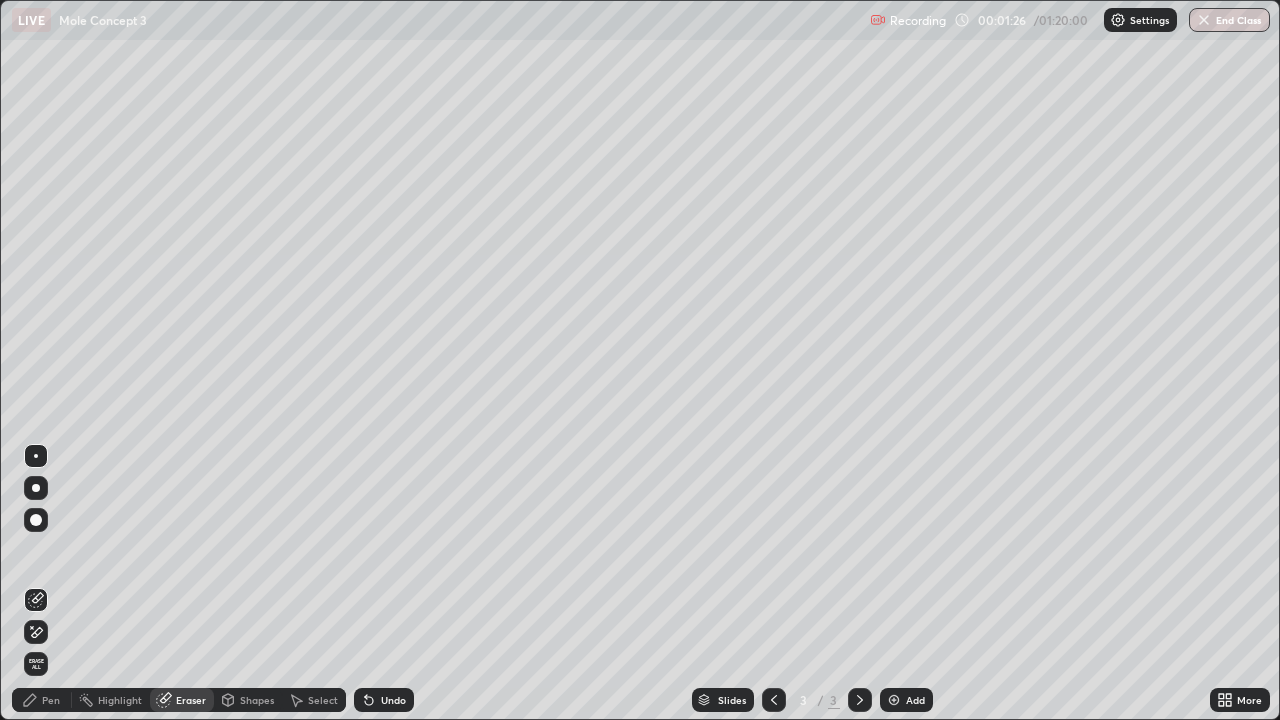 click on "Pen" at bounding box center [42, 700] 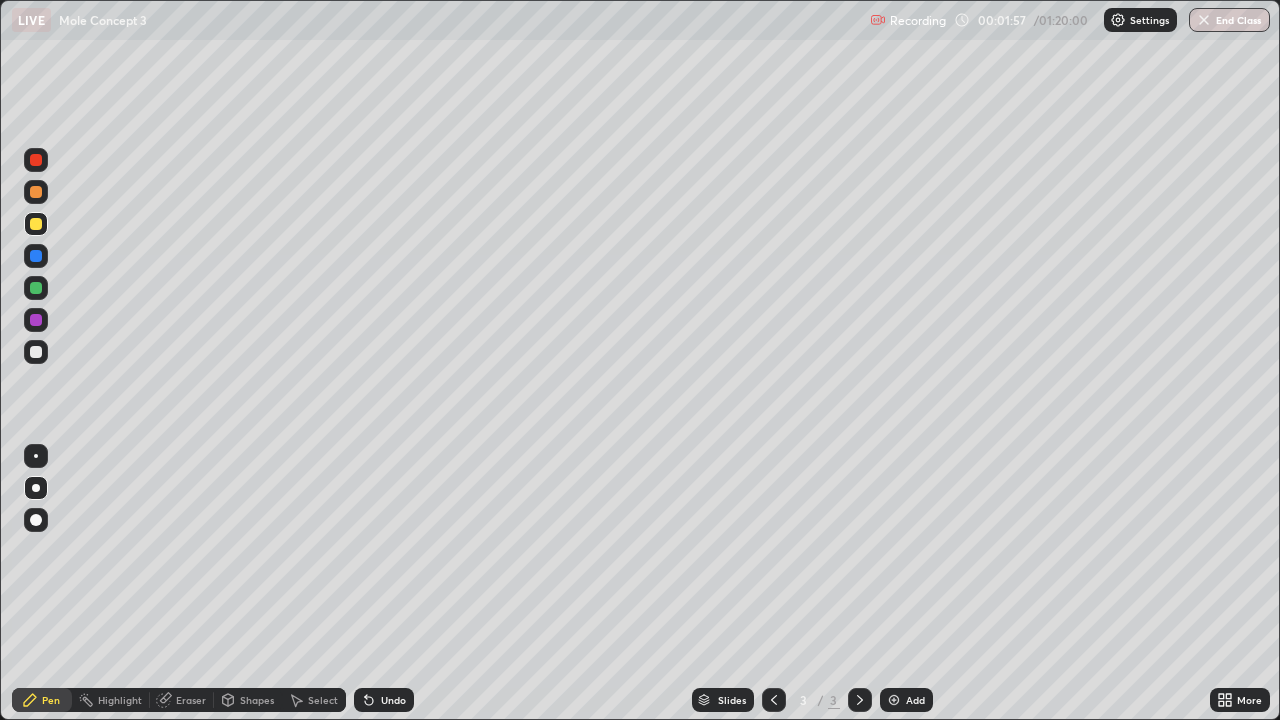 click at bounding box center (36, 352) 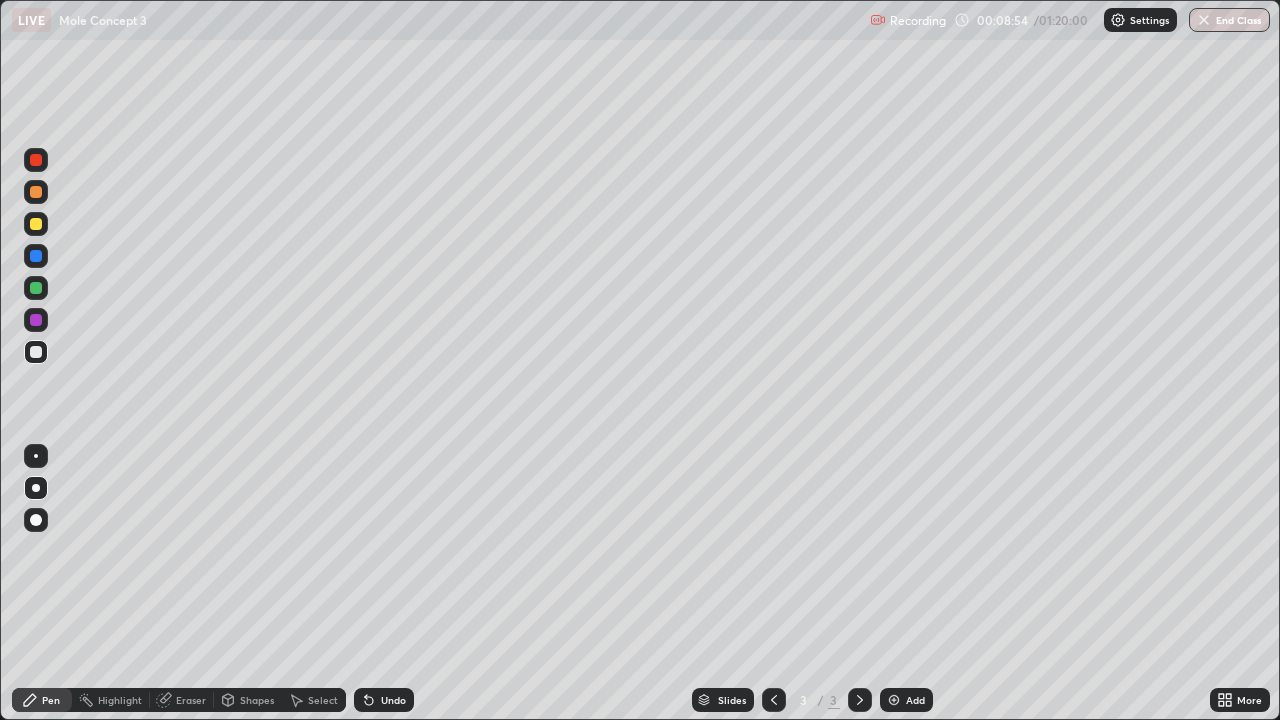 click at bounding box center [894, 700] 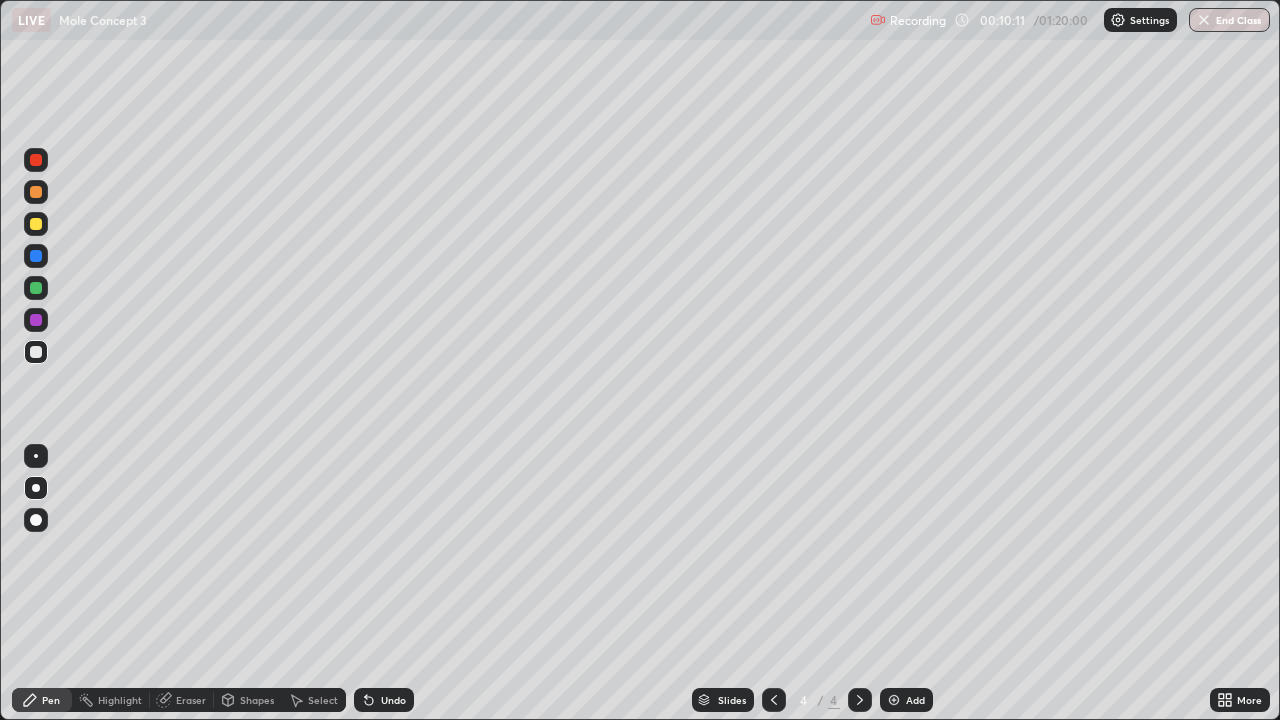 click 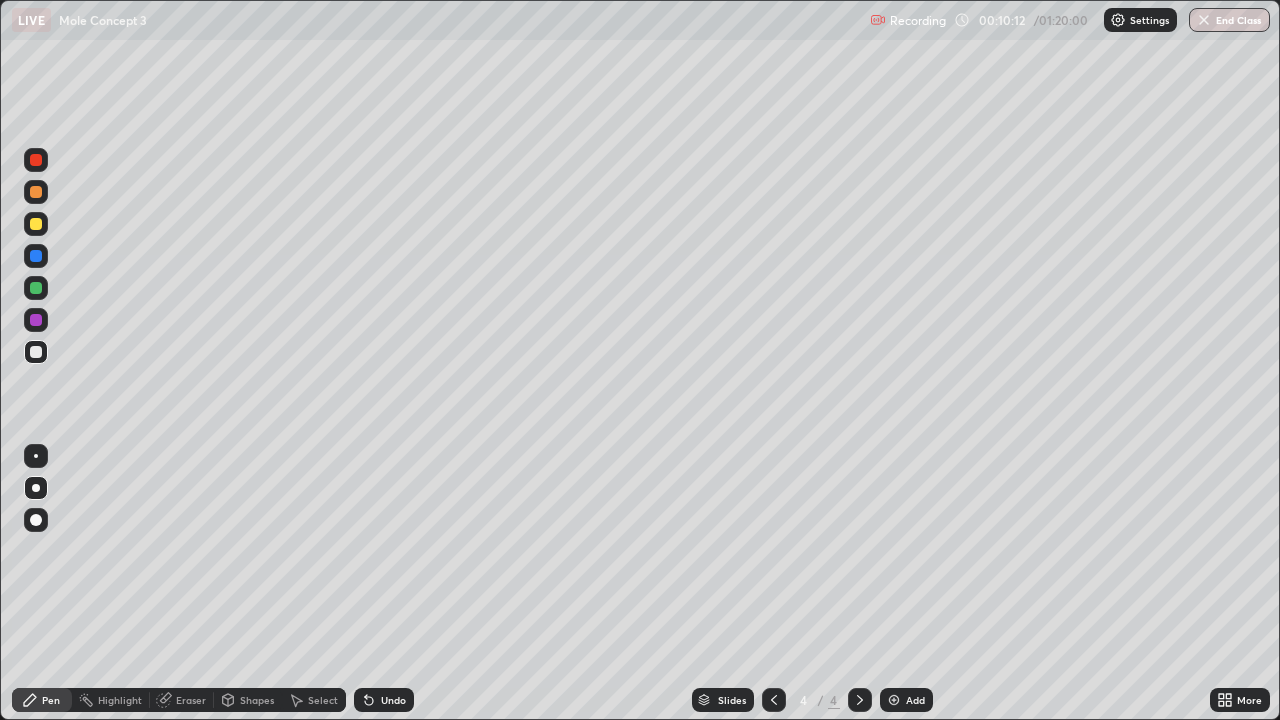click on "Undo" at bounding box center [393, 700] 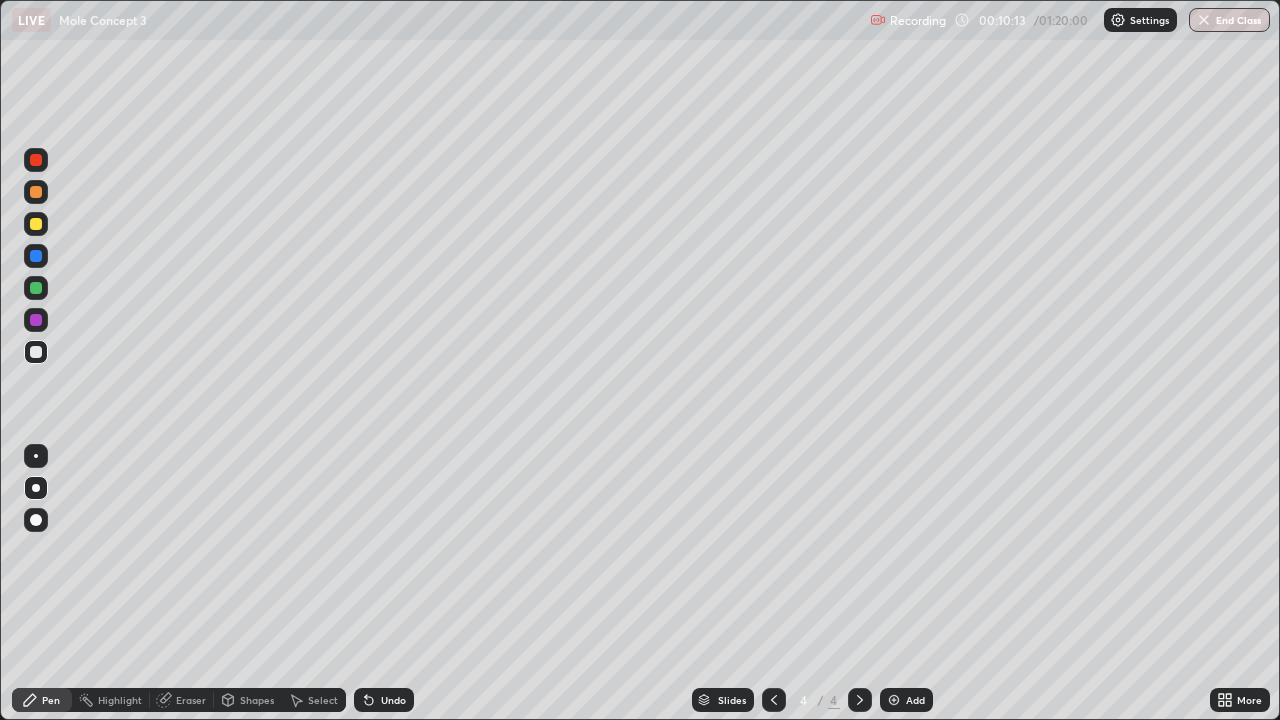 click on "Undo" at bounding box center (393, 700) 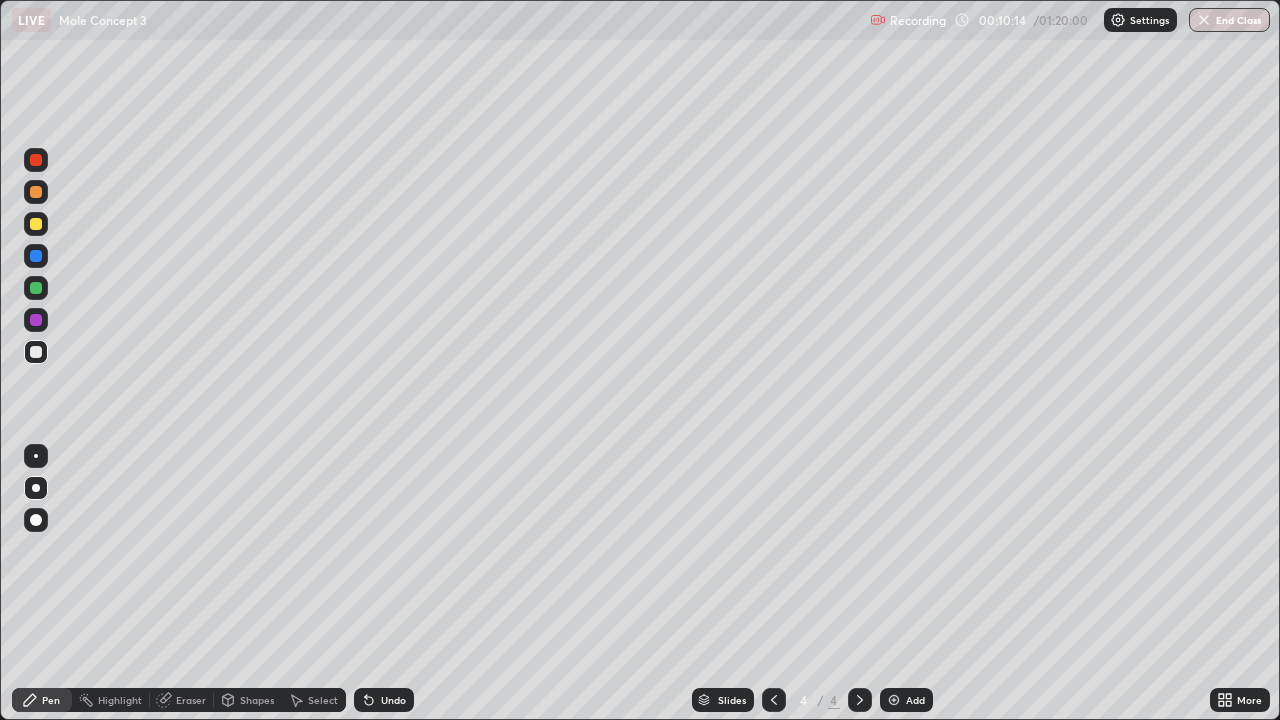 click on "Undo" at bounding box center (384, 700) 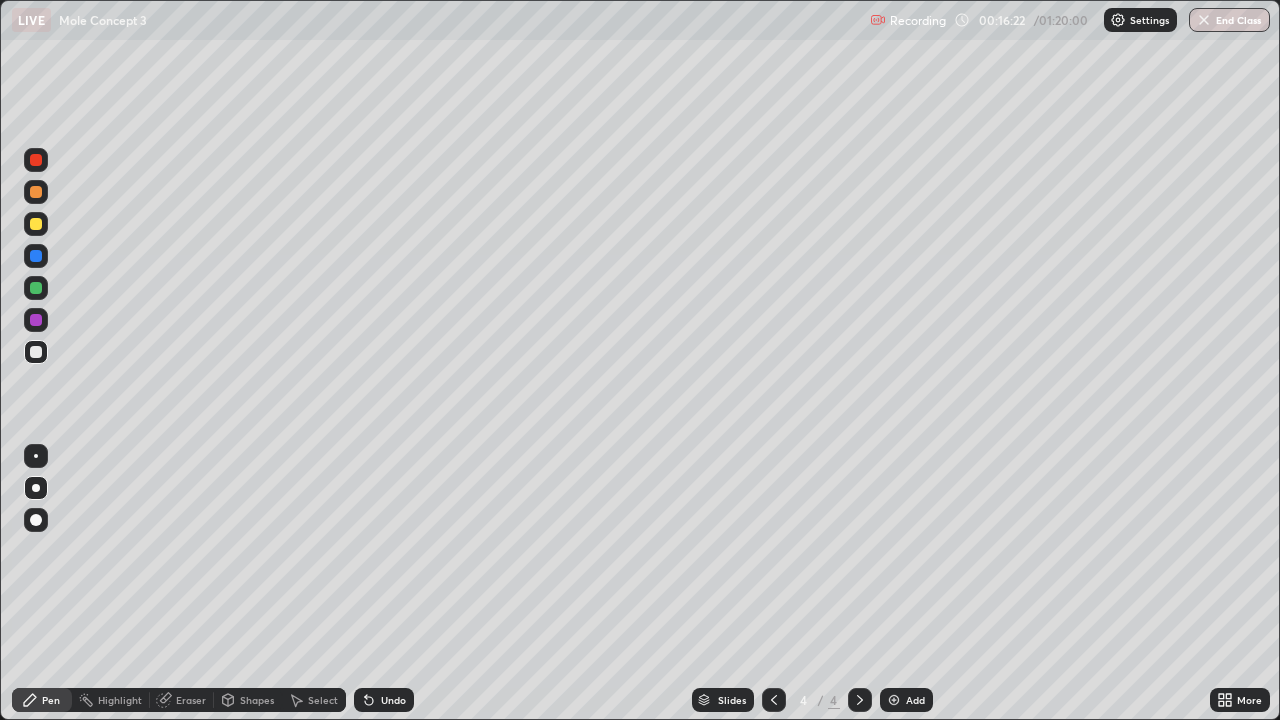 click at bounding box center [894, 700] 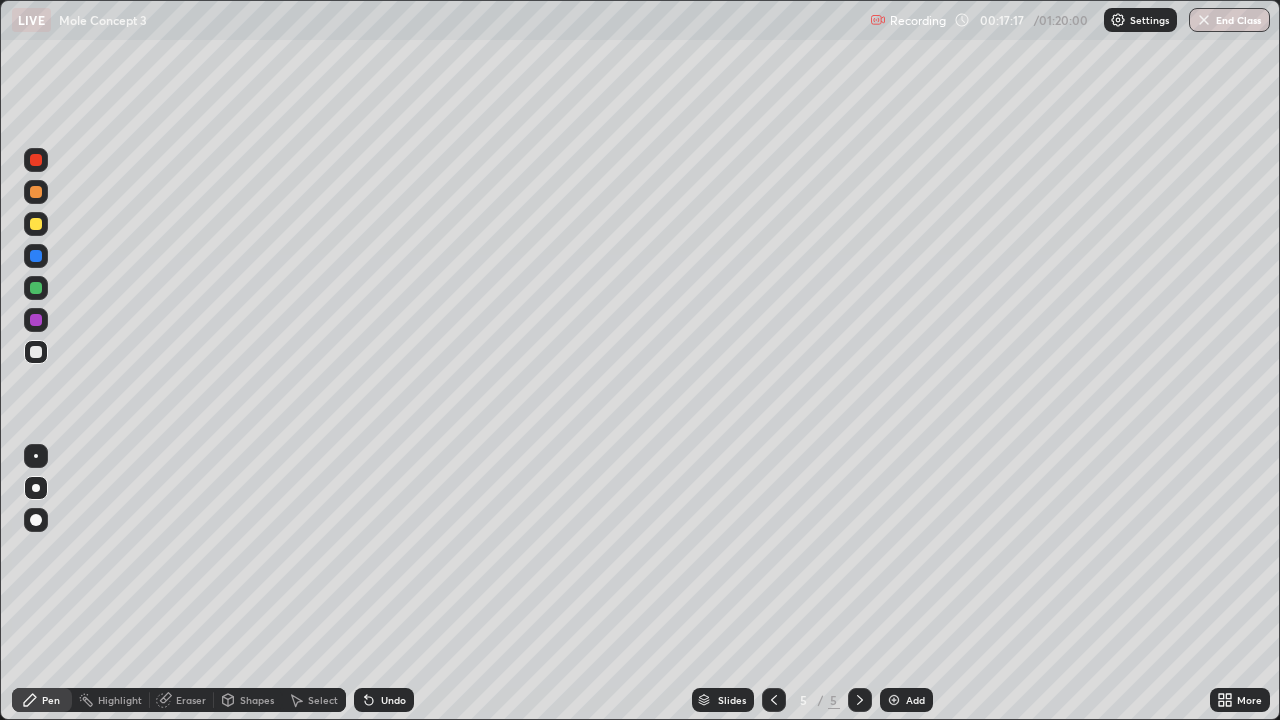 click at bounding box center (36, 224) 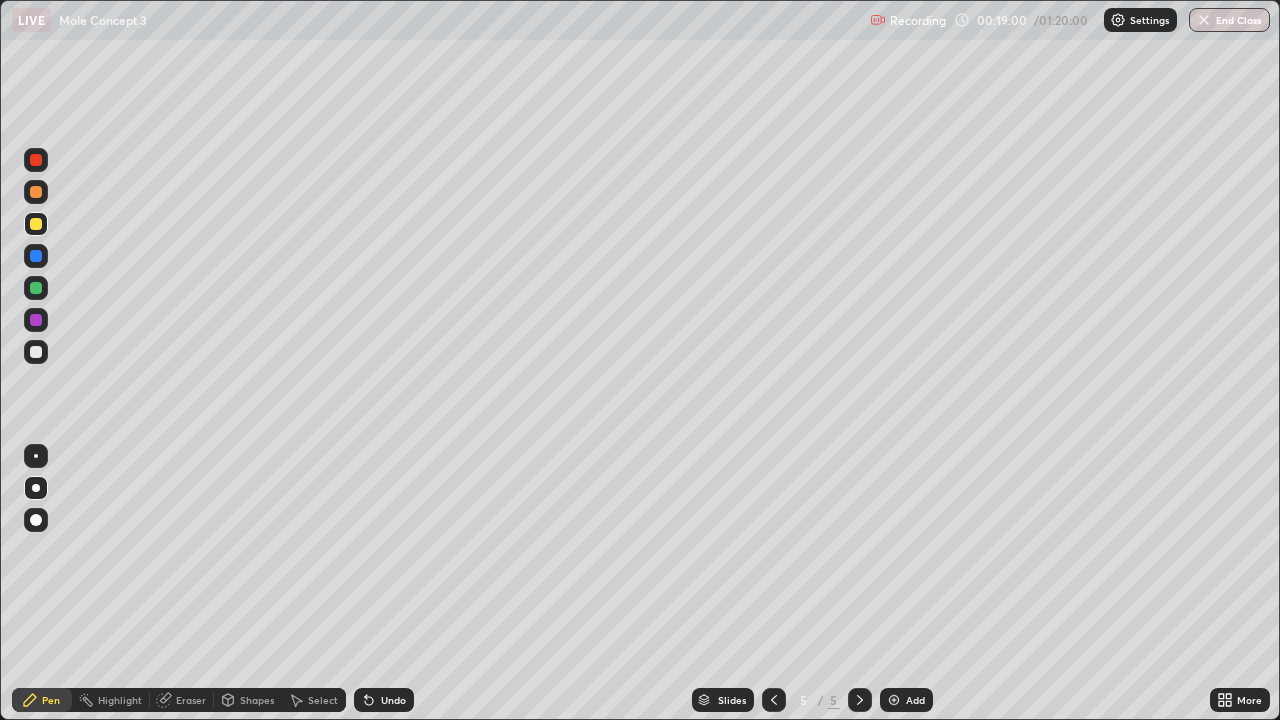 click on "Eraser" at bounding box center (191, 700) 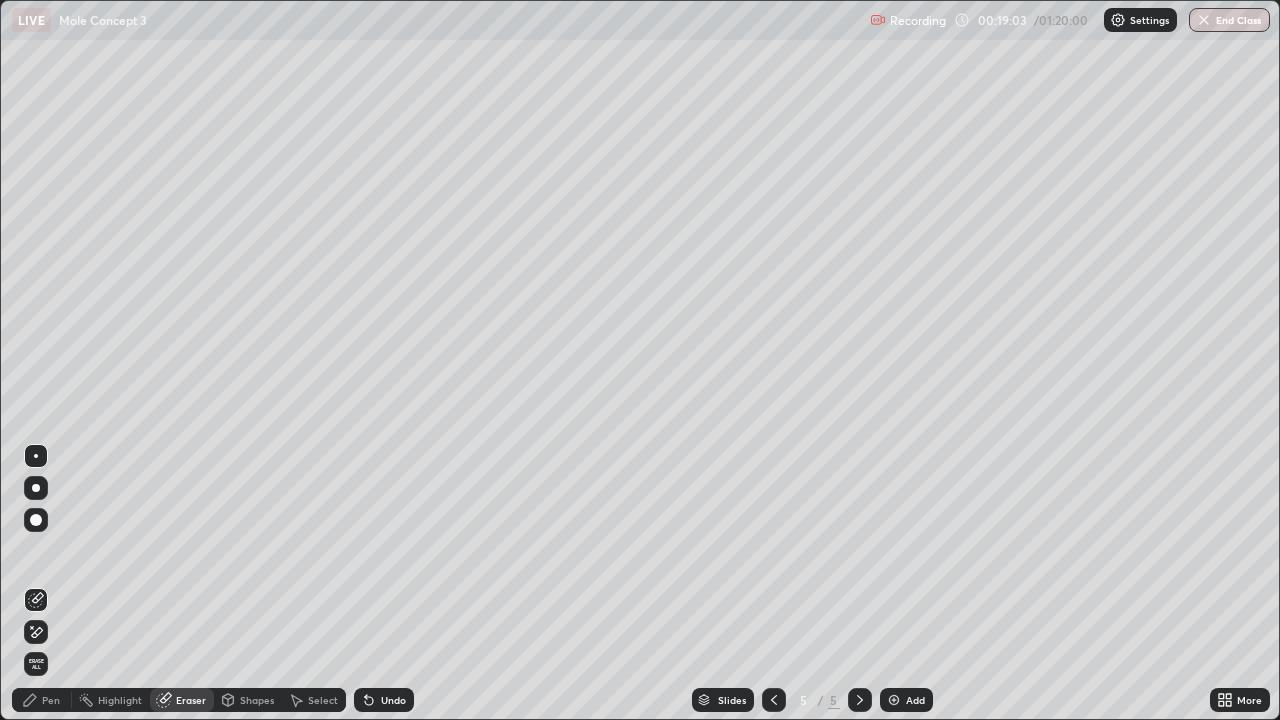 click on "Pen" at bounding box center [51, 700] 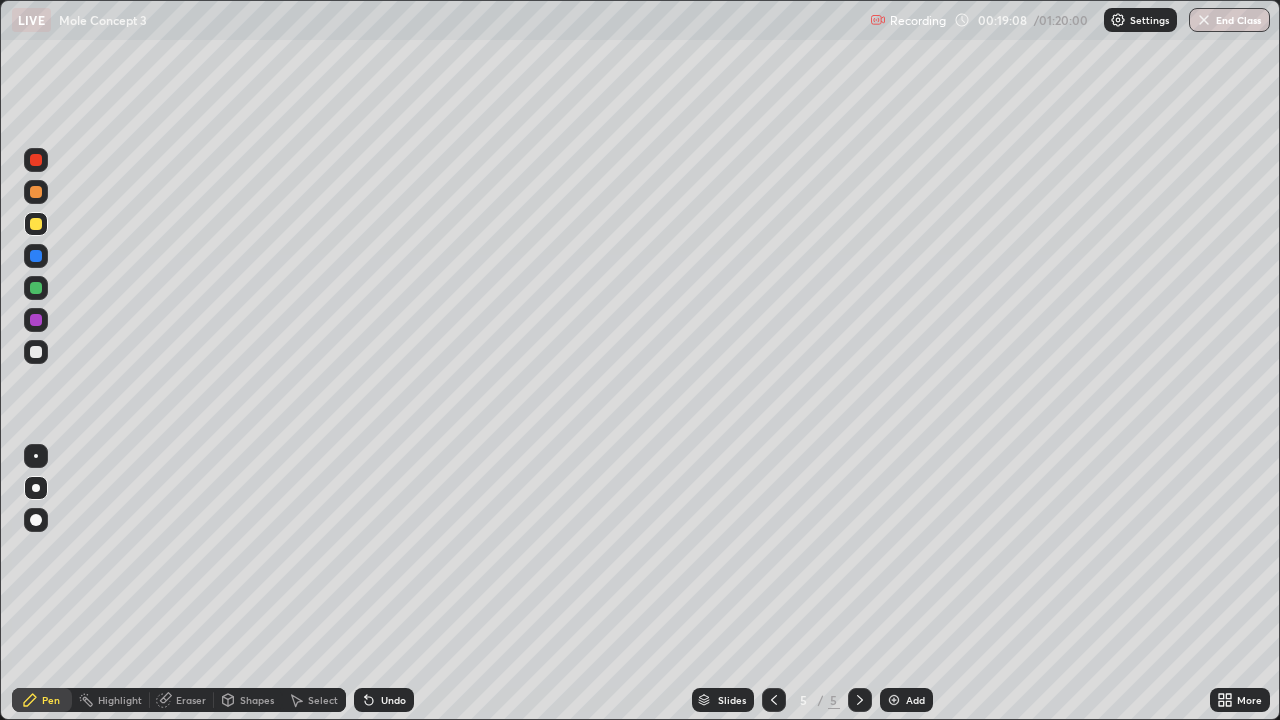 click on "Eraser" at bounding box center [191, 700] 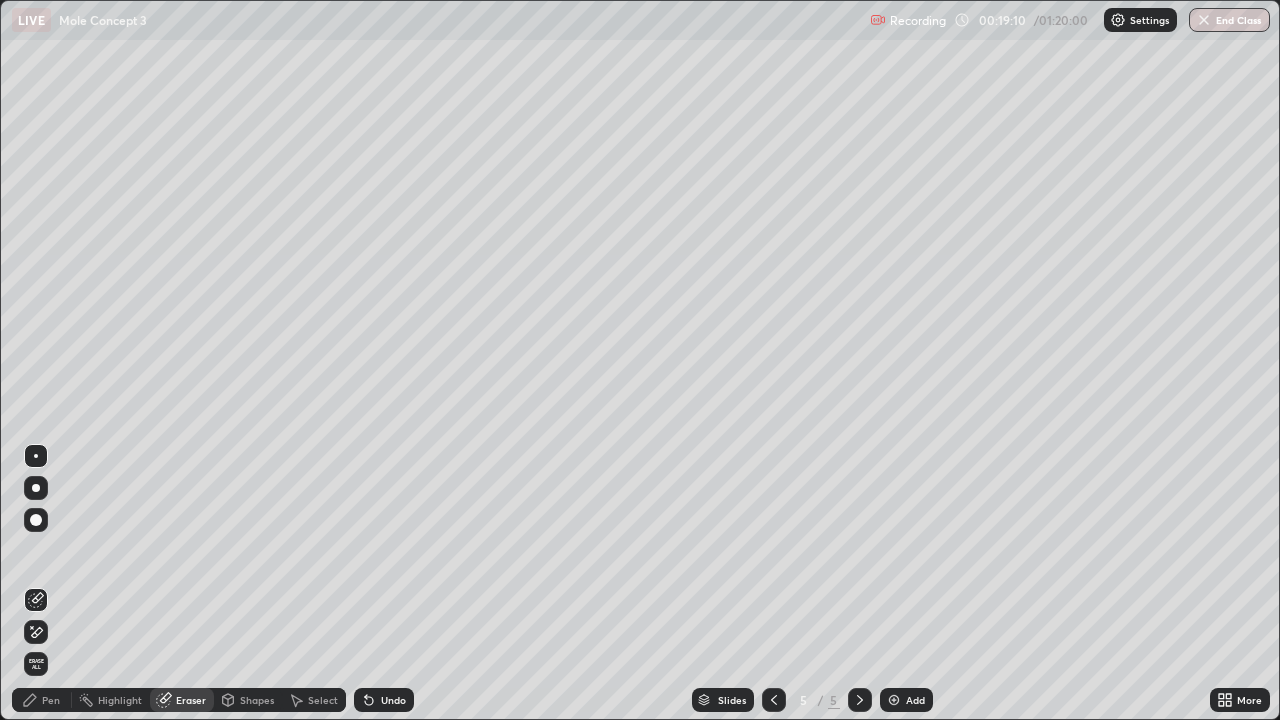 click on "Pen" at bounding box center (51, 700) 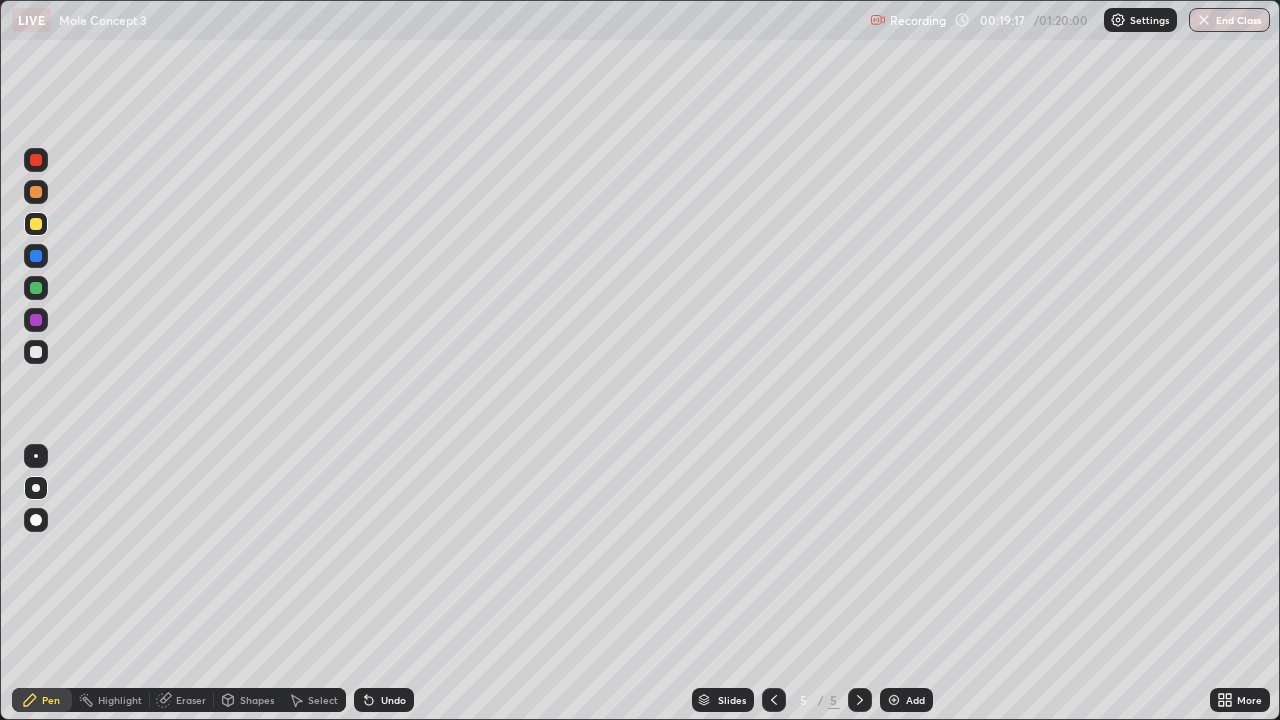 click on "Eraser" at bounding box center (191, 700) 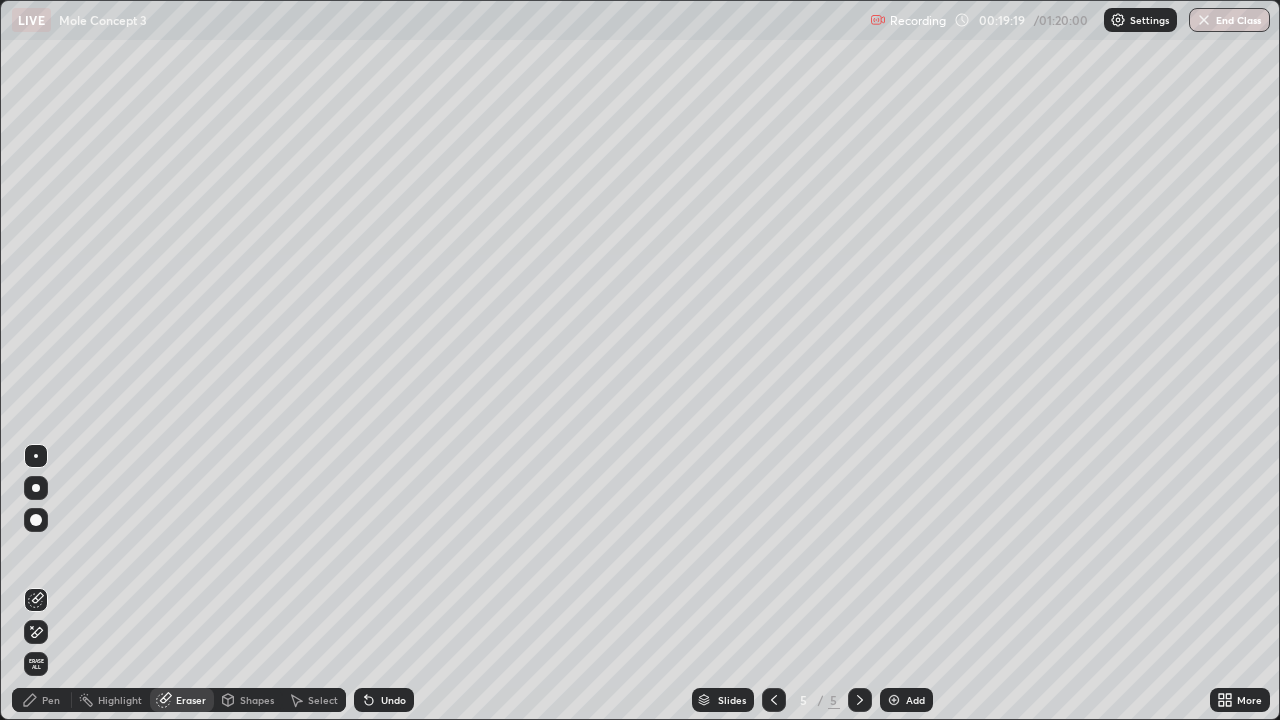 click on "Pen" at bounding box center [51, 700] 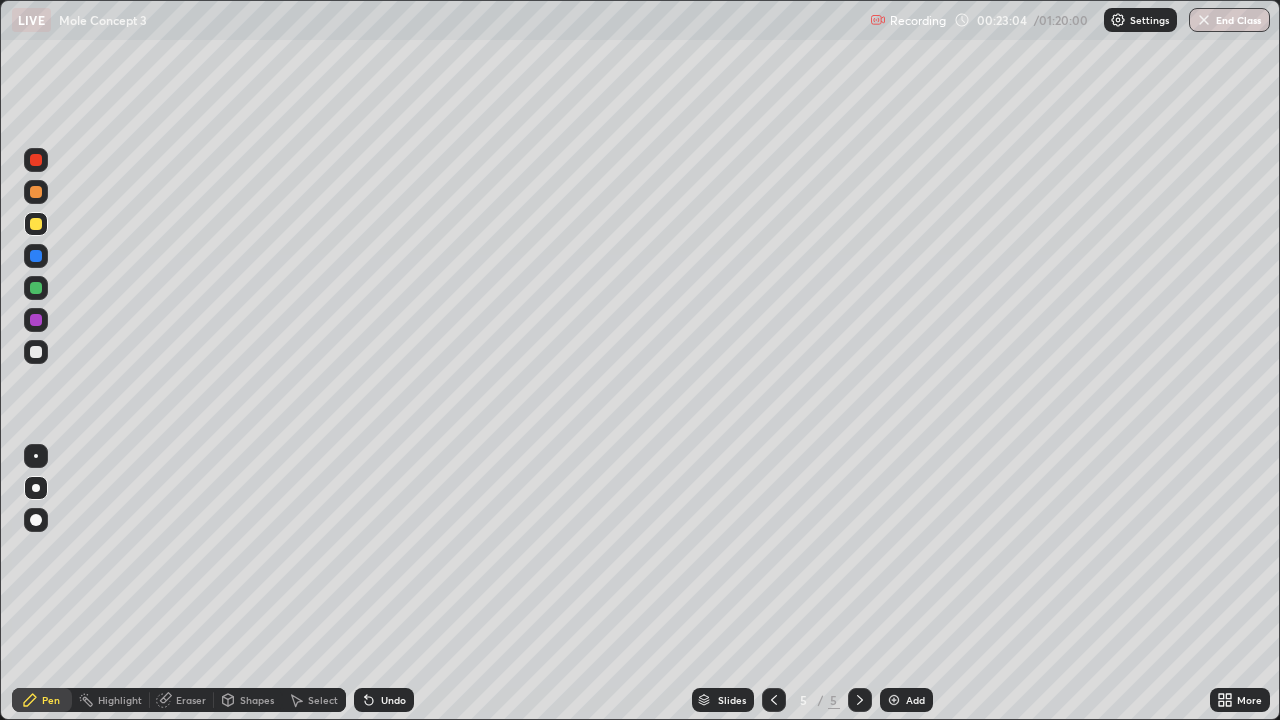 click at bounding box center [894, 700] 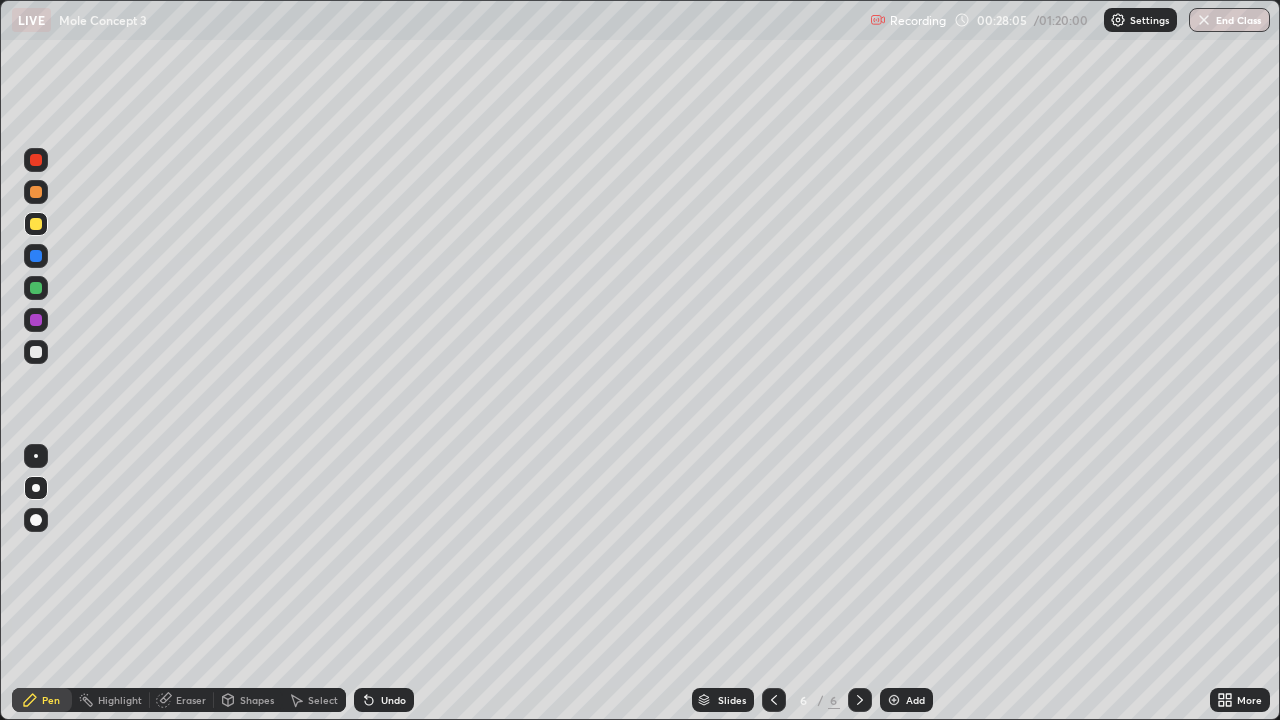 click on "Eraser" at bounding box center (191, 700) 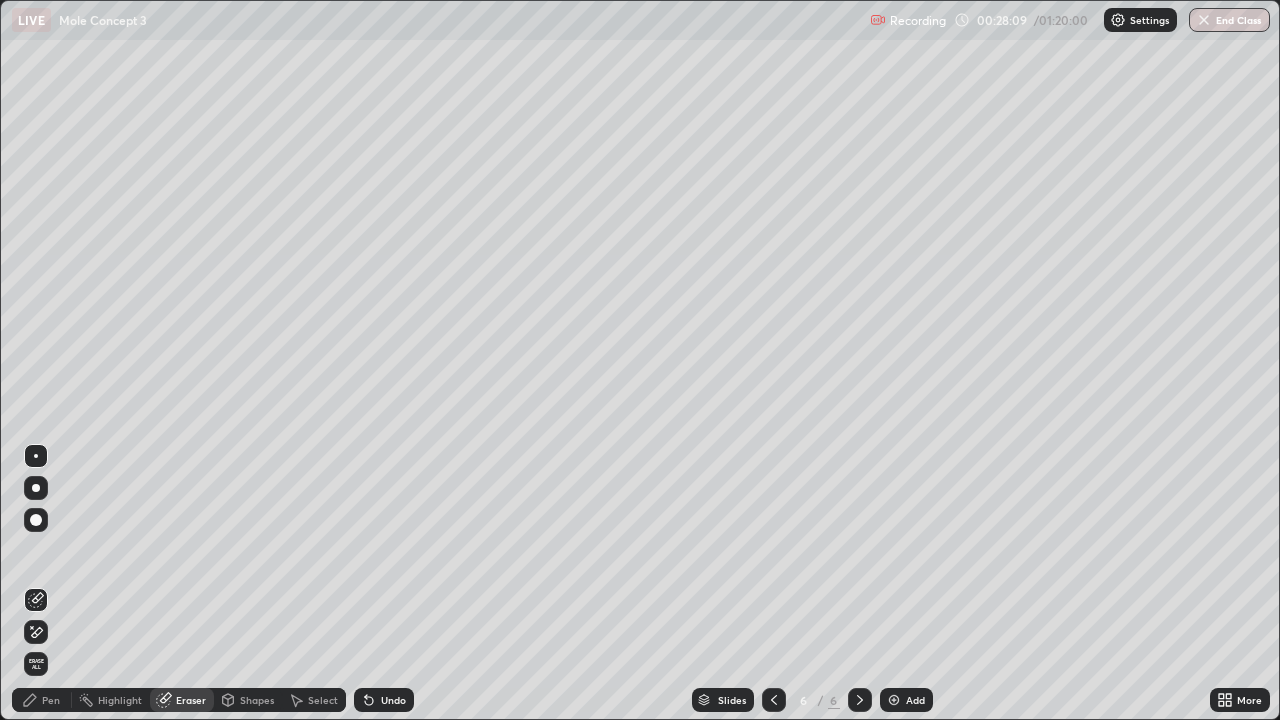click on "Pen" at bounding box center (51, 700) 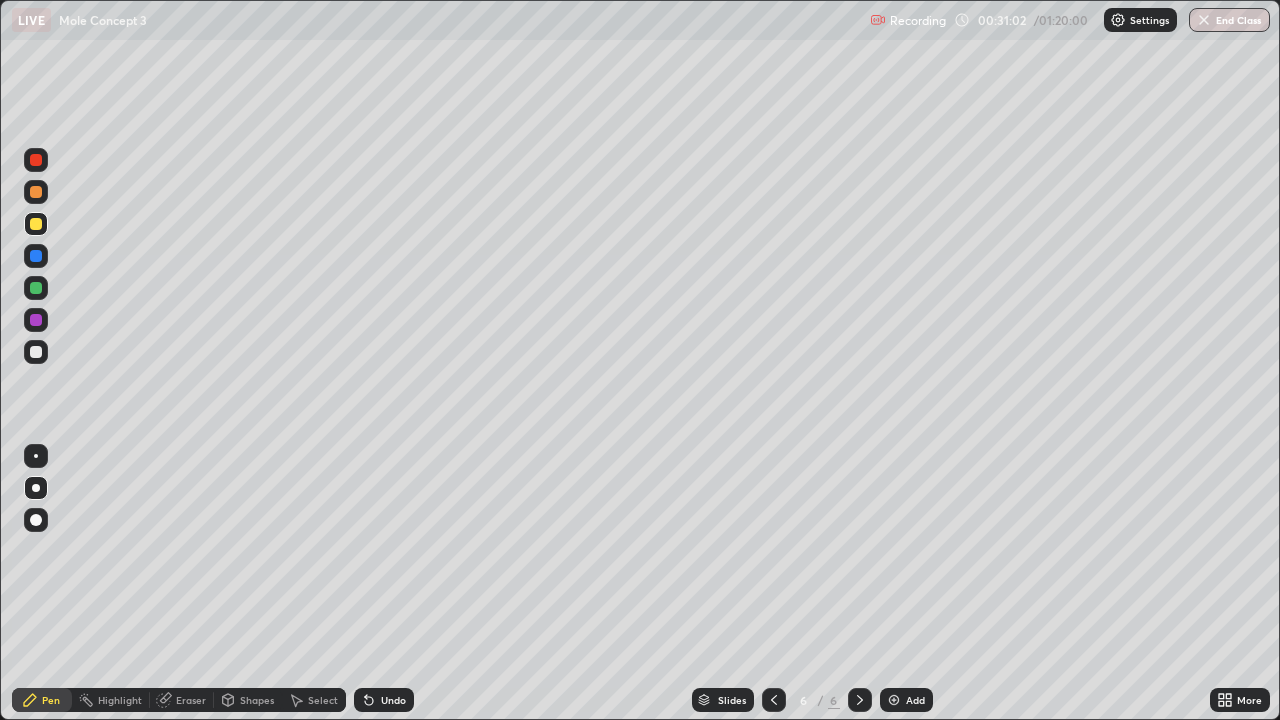 click on "Eraser" at bounding box center [182, 700] 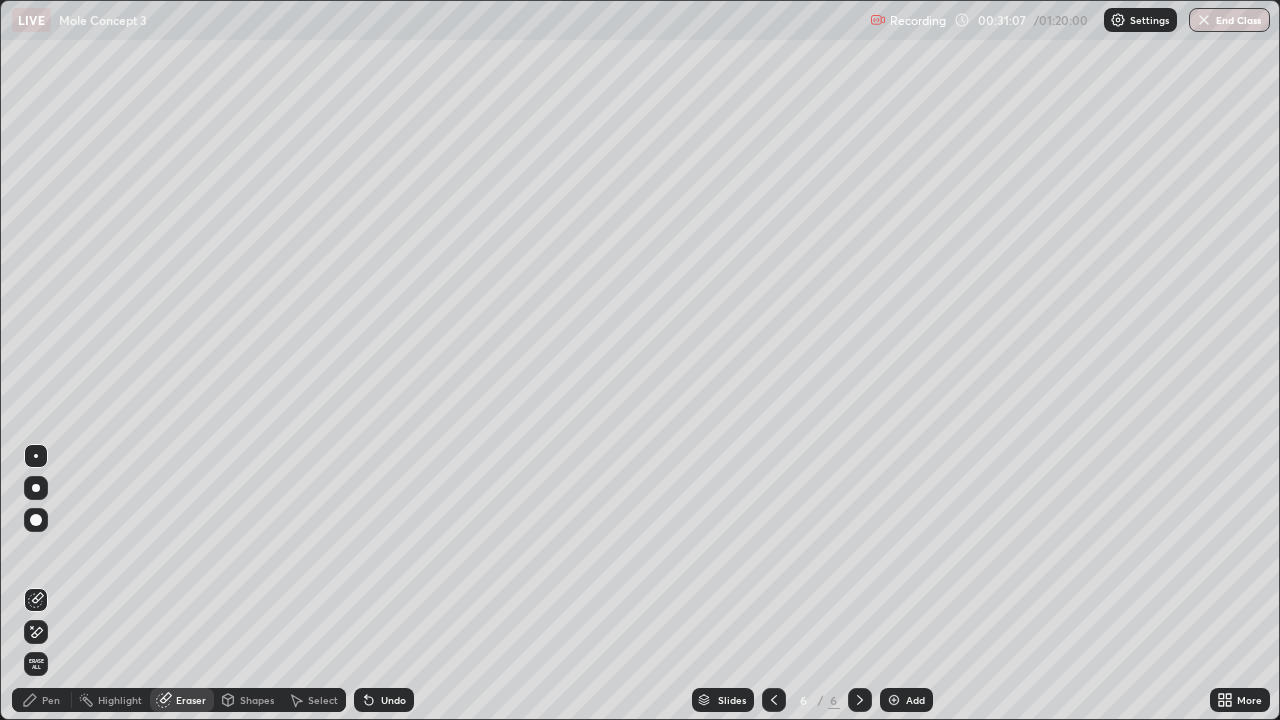 click on "Pen" at bounding box center (51, 700) 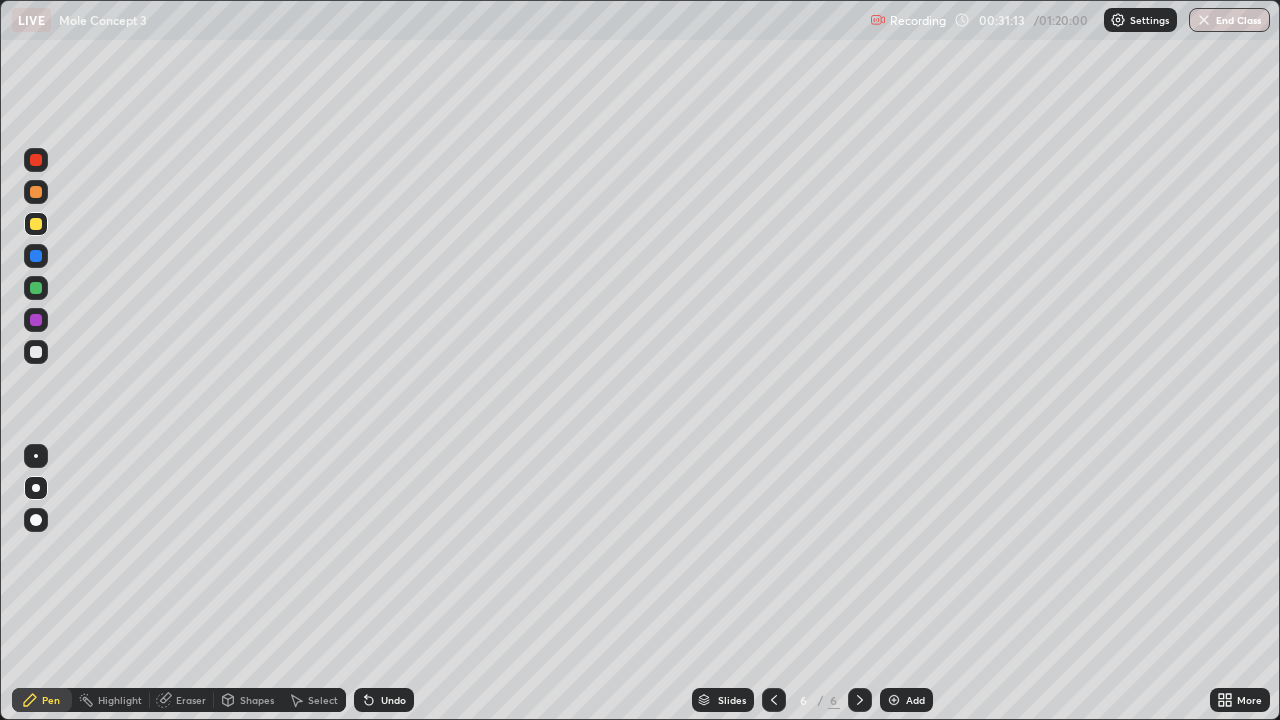 click on "Eraser" at bounding box center (191, 700) 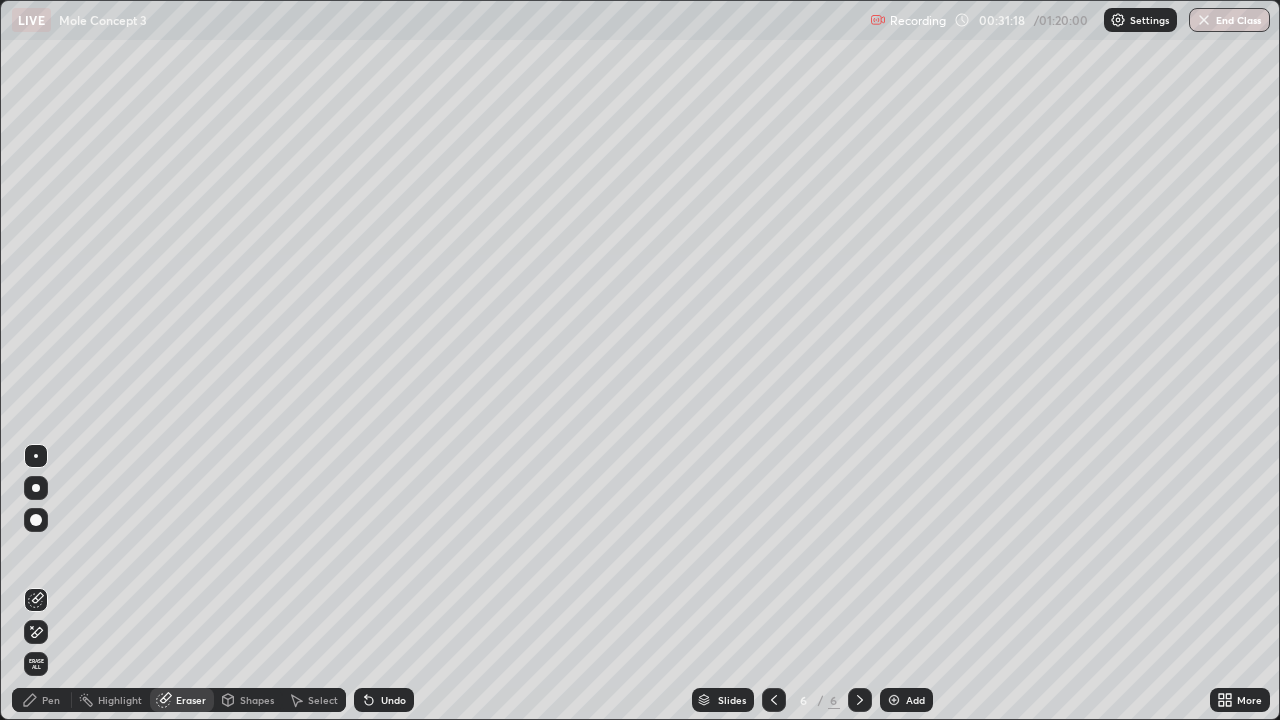 click on "Pen" at bounding box center [51, 700] 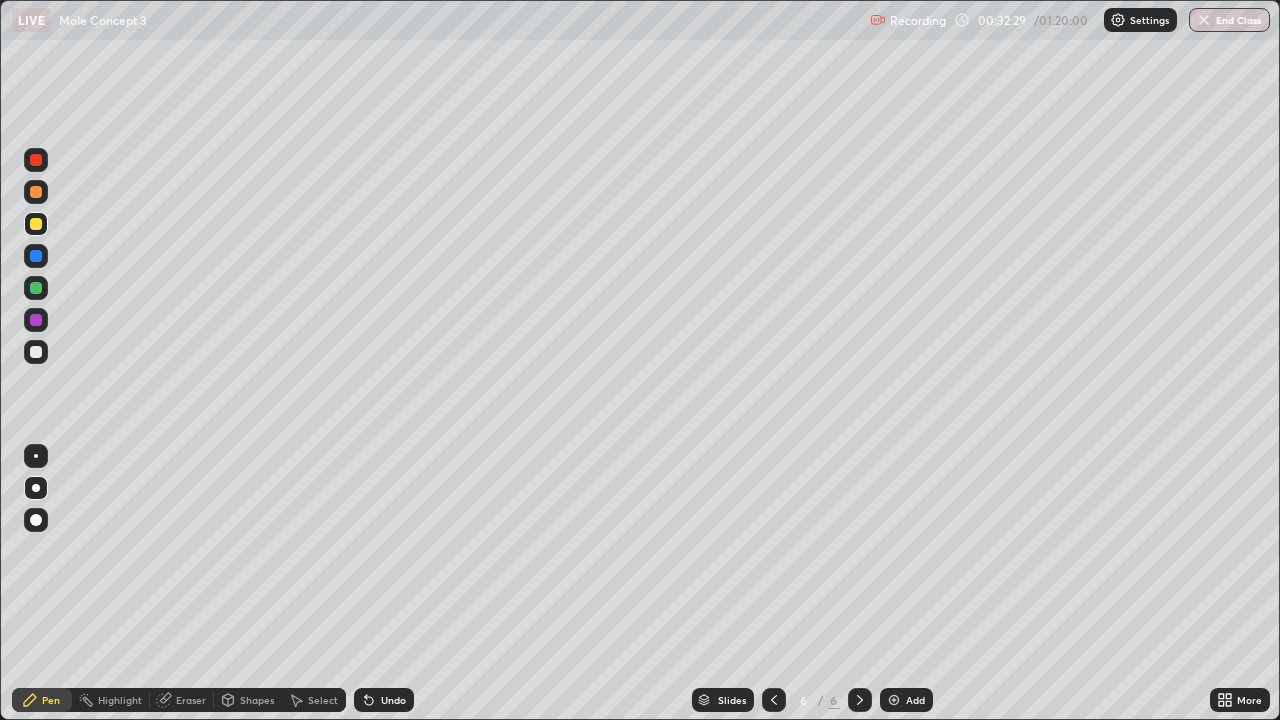 click at bounding box center (894, 700) 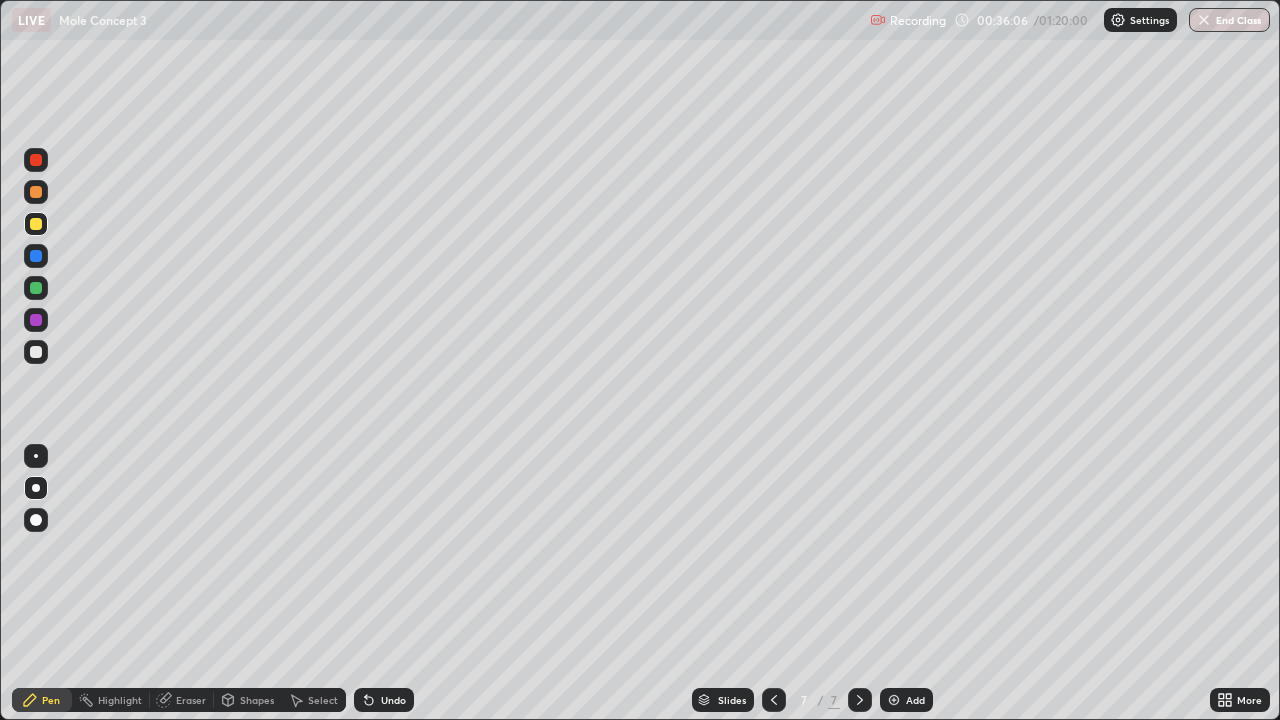 click at bounding box center [36, 352] 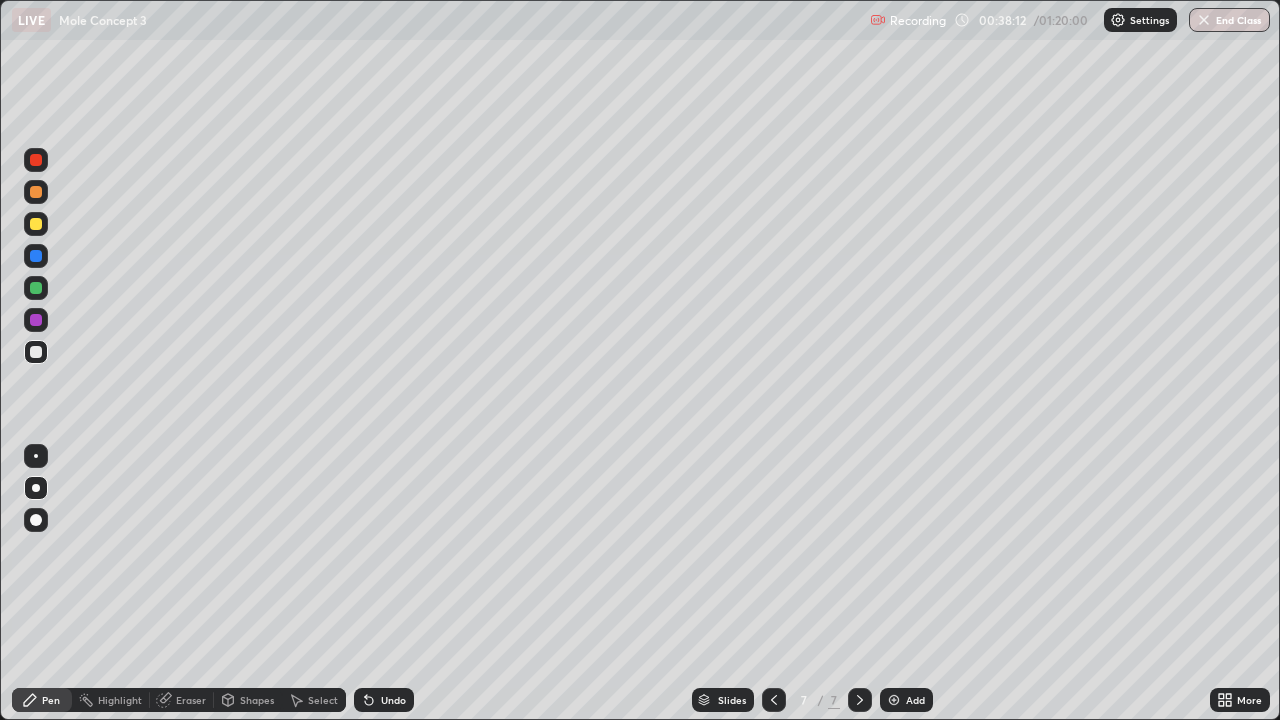 click at bounding box center (894, 700) 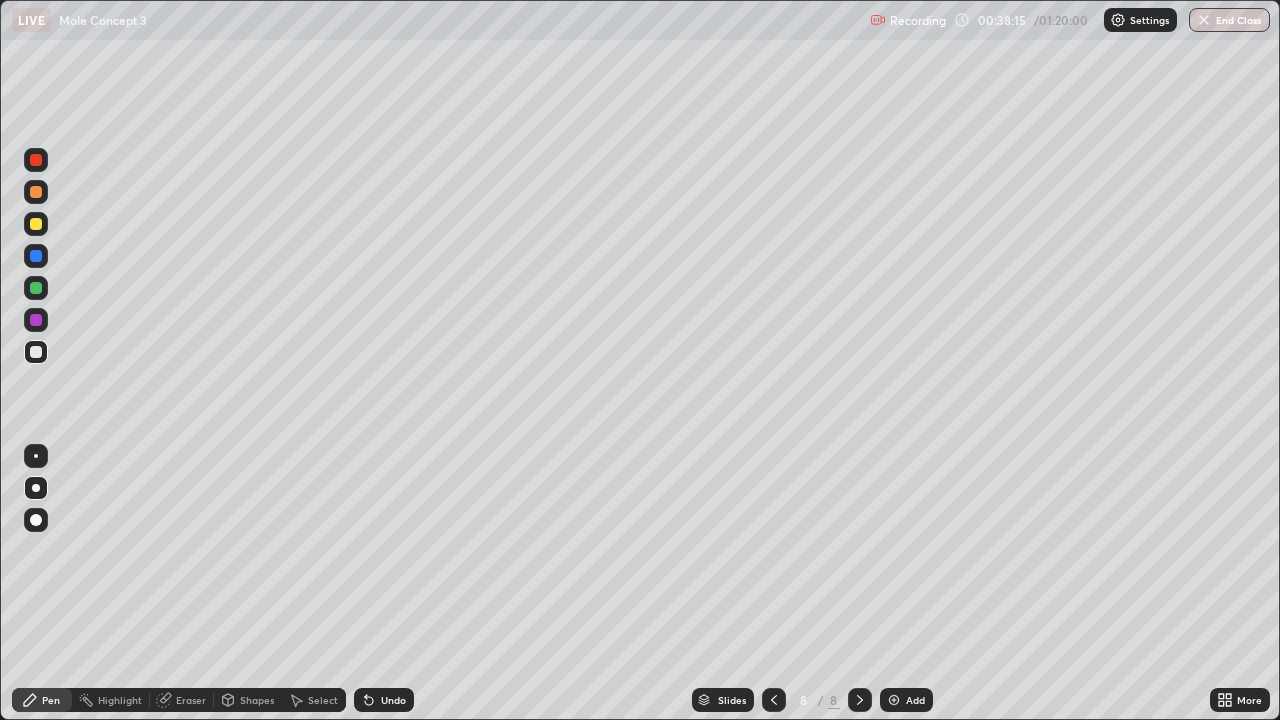 click at bounding box center (36, 224) 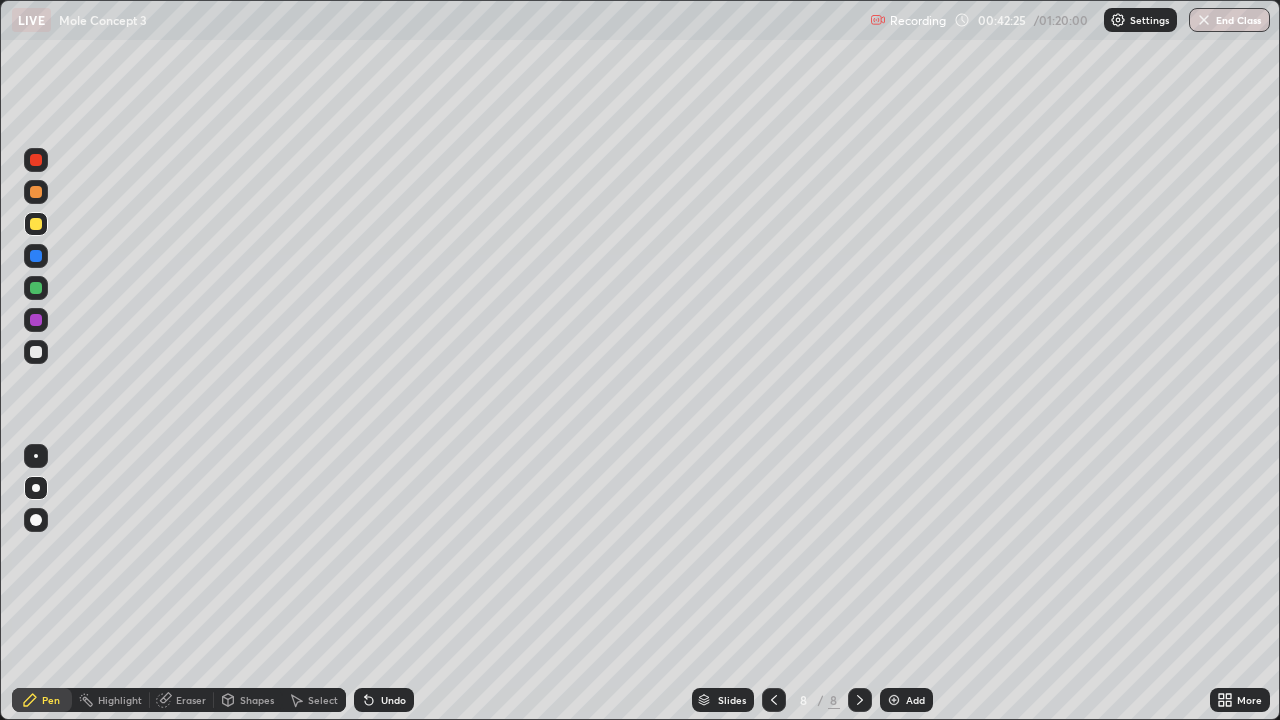 click at bounding box center [894, 700] 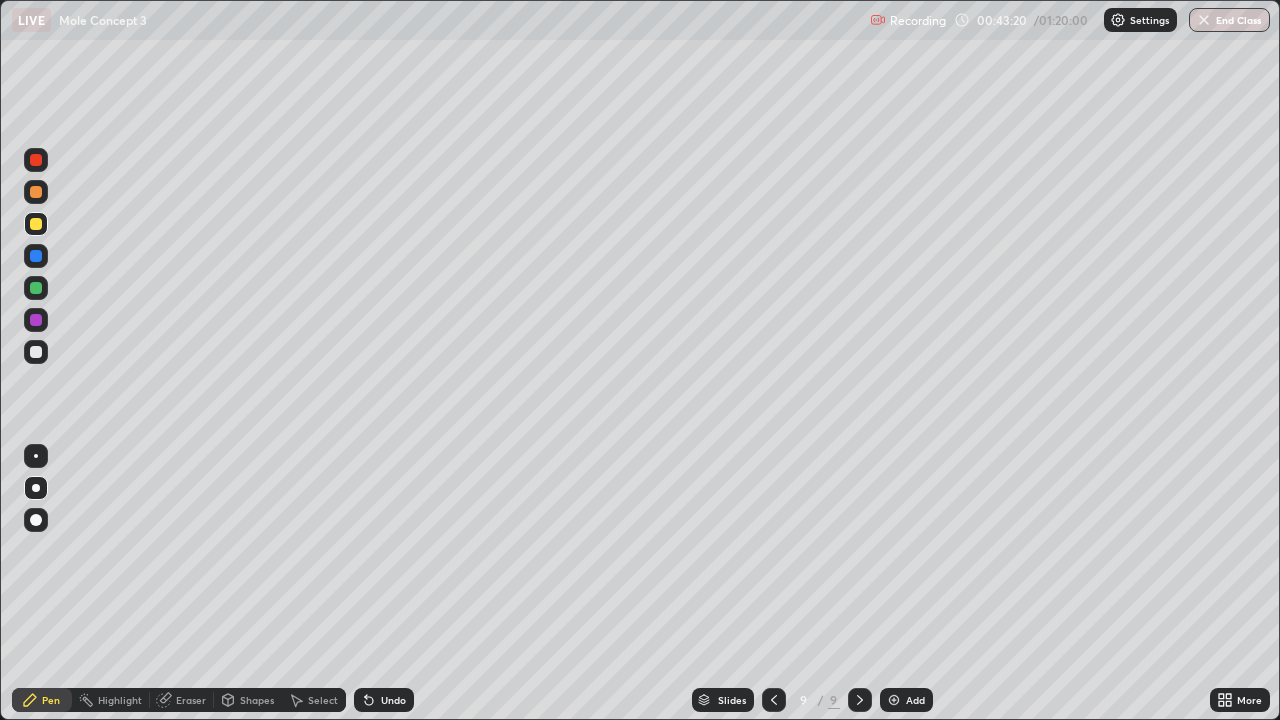 click at bounding box center [36, 352] 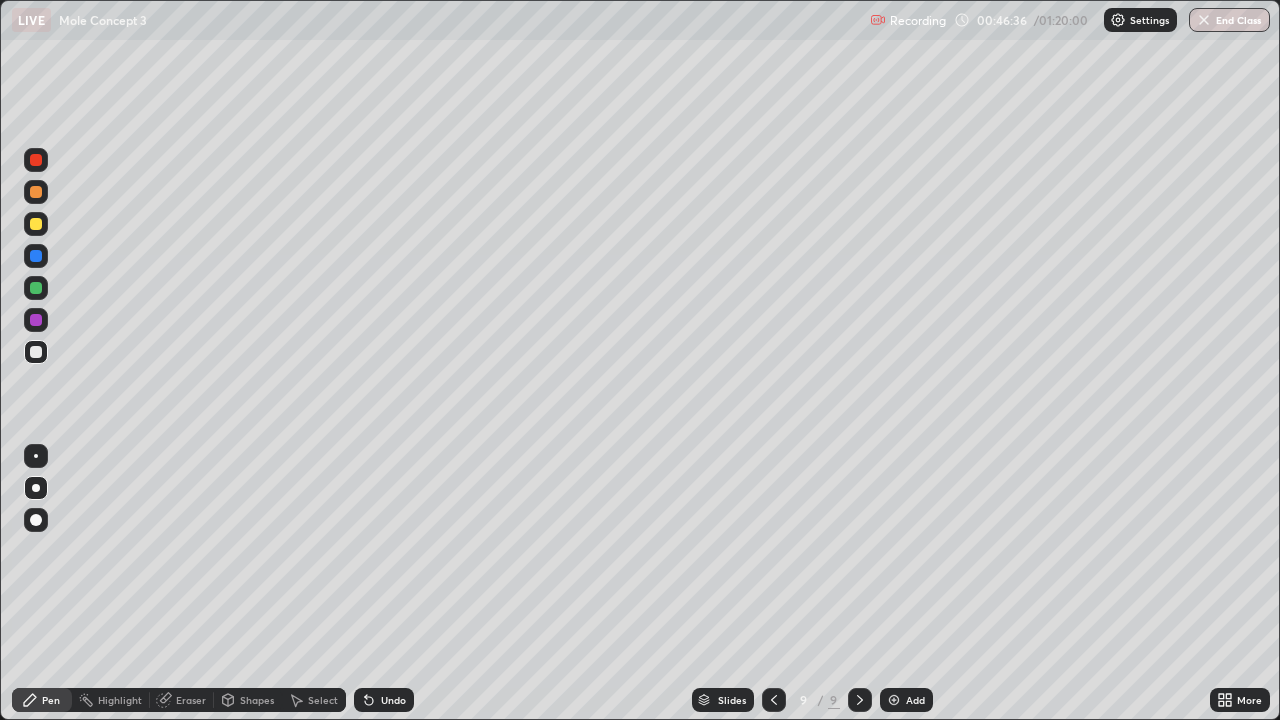 click at bounding box center (36, 224) 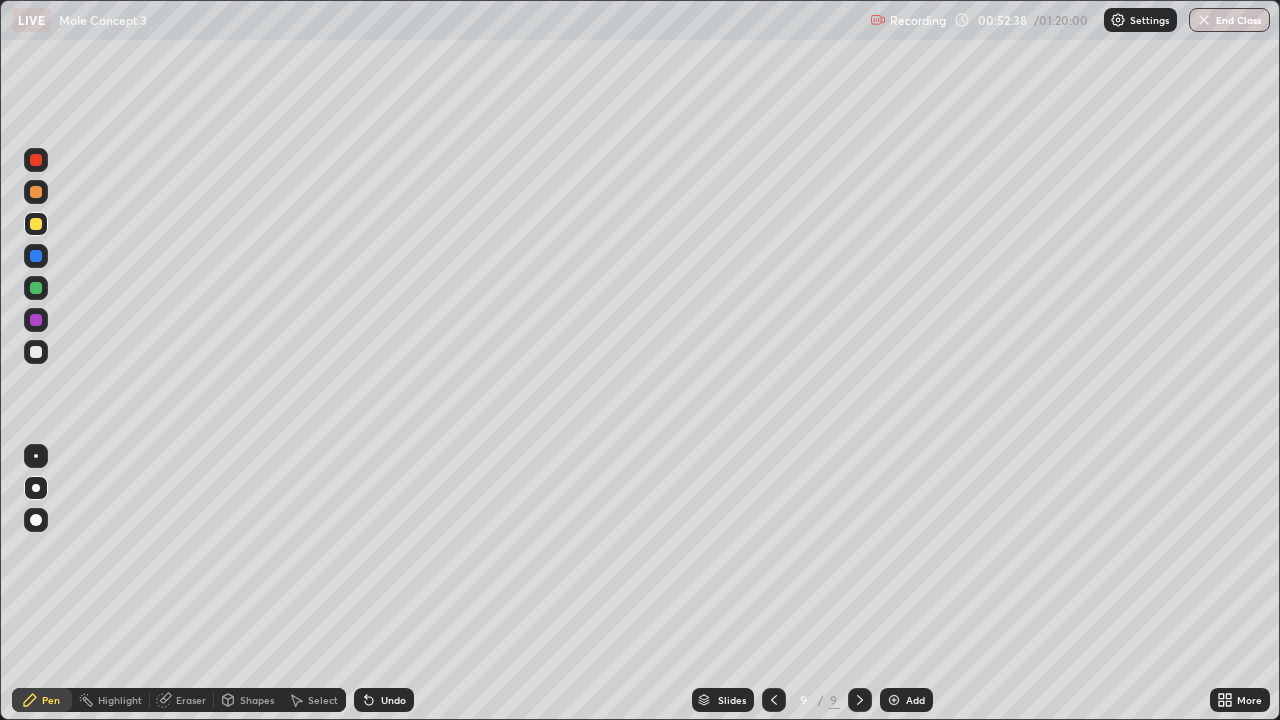 click at bounding box center [894, 700] 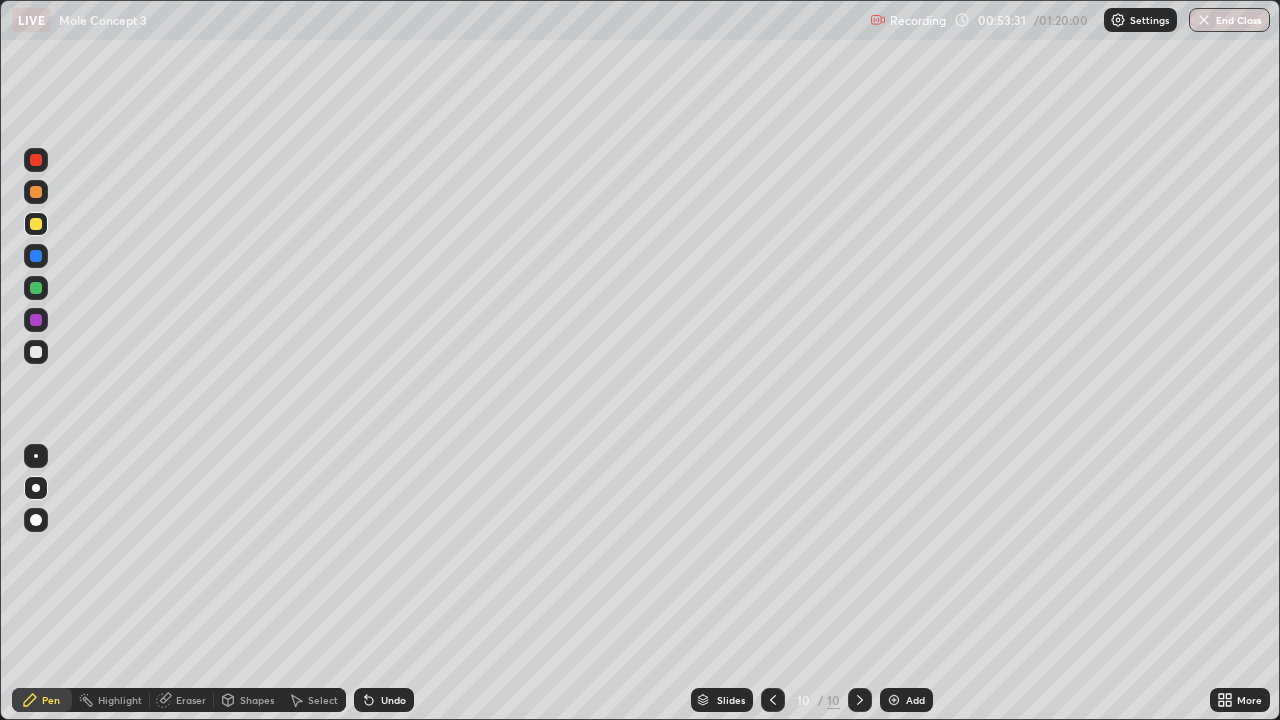 click 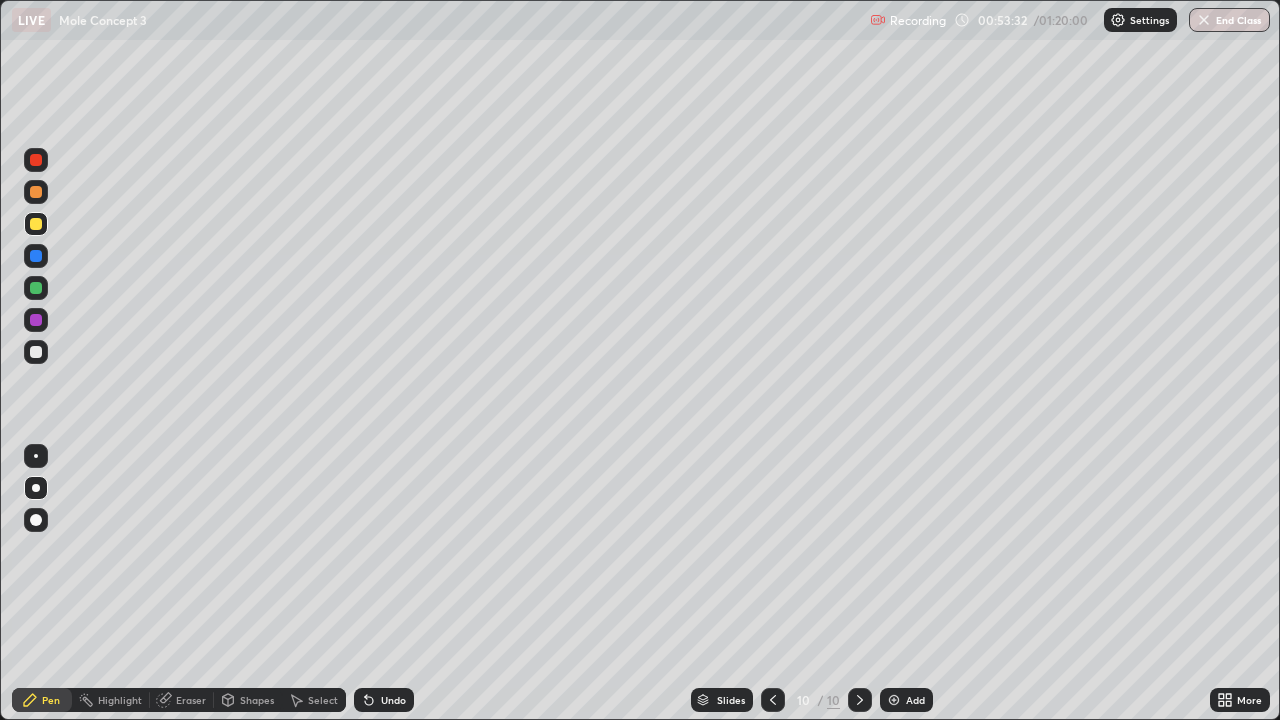 click at bounding box center [773, 700] 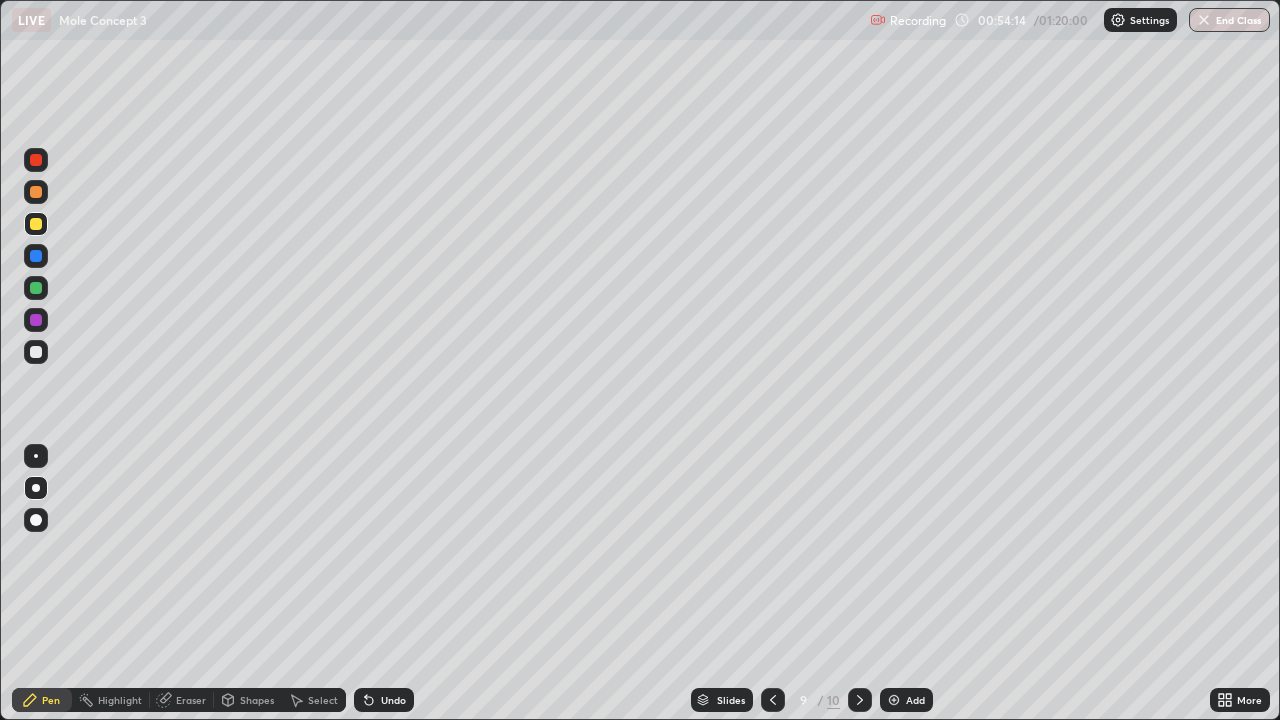 click 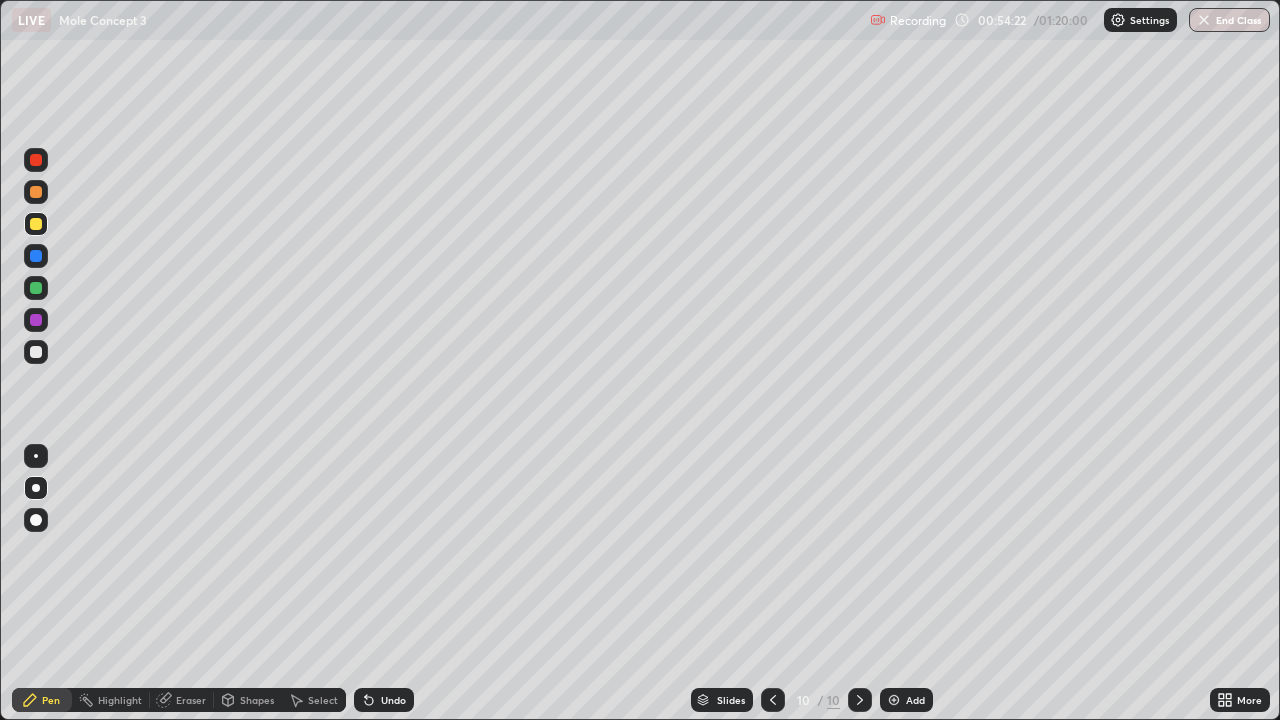 click at bounding box center (36, 352) 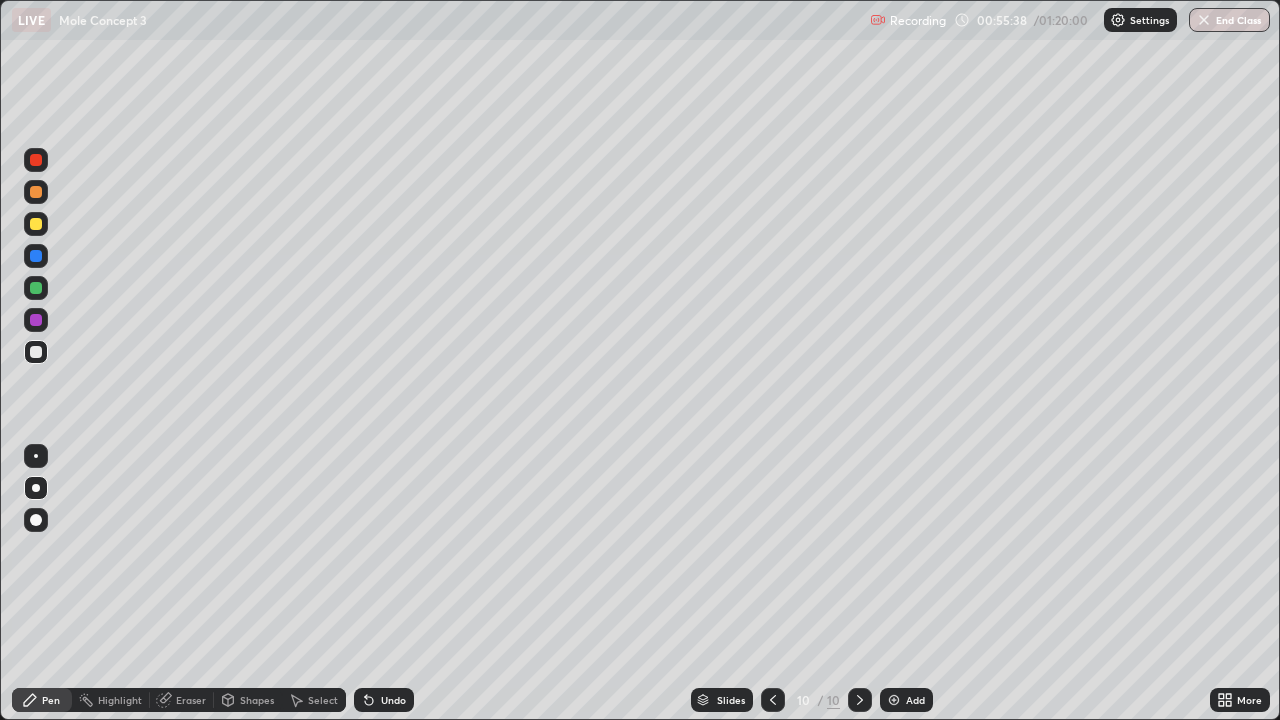 click on "Add" at bounding box center (906, 700) 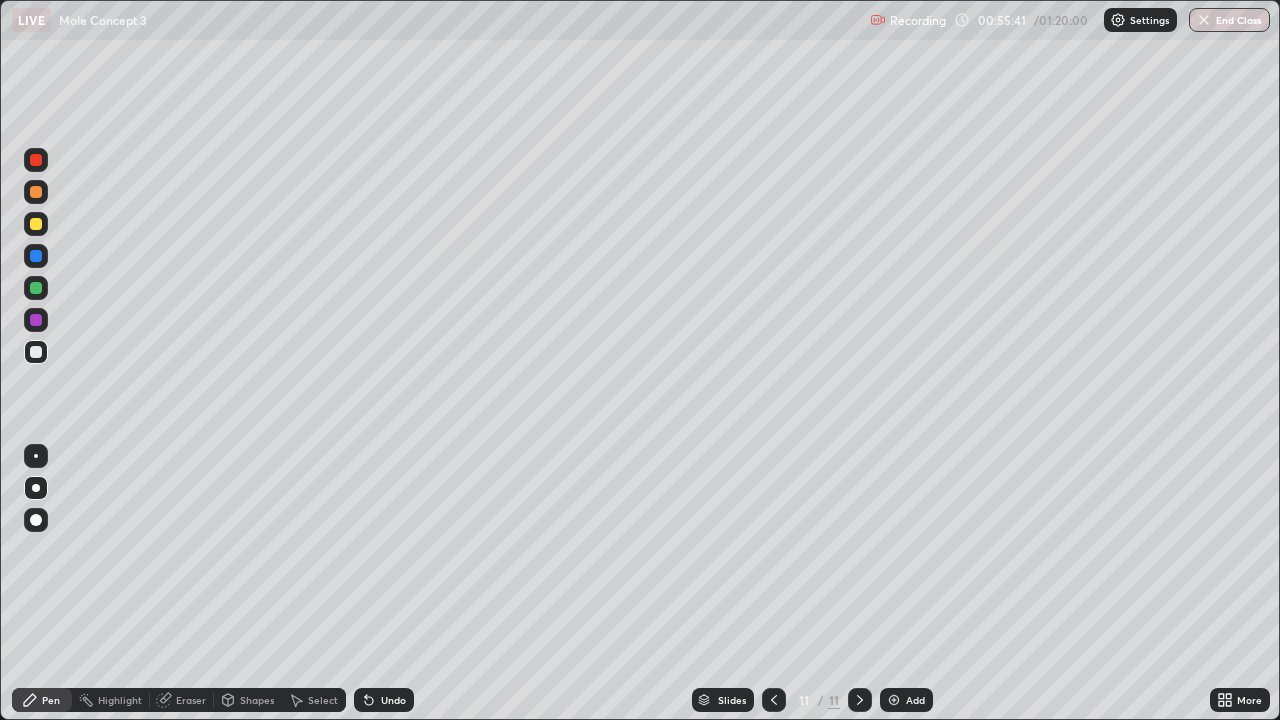 click at bounding box center [36, 224] 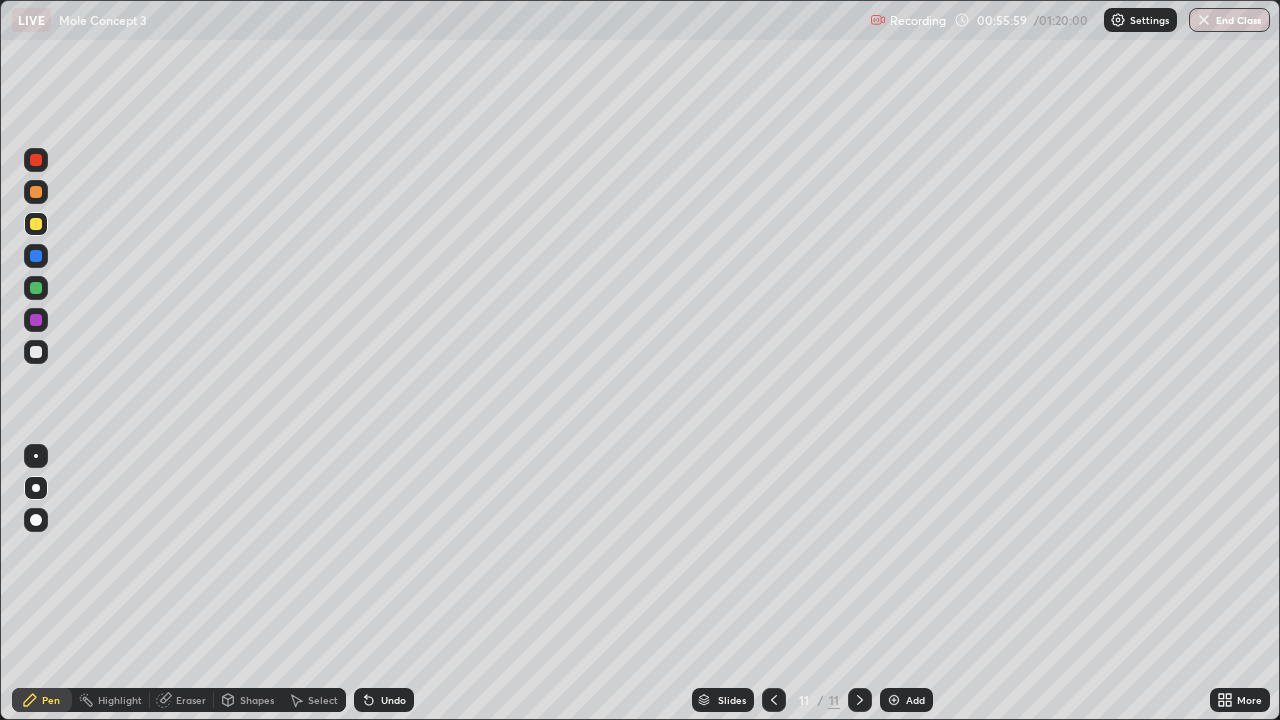 click on "Undo" at bounding box center [393, 700] 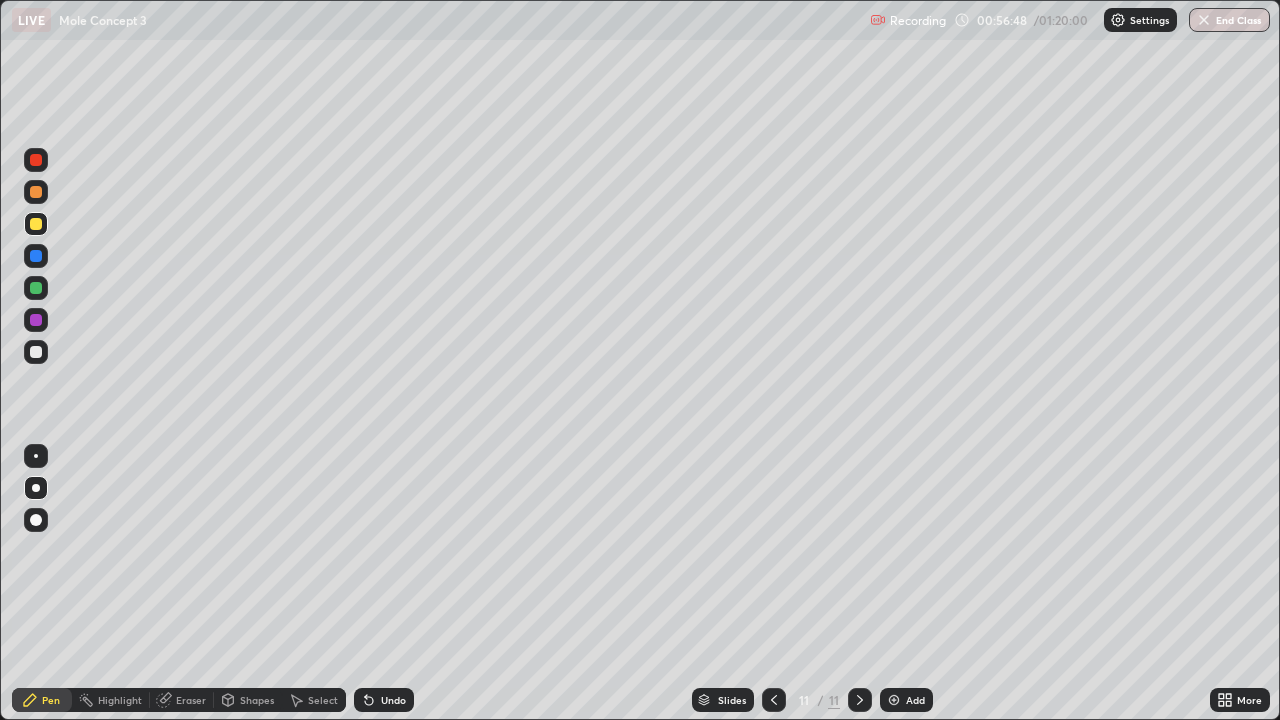 click at bounding box center (36, 352) 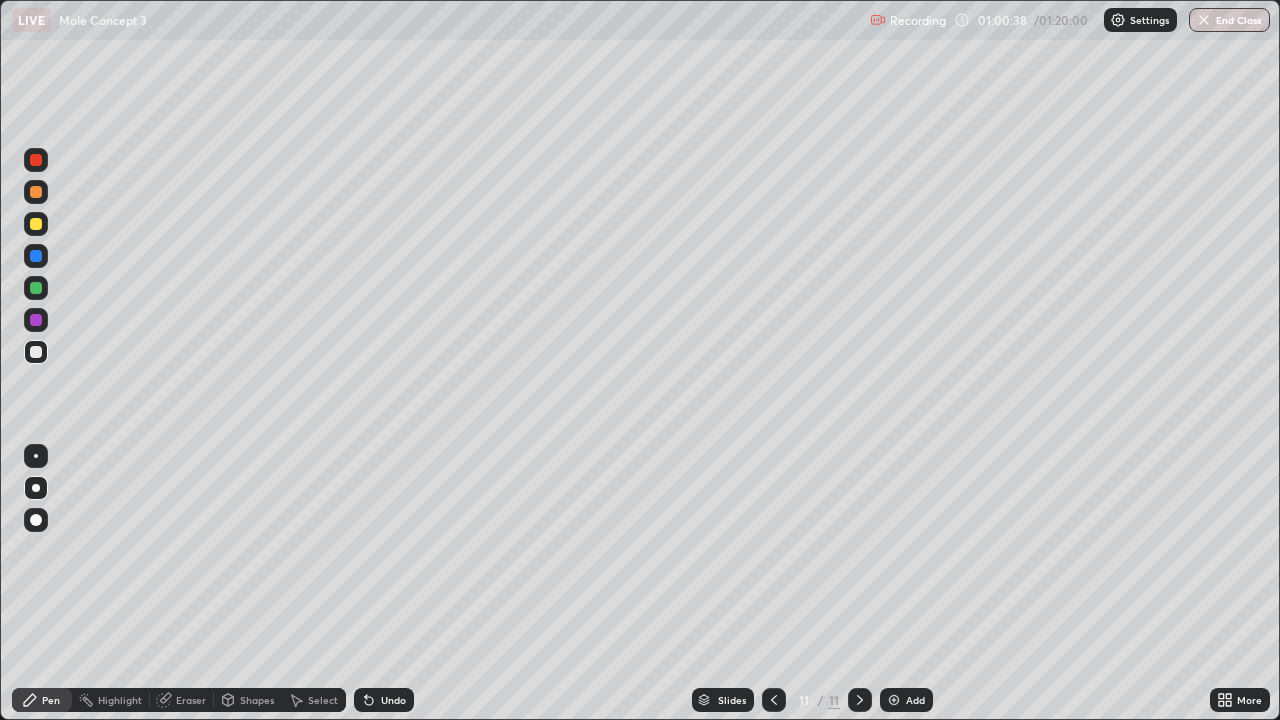 click at bounding box center [894, 700] 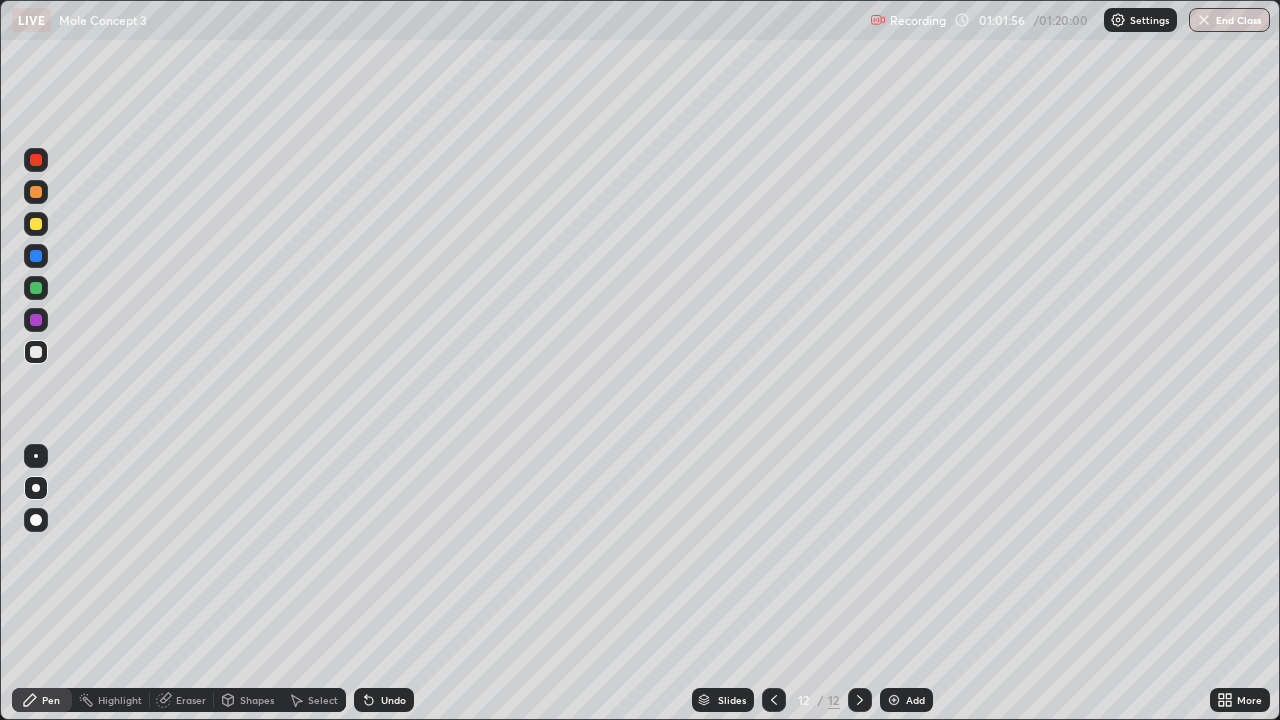 click at bounding box center (36, 224) 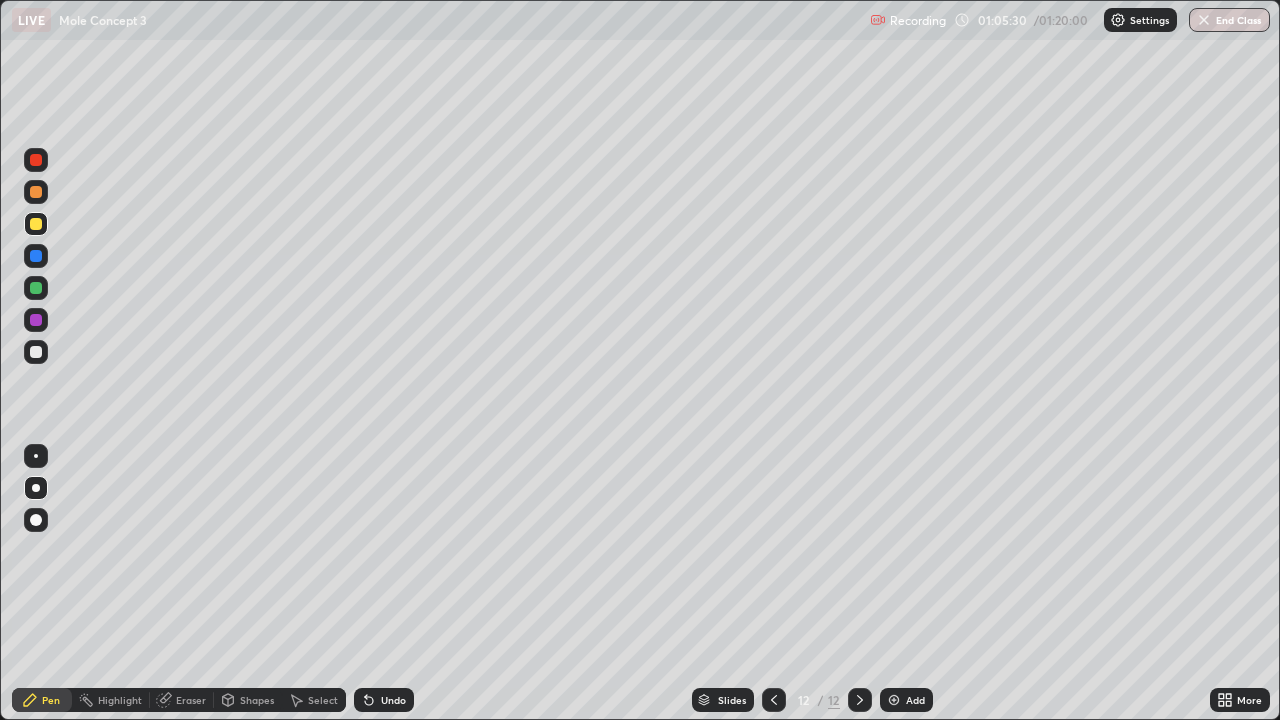 click 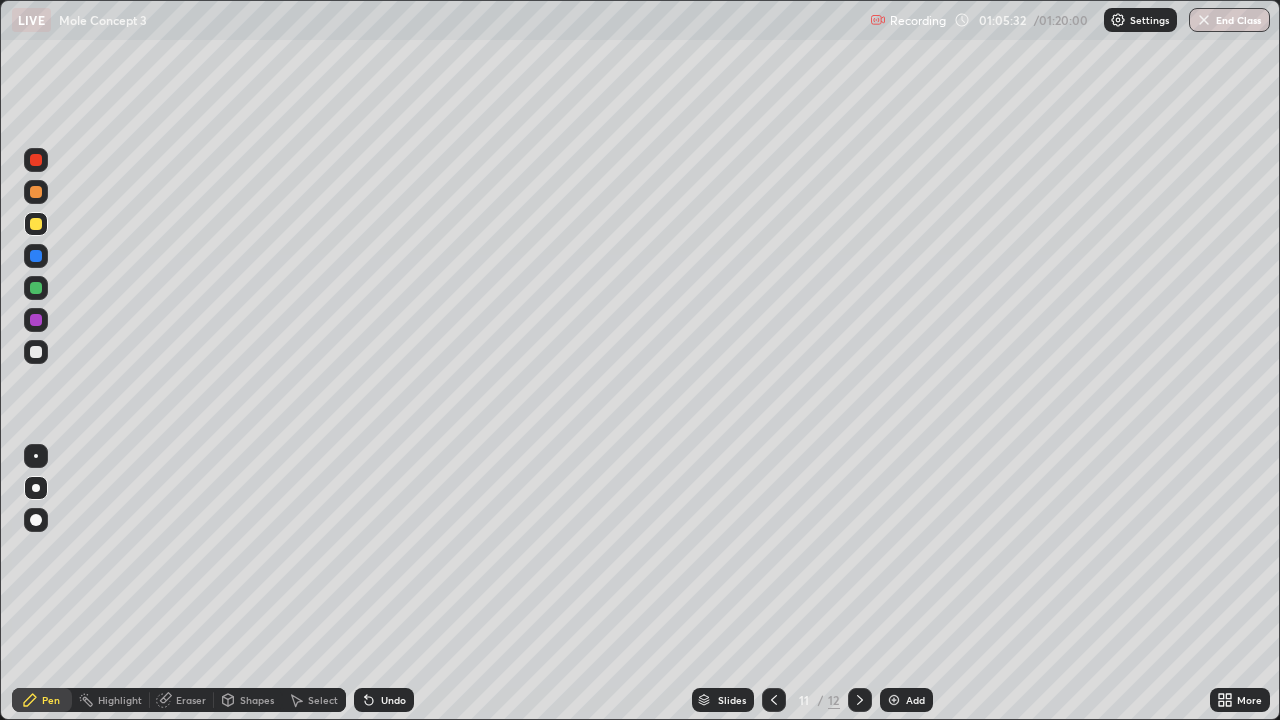 click 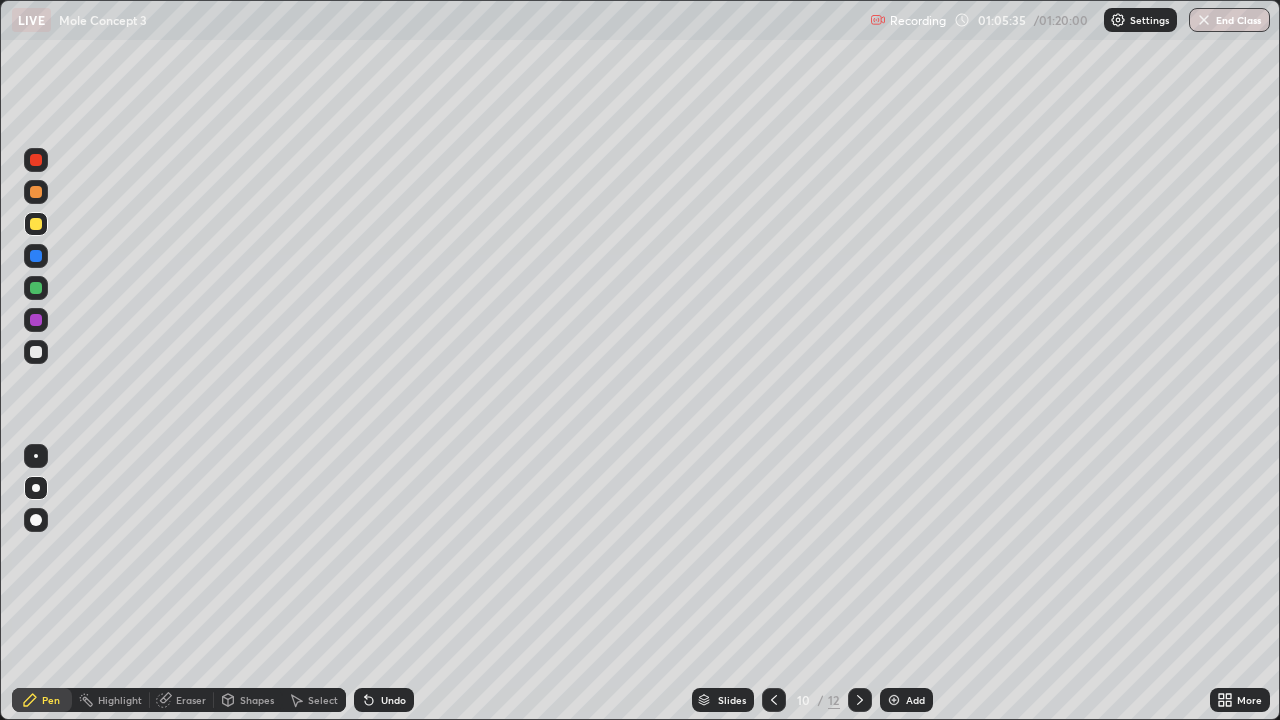 click 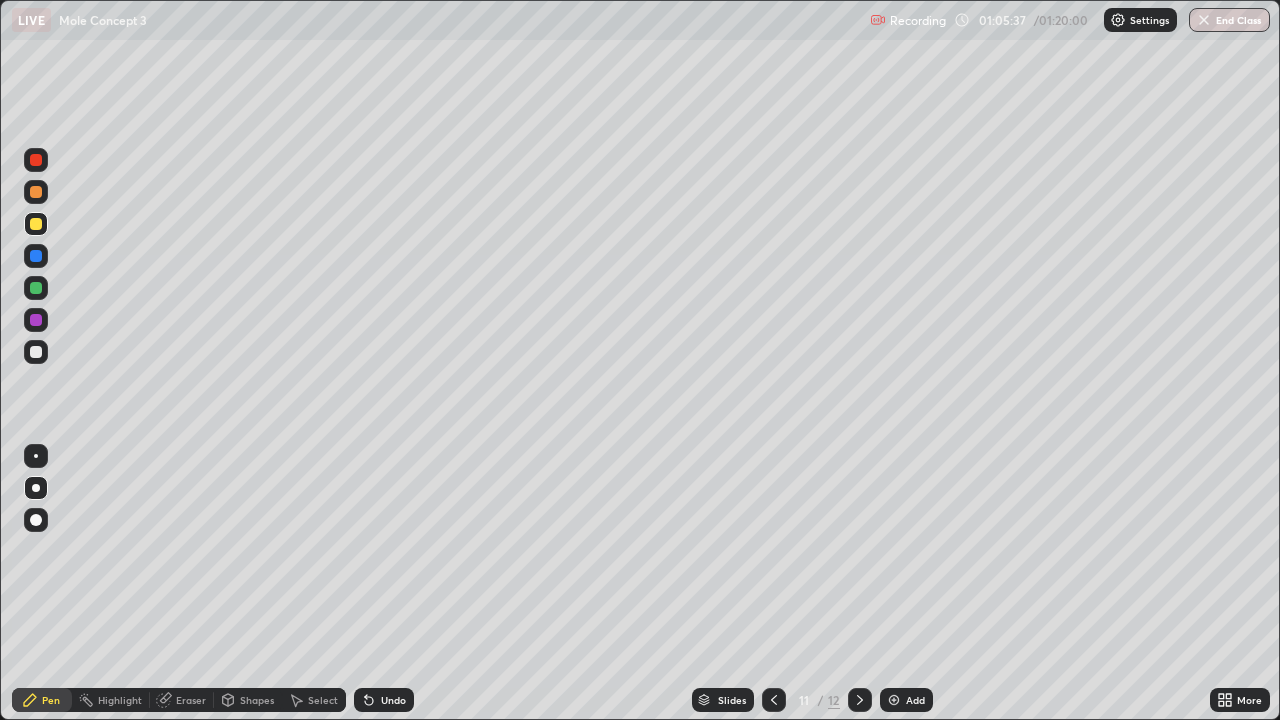 click 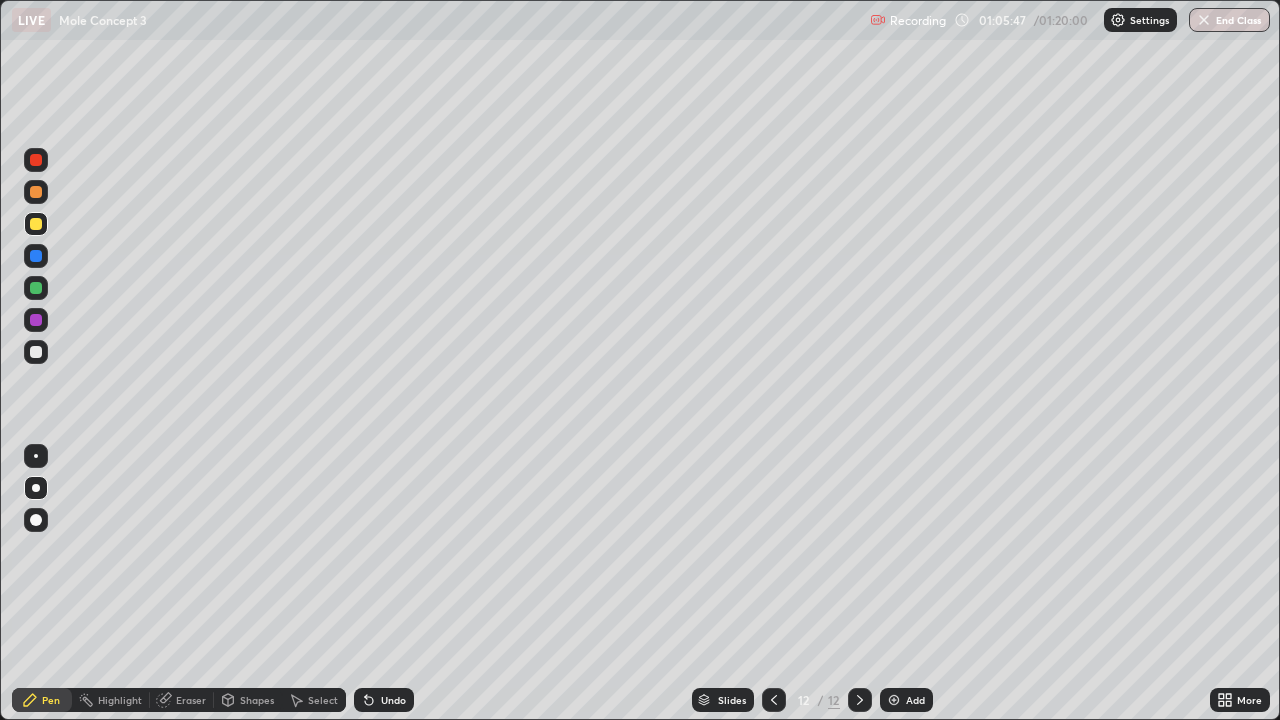 click at bounding box center [774, 700] 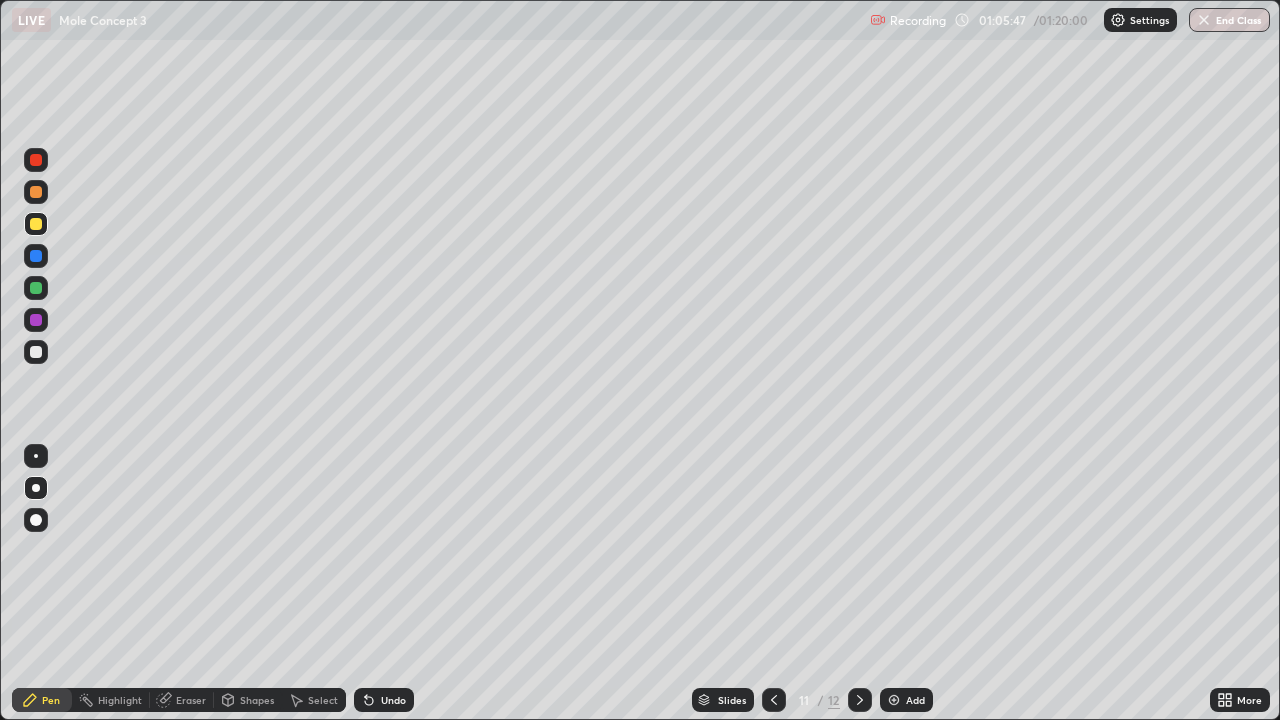 click 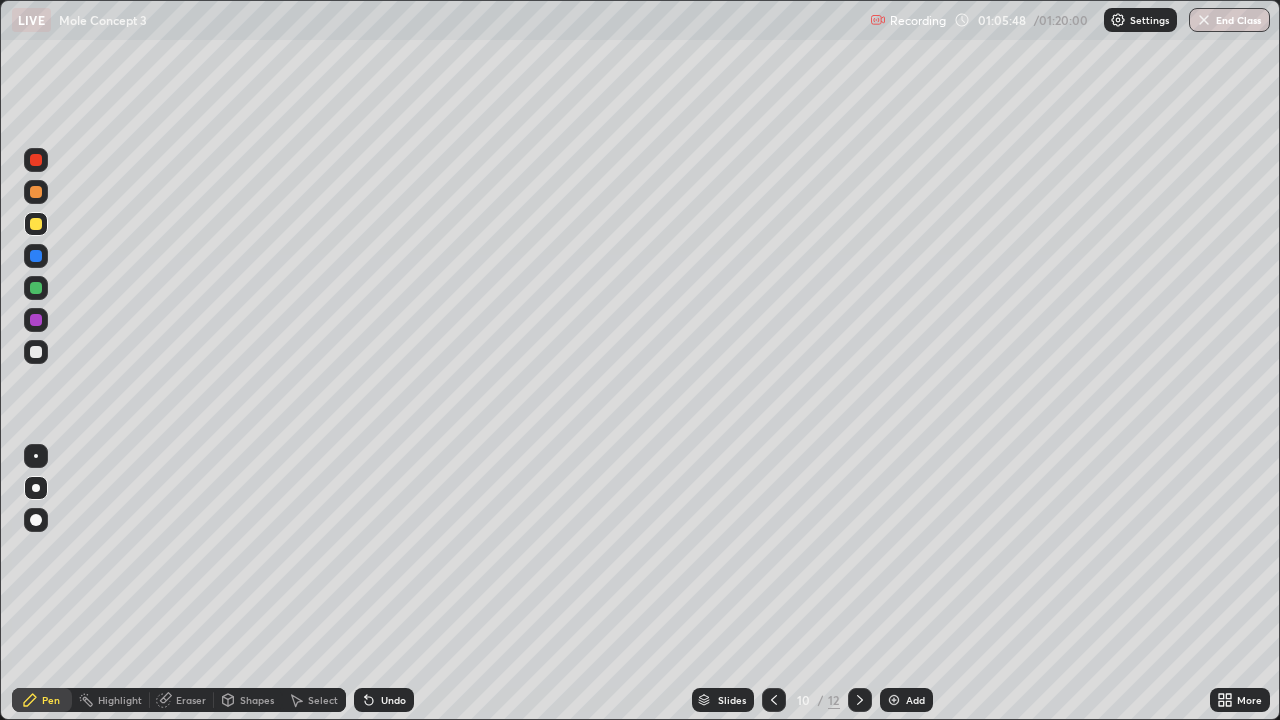 click 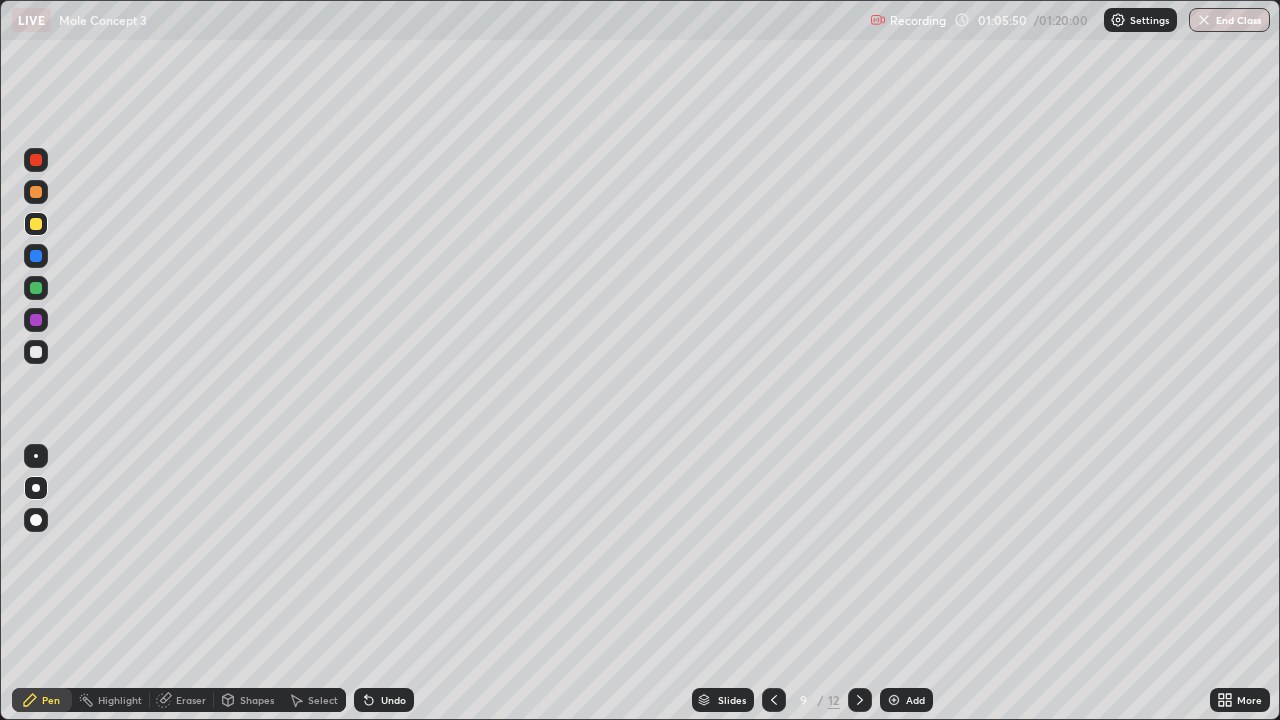 click 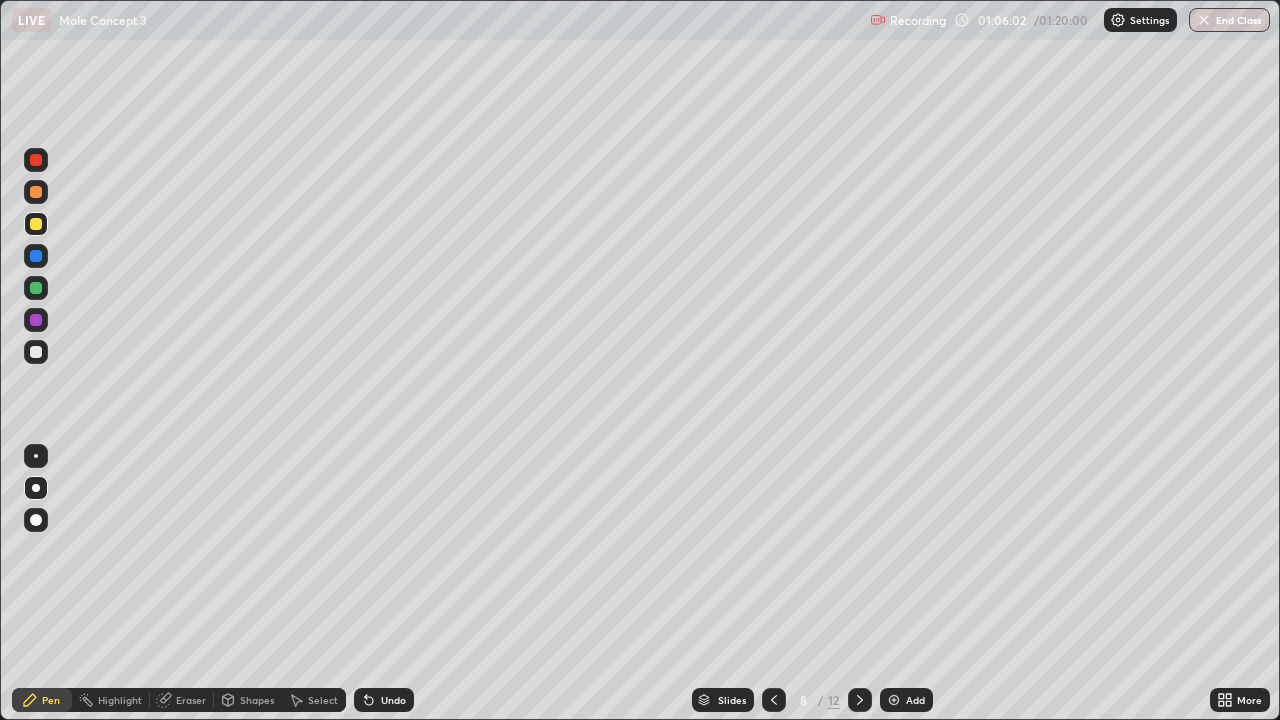 click 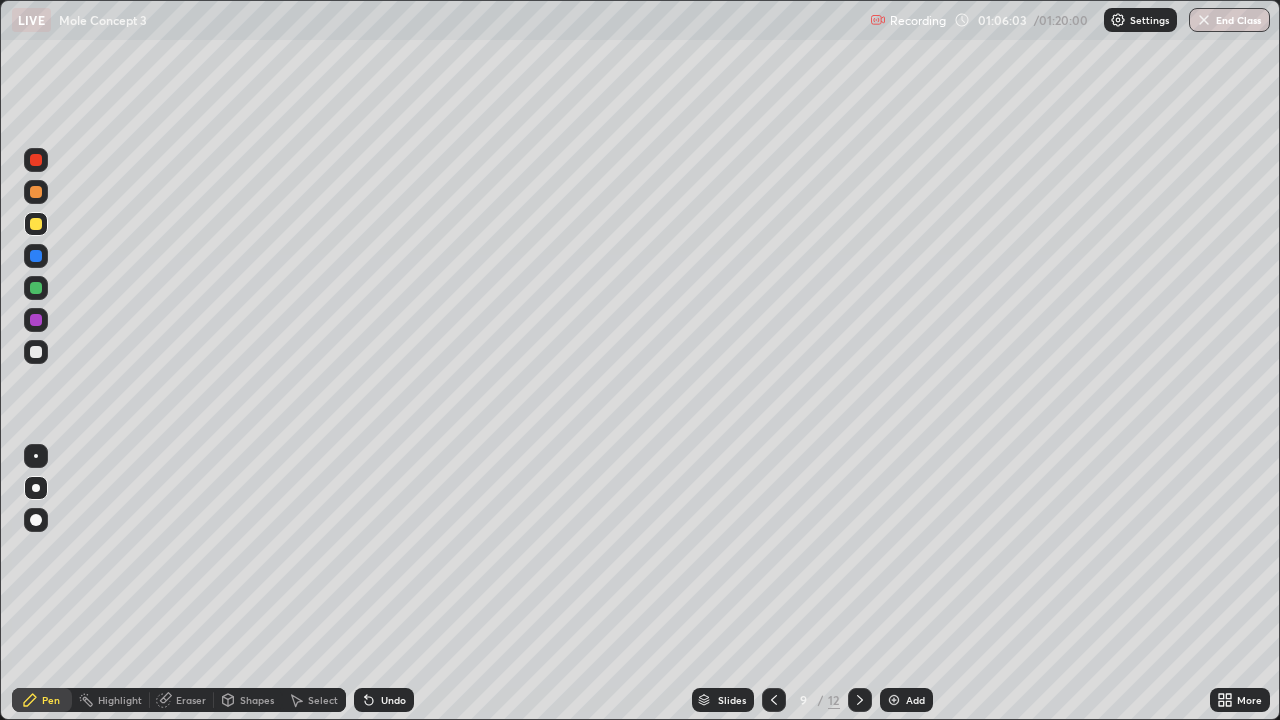 click at bounding box center [860, 700] 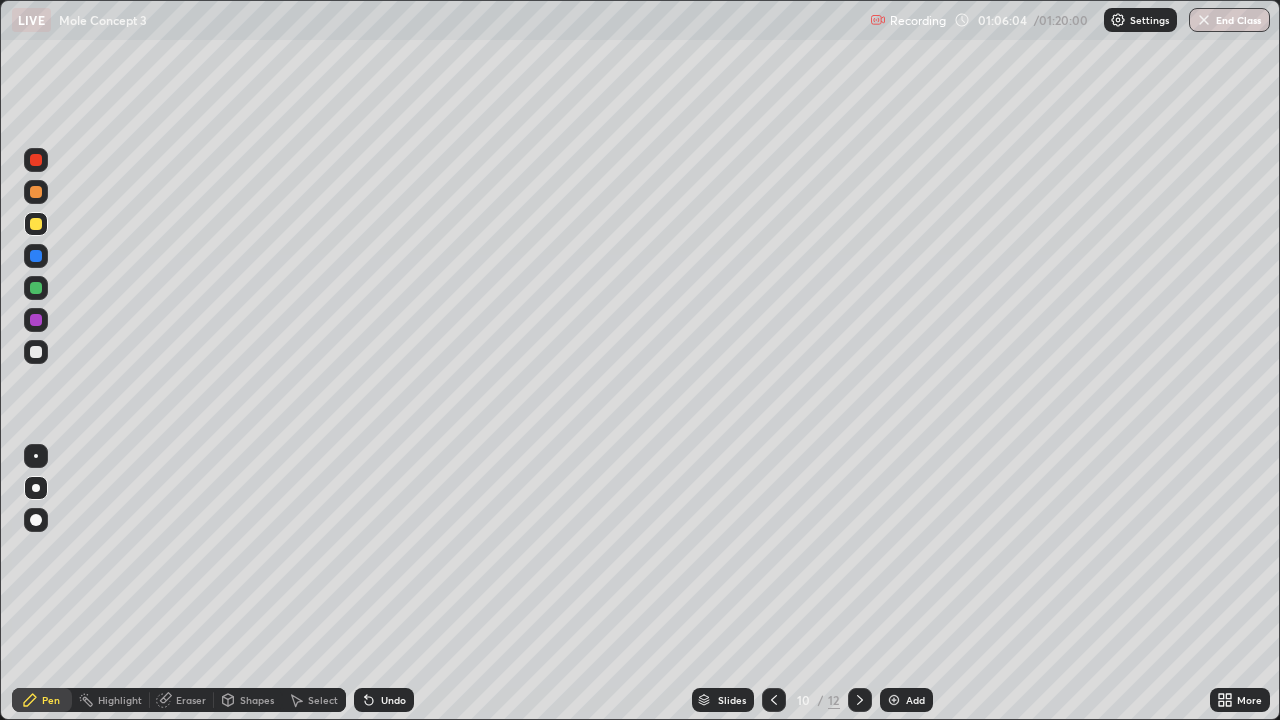 click 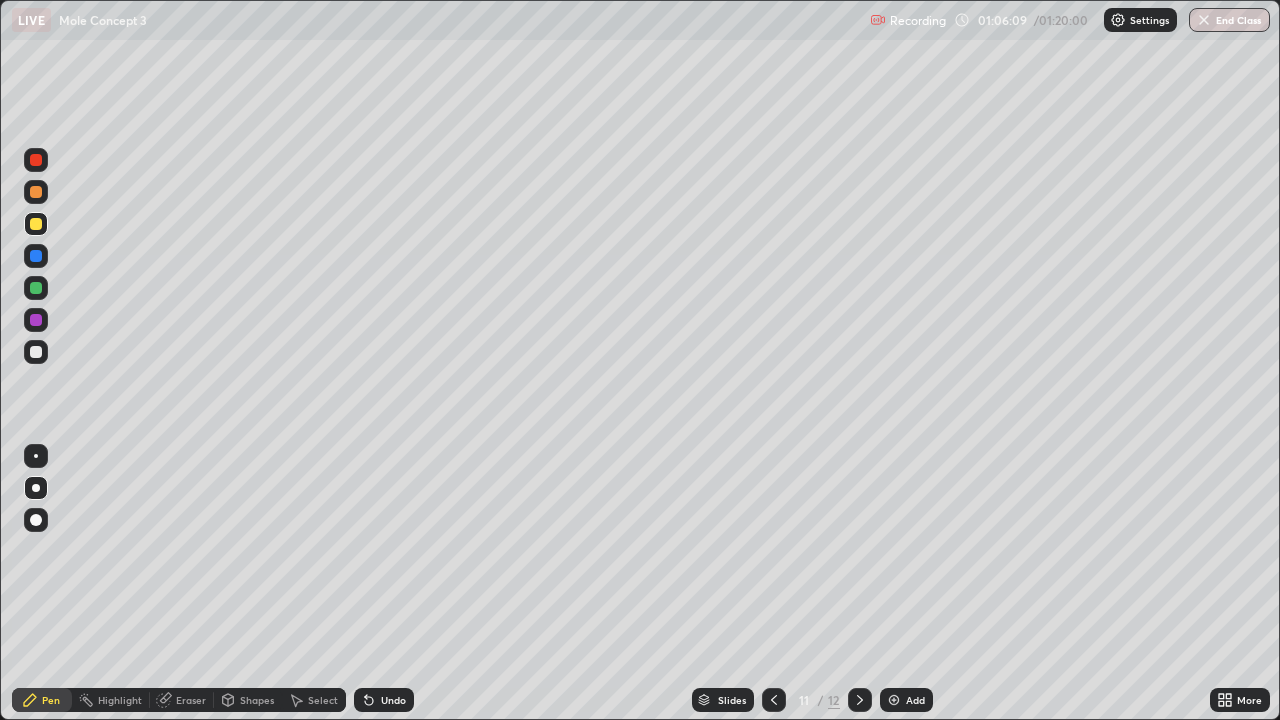 click at bounding box center [894, 700] 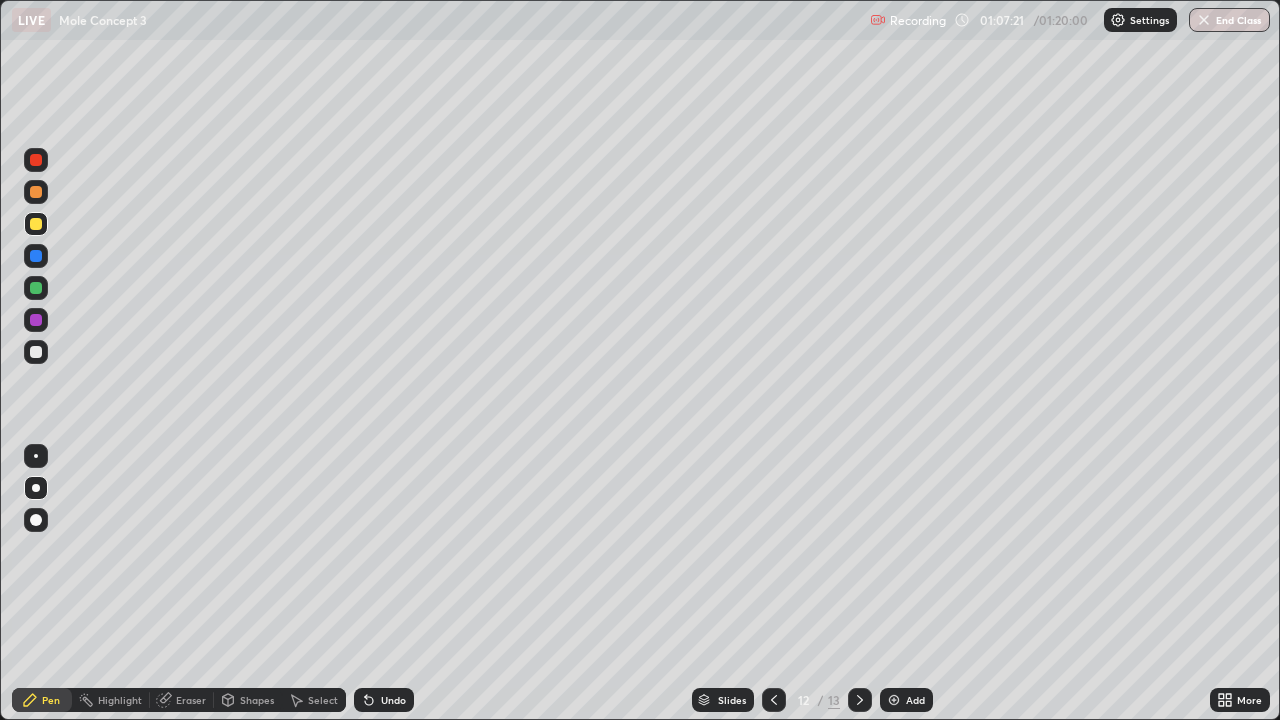 click at bounding box center (36, 352) 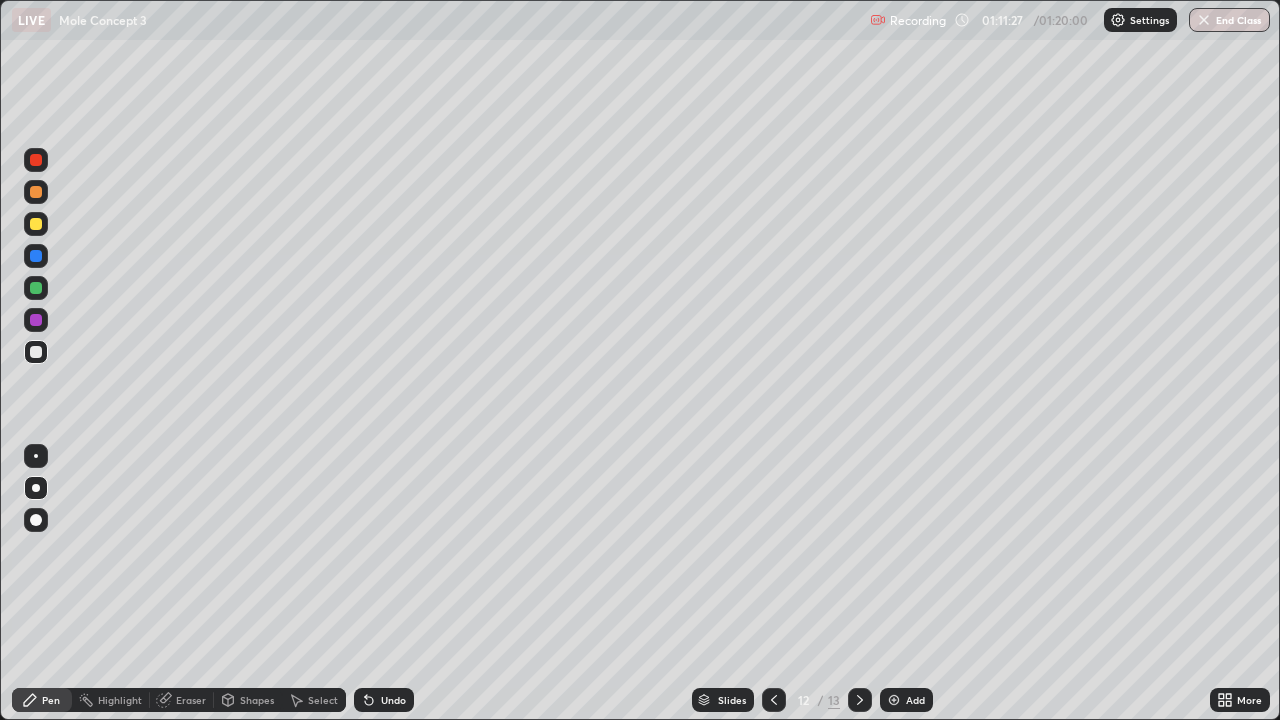 click on "End Class" at bounding box center (1229, 20) 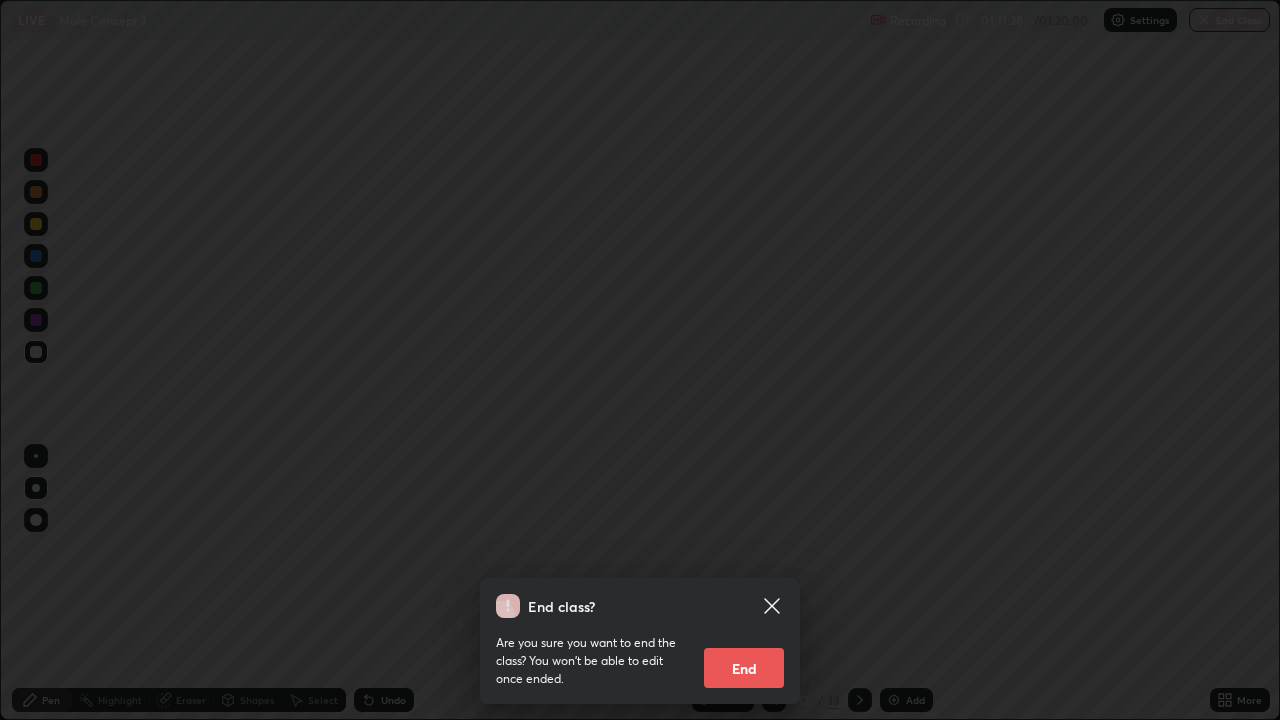 click on "End" at bounding box center (744, 668) 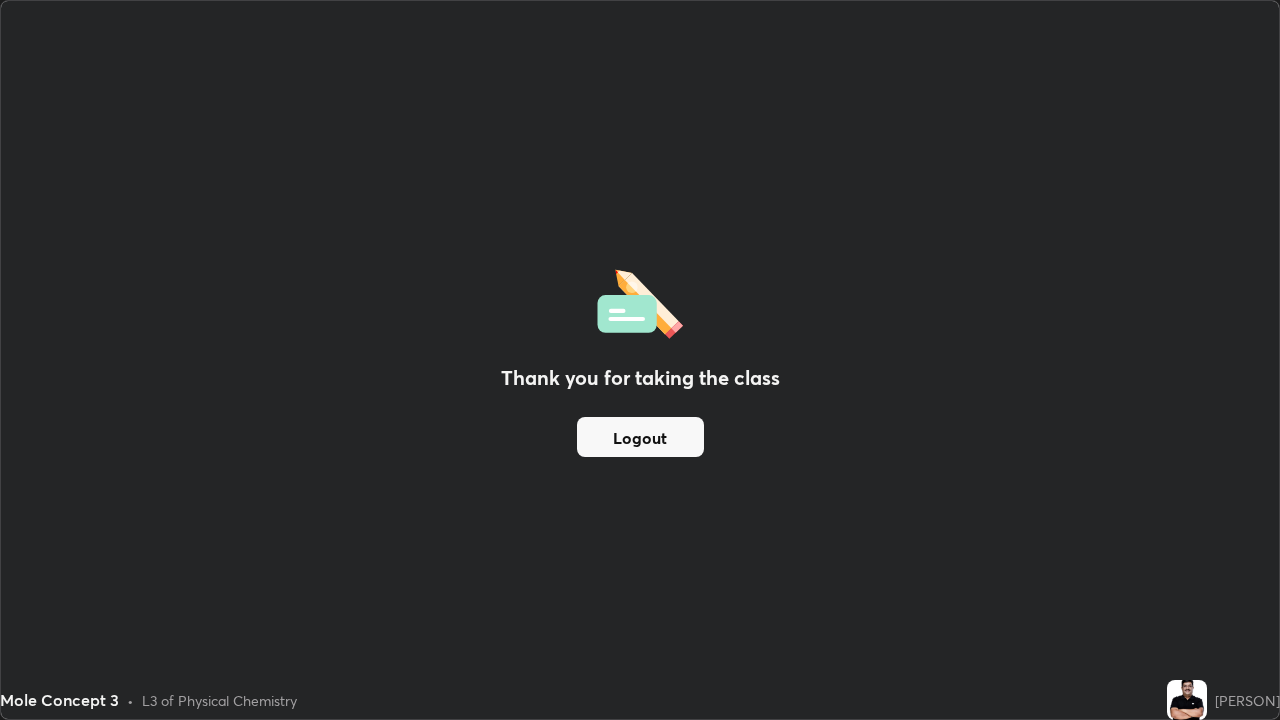 click on "Logout" at bounding box center (640, 437) 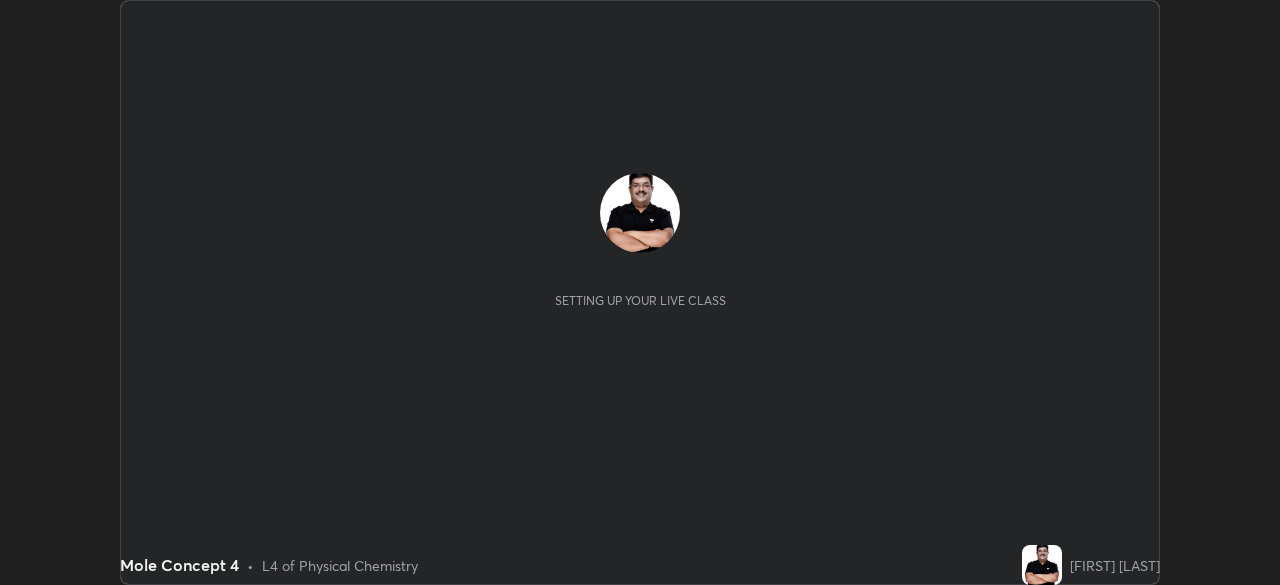 scroll, scrollTop: 0, scrollLeft: 0, axis: both 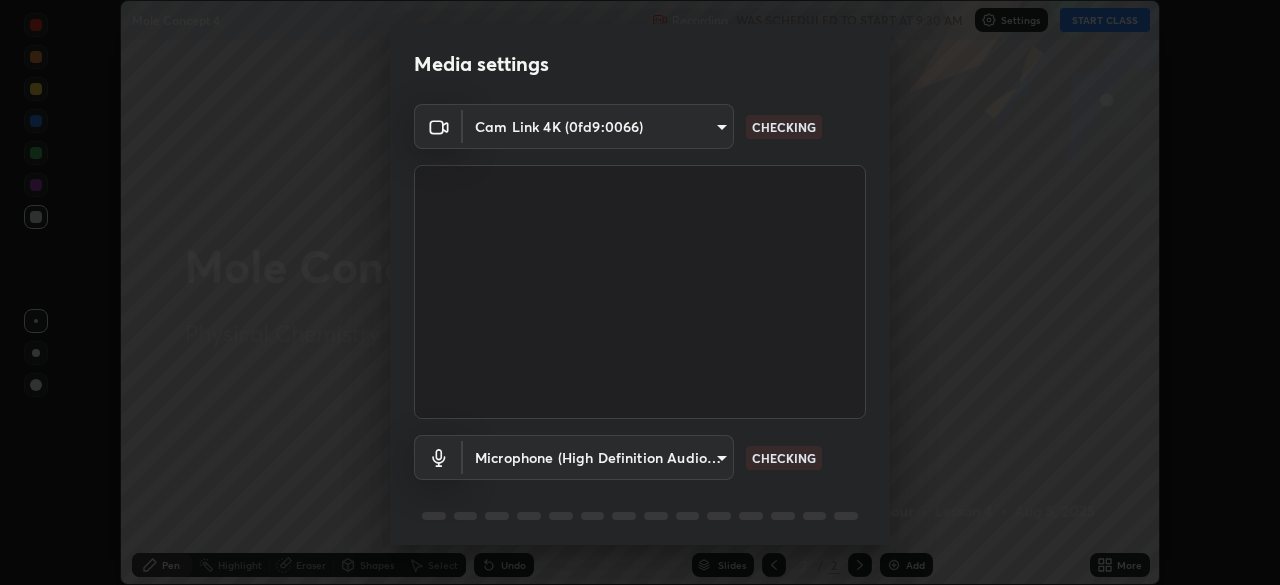 type on "3c4be69abd8bb188fc60b7a87b38b9327546bf8dc7ab004798ed2a43d01158aa" 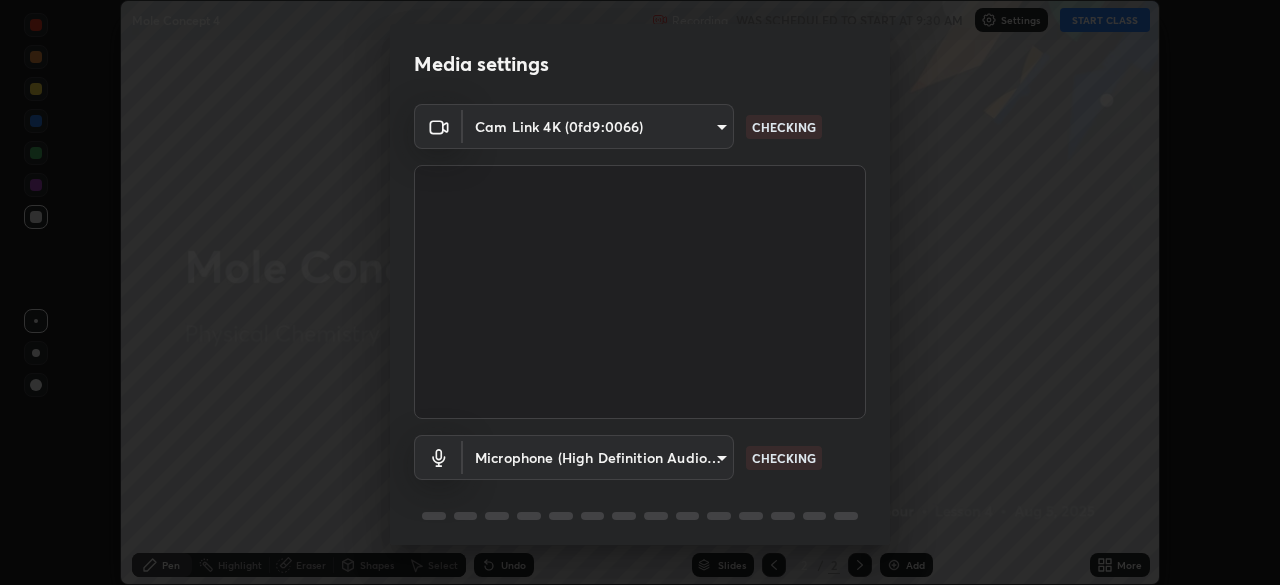 click on "Erase all Mole Concept 4 Recording WAS SCHEDULED TO START AT  9:30 AM Settings START CLASS Setting up your live class Mole Concept 4 • L4 of Physical Chemistry [FIRST] [LAST] Pen Highlight Eraser Shapes Select Undo Slides 2 / 2 Add More No doubts shared Encourage your learners to ask a doubt for better clarity Report an issue Reason for reporting Buffering Chat not working Audio - Video sync issue Educator video quality low ​ Attach an image Report Media settings Cam Link 4K (0fd9:0066) 3c4be69abd8bb188fc60b7a87b38b9327546bf8dc7ab004798ed2a43d01158aa CHECKING Microphone (High Definition Audio Device) f9999c2311e840094d9630691a087509393c43cbb228be8307826b09a2307886 CHECKING 1 / 5 Next" at bounding box center (640, 292) 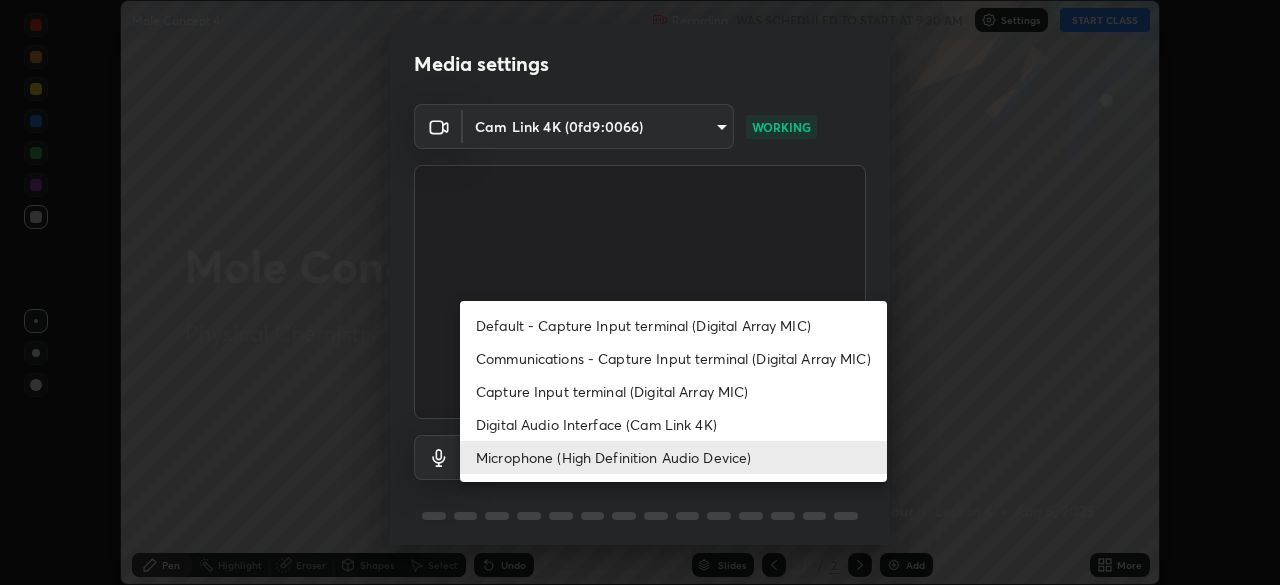click on "Default - Capture Input terminal (Digital Array MIC)" at bounding box center [673, 325] 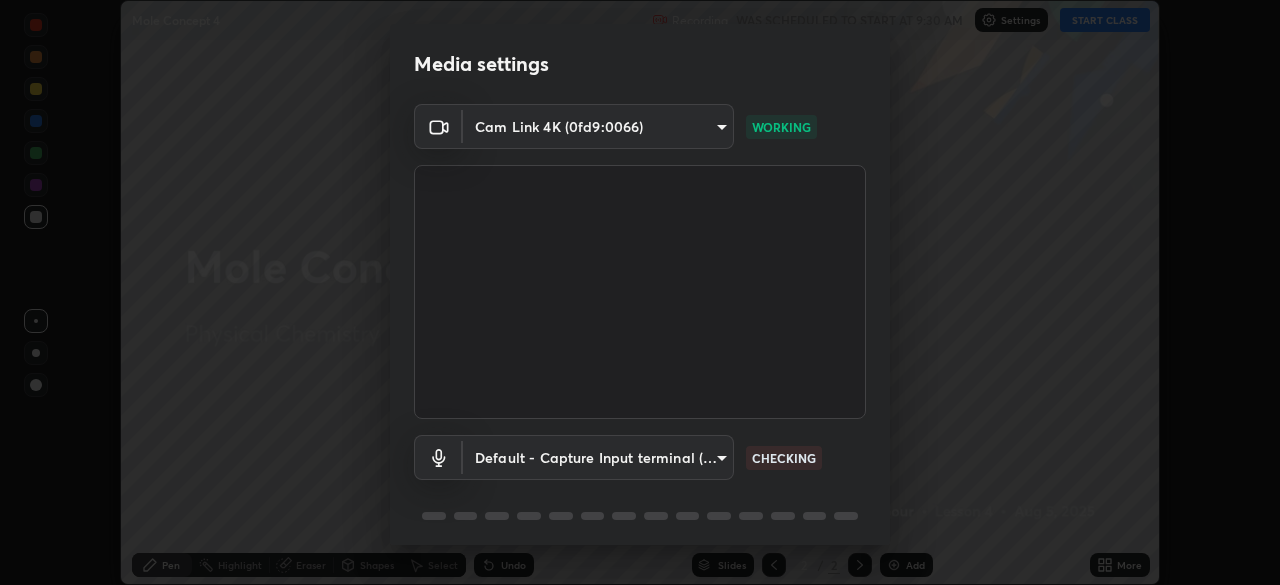 click on "Erase all Mole Concept 4 Recording WAS SCHEDULED TO START AT  9:30 AM Settings START CLASS Setting up your live class Mole Concept 4 • L4 of Physical Chemistry [FIRST] [LAST] Pen Highlight Eraser Shapes Select Undo Slides 2 / 2 Add More No doubts shared Encourage your learners to ask a doubt for better clarity Report an issue Reason for reporting Buffering Chat not working Audio - Video sync issue Educator video quality low ​ Attach an image Report Media settings Cam Link 4K (0fd9:0066) 3c4be69abd8bb188fc60b7a87b38b9327546bf8dc7ab004798ed2a43d01158aa WORKING Default - Capture Input terminal (Digital Array MIC) default CHECKING 1 / 5 Next" at bounding box center (640, 292) 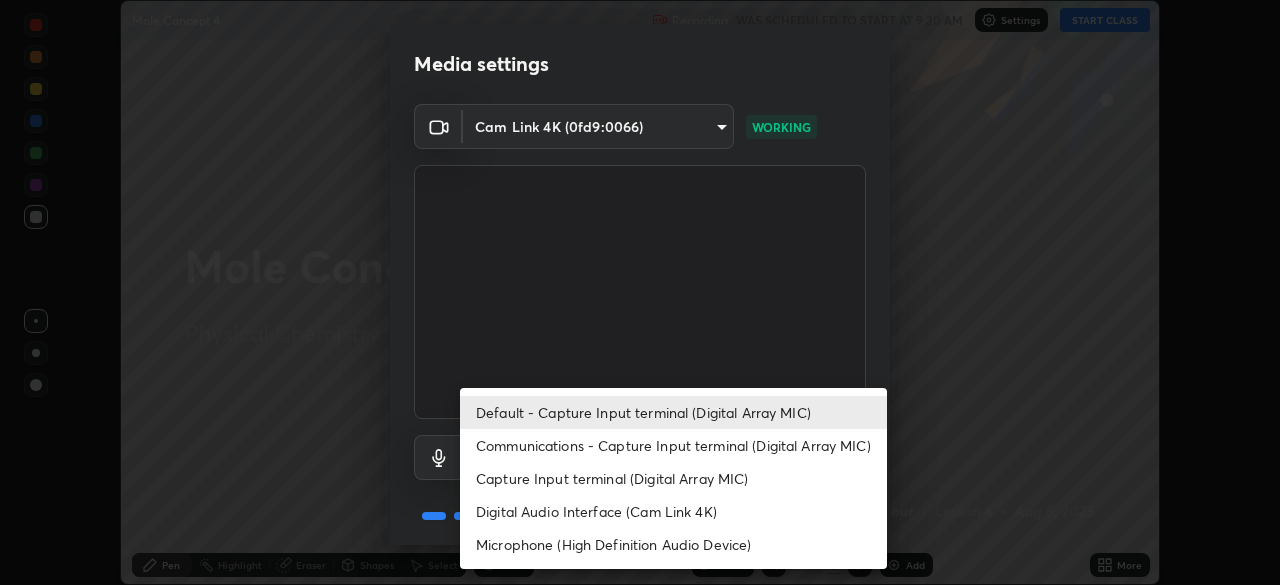 click on "Microphone (High Definition Audio Device)" at bounding box center (673, 544) 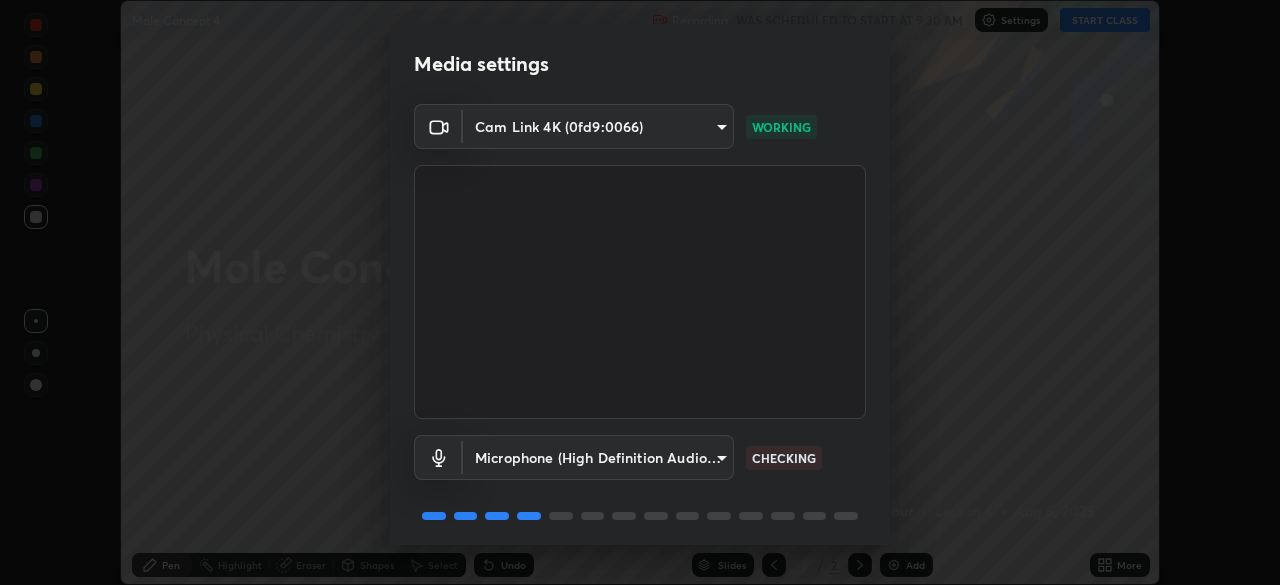 scroll, scrollTop: 71, scrollLeft: 0, axis: vertical 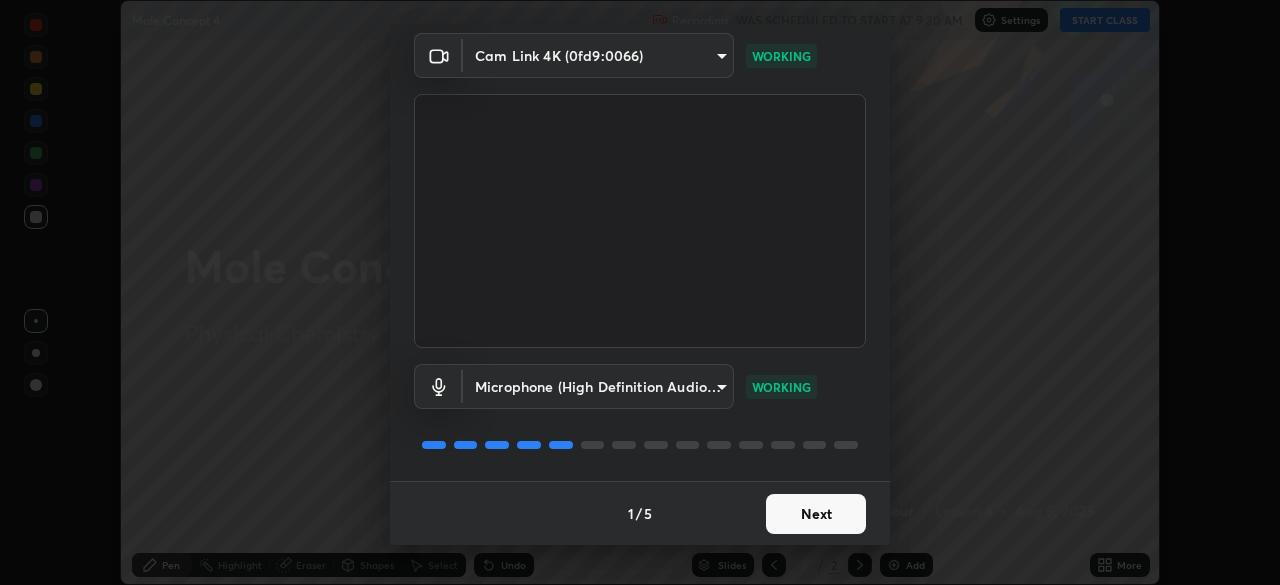 click on "Next" at bounding box center (816, 514) 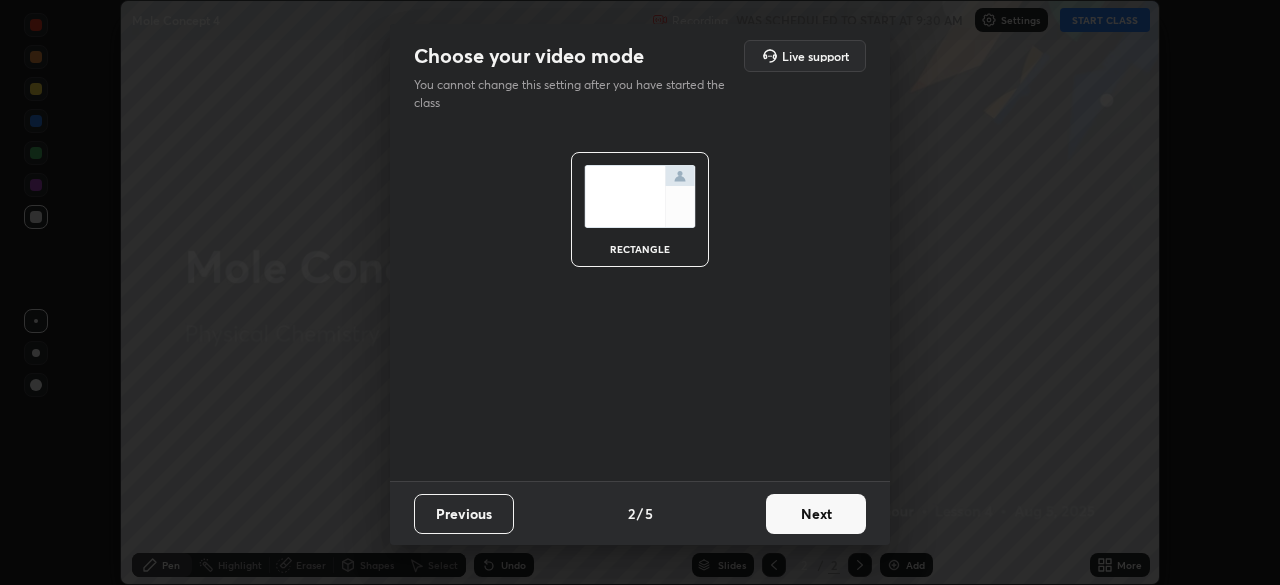 scroll, scrollTop: 0, scrollLeft: 0, axis: both 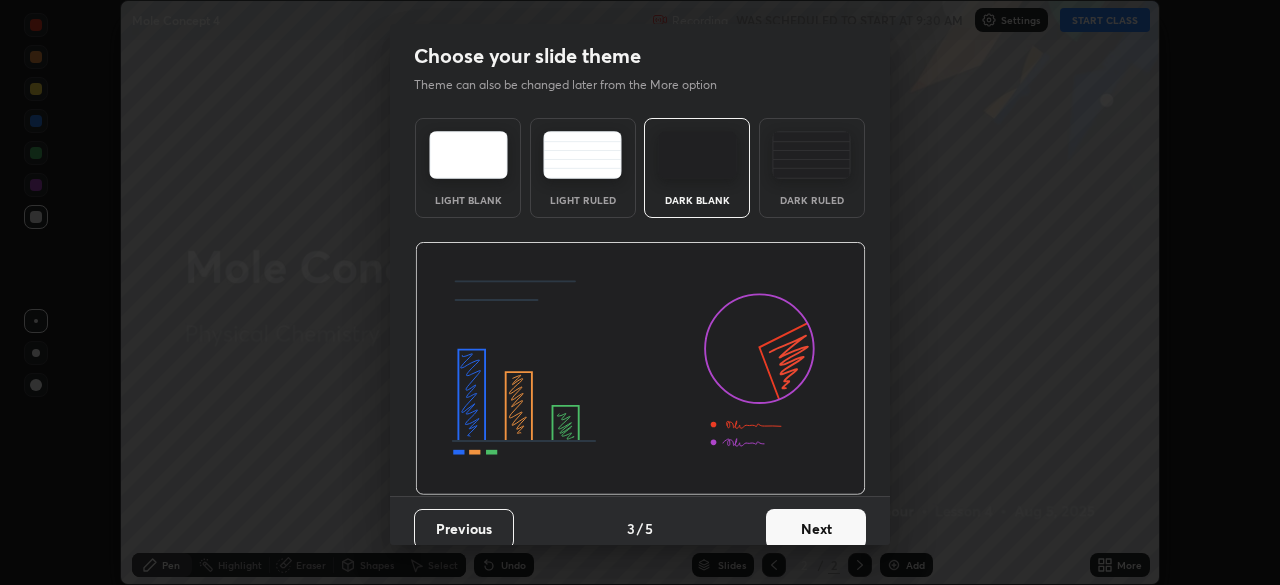 click on "Next" at bounding box center (816, 529) 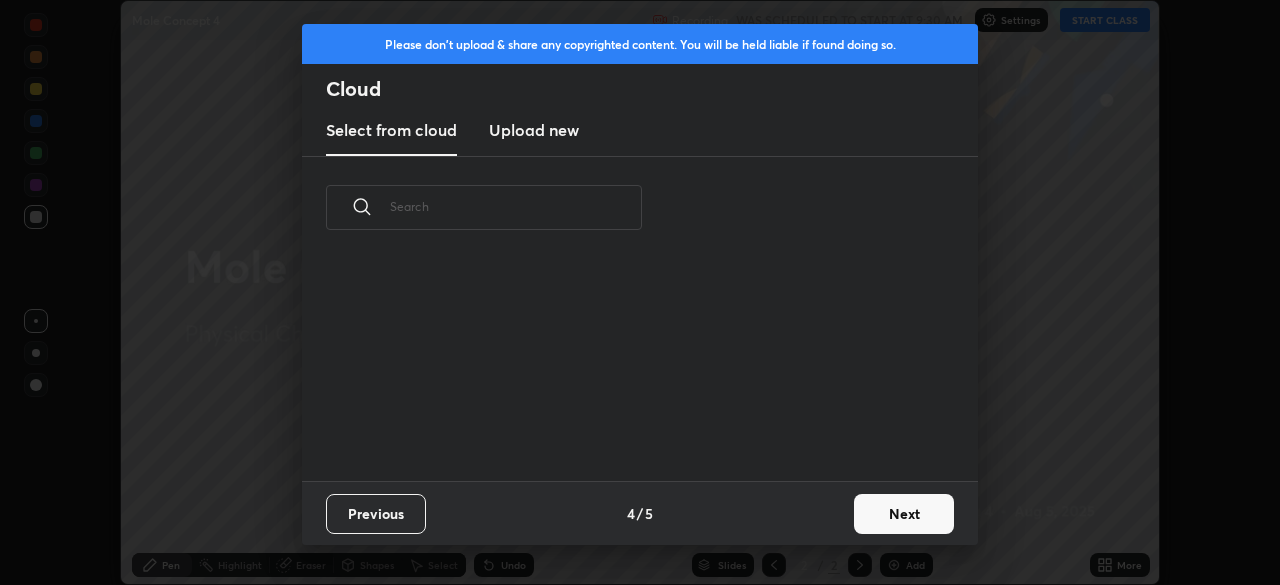 click on "Next" at bounding box center (904, 514) 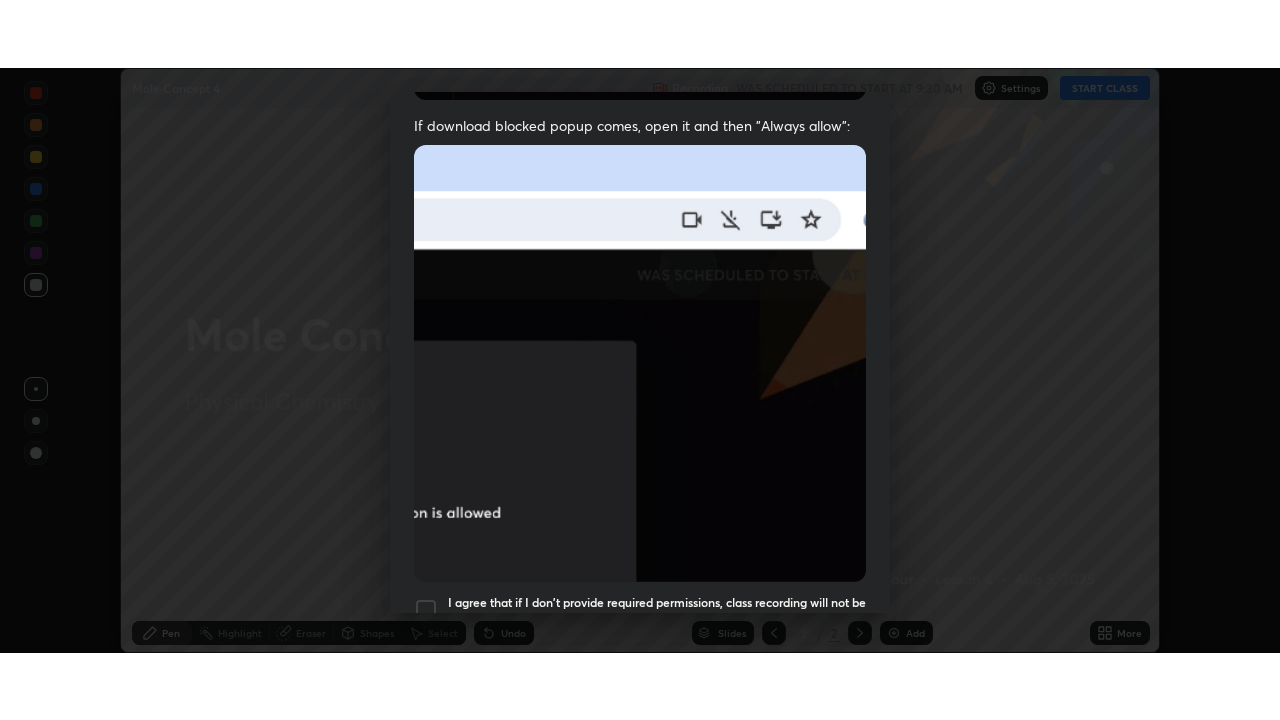 scroll, scrollTop: 479, scrollLeft: 0, axis: vertical 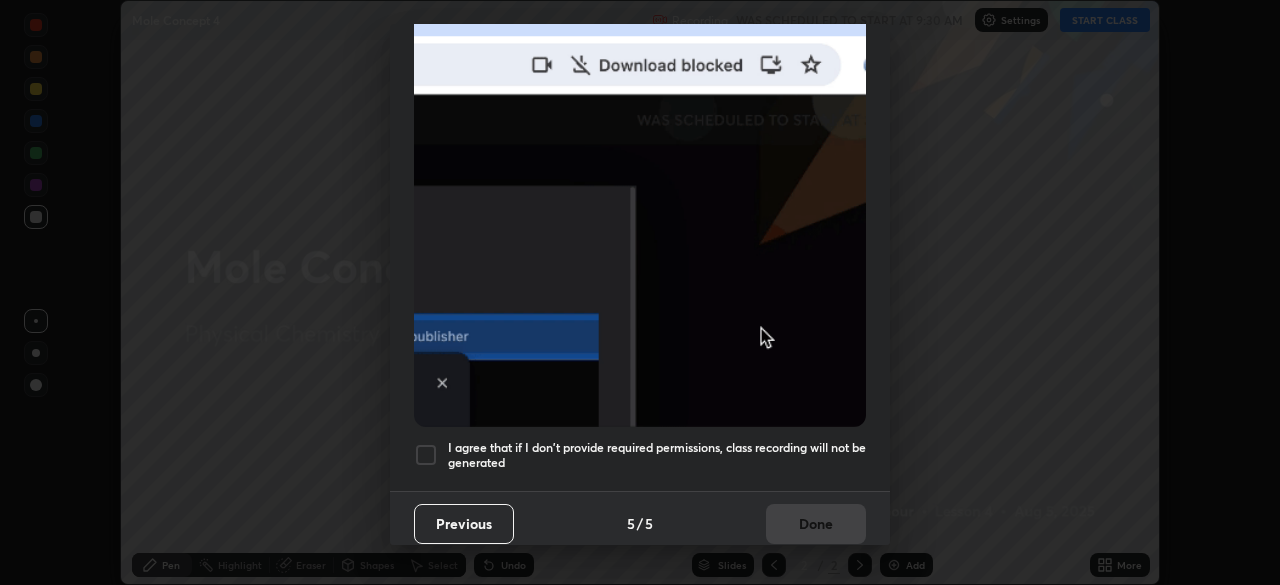 click at bounding box center [426, 455] 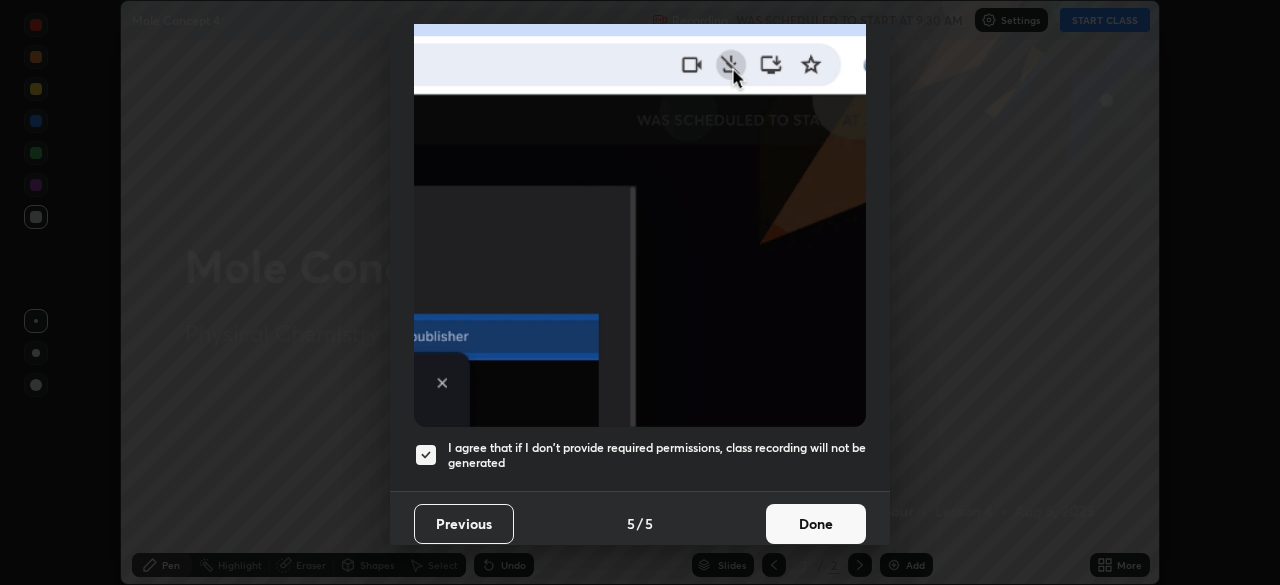 click on "Done" at bounding box center [816, 524] 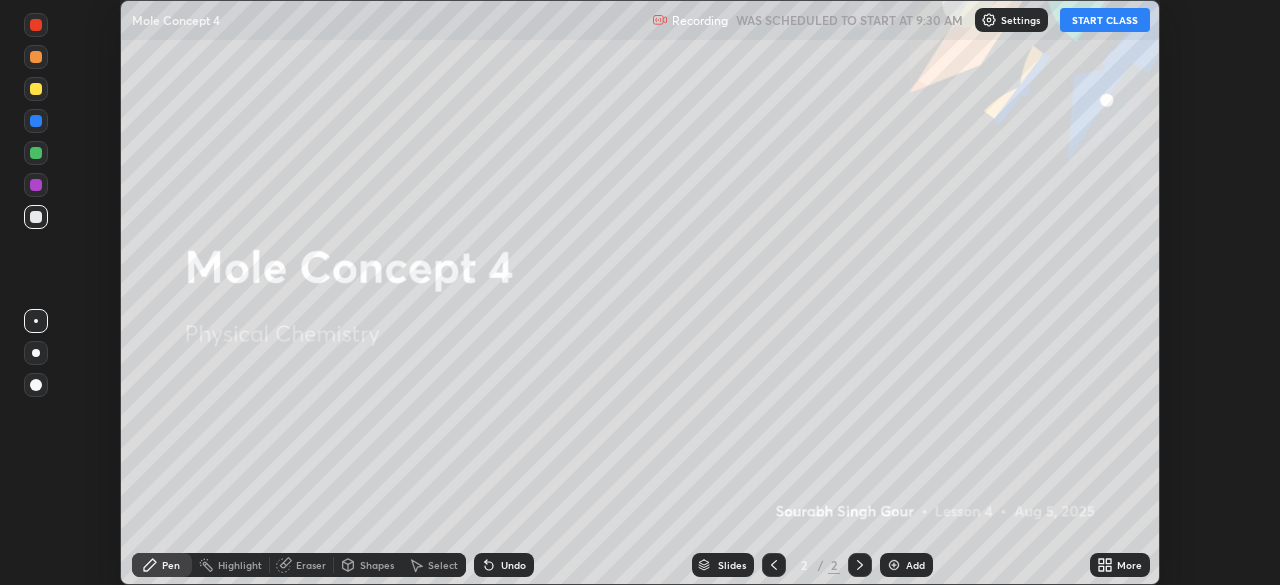 click on "START CLASS" at bounding box center (1105, 20) 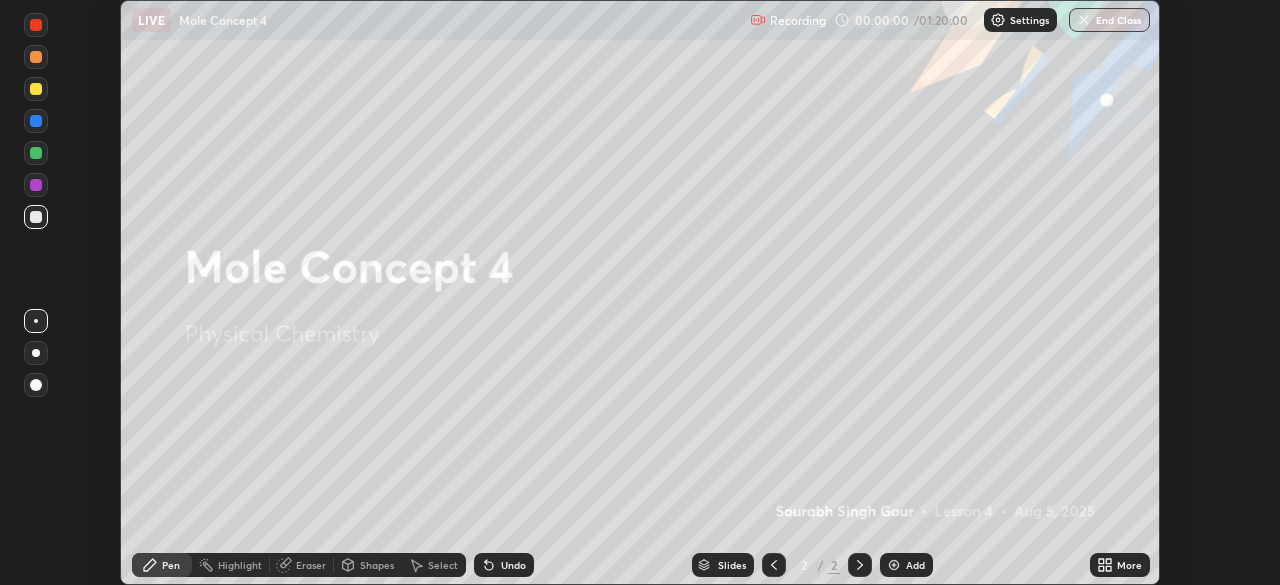 click 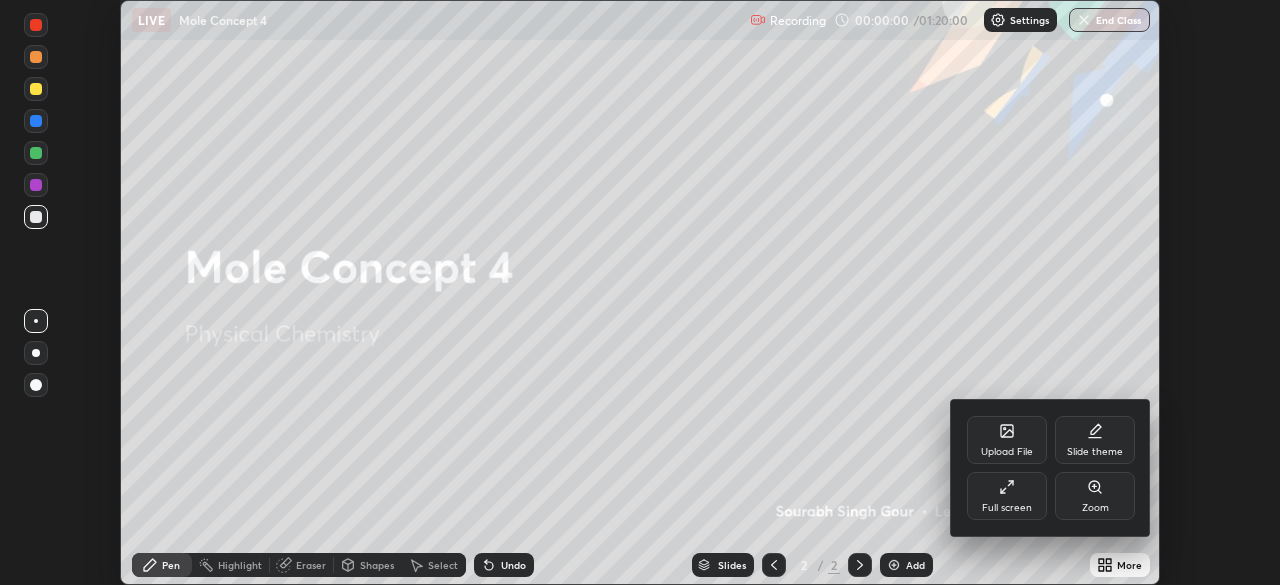 click on "Full screen" at bounding box center (1007, 508) 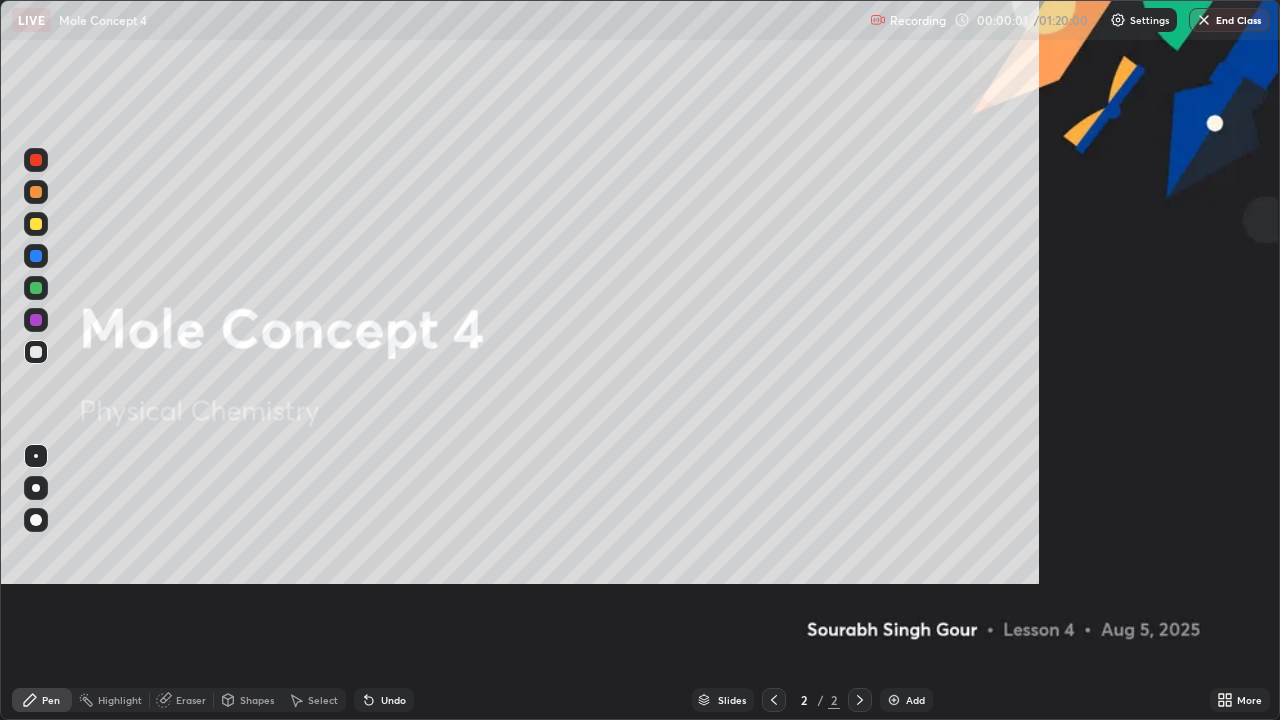 scroll, scrollTop: 99280, scrollLeft: 98720, axis: both 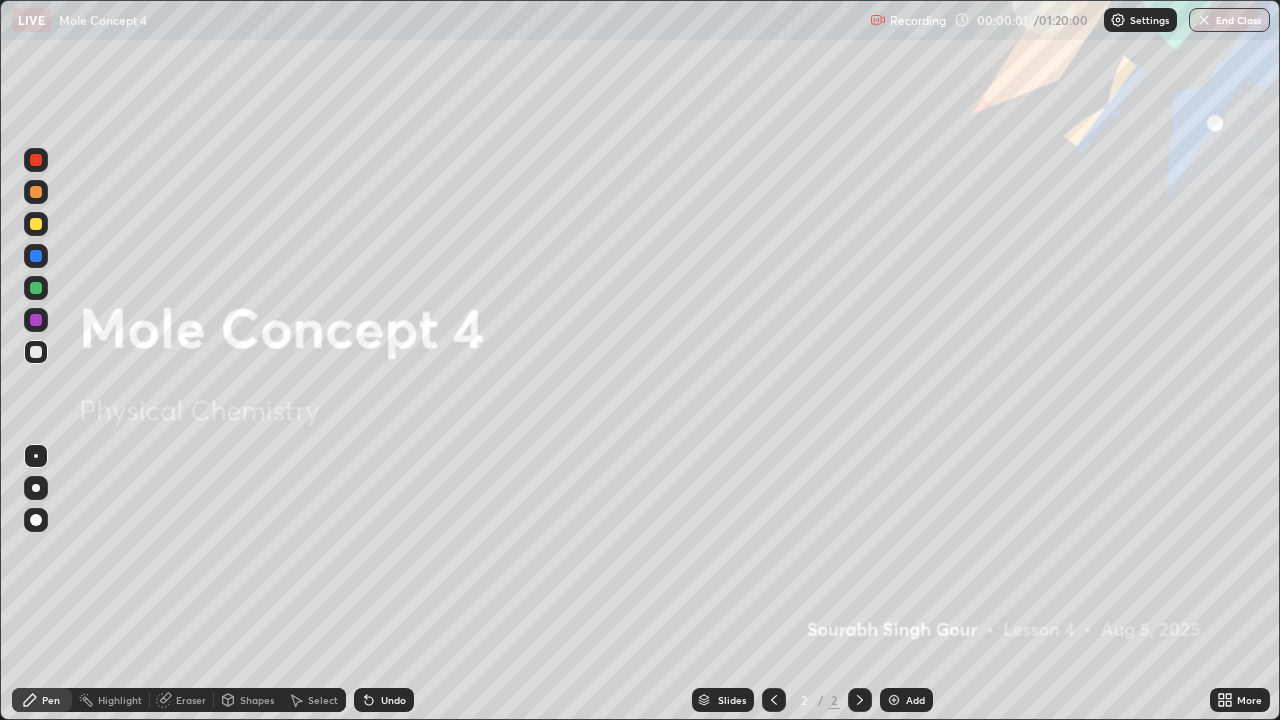 click at bounding box center (894, 700) 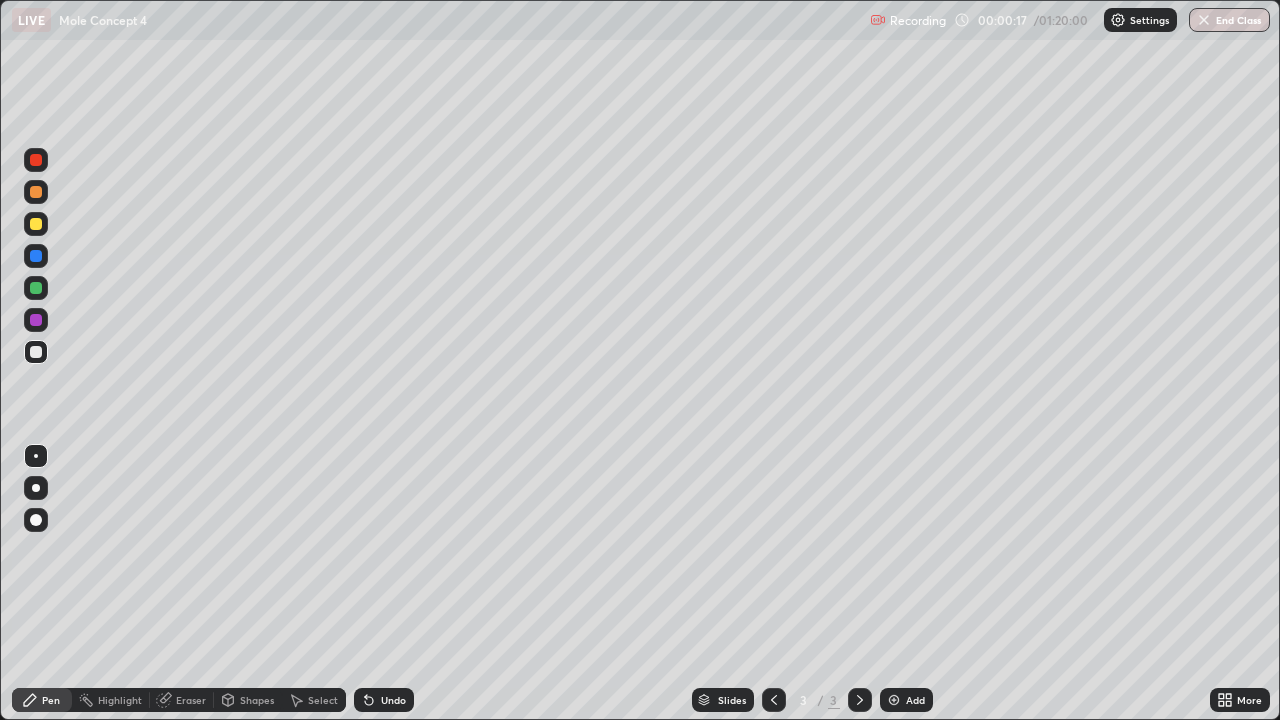 click at bounding box center [36, 224] 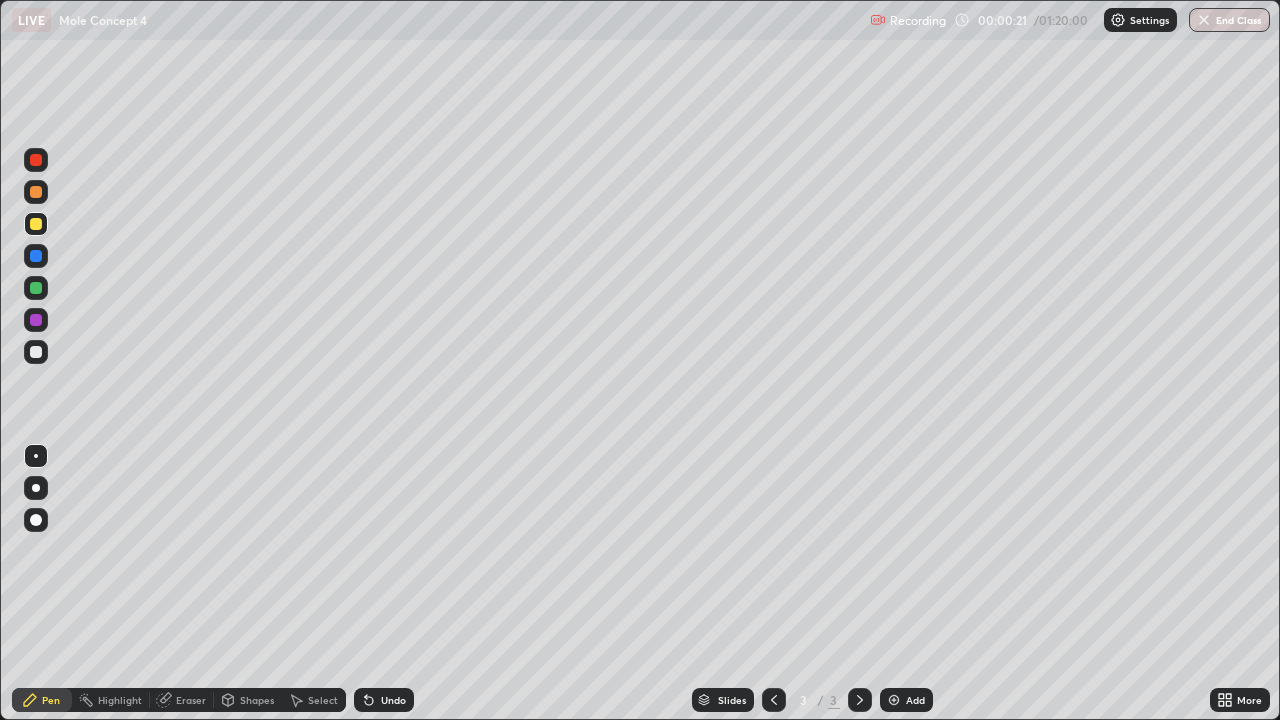click at bounding box center [36, 488] 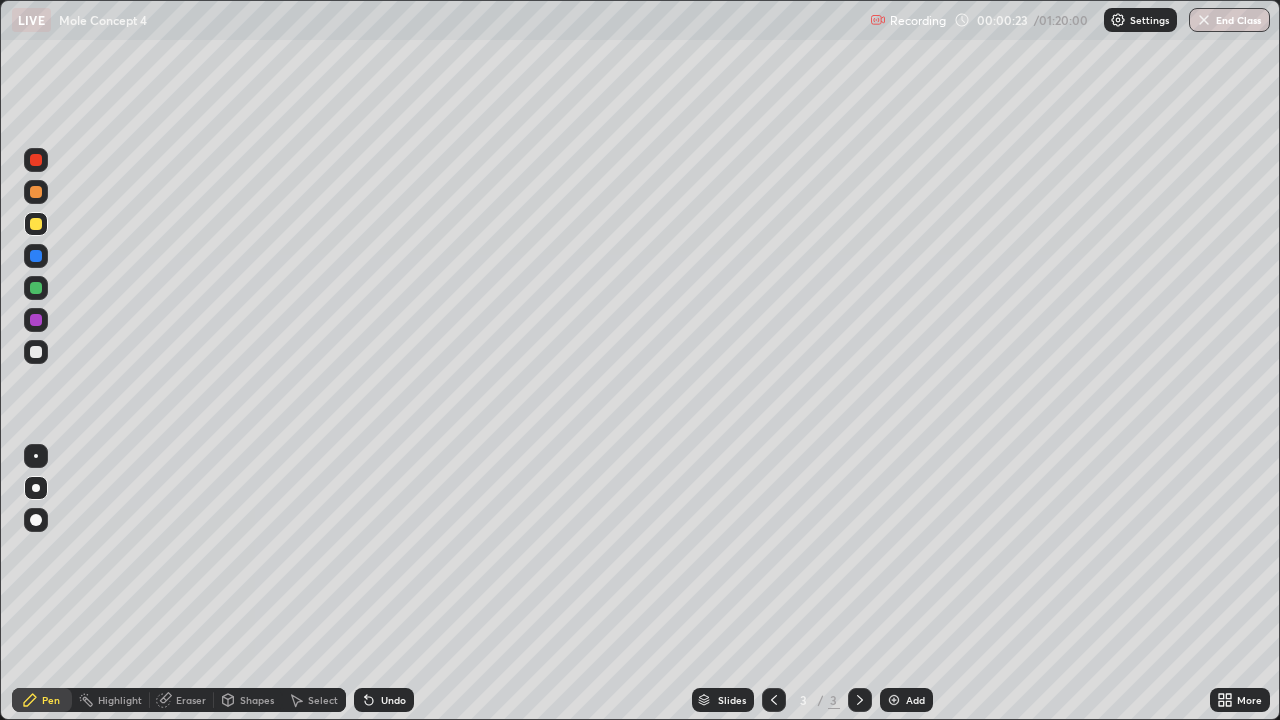 click on "Undo" at bounding box center (384, 700) 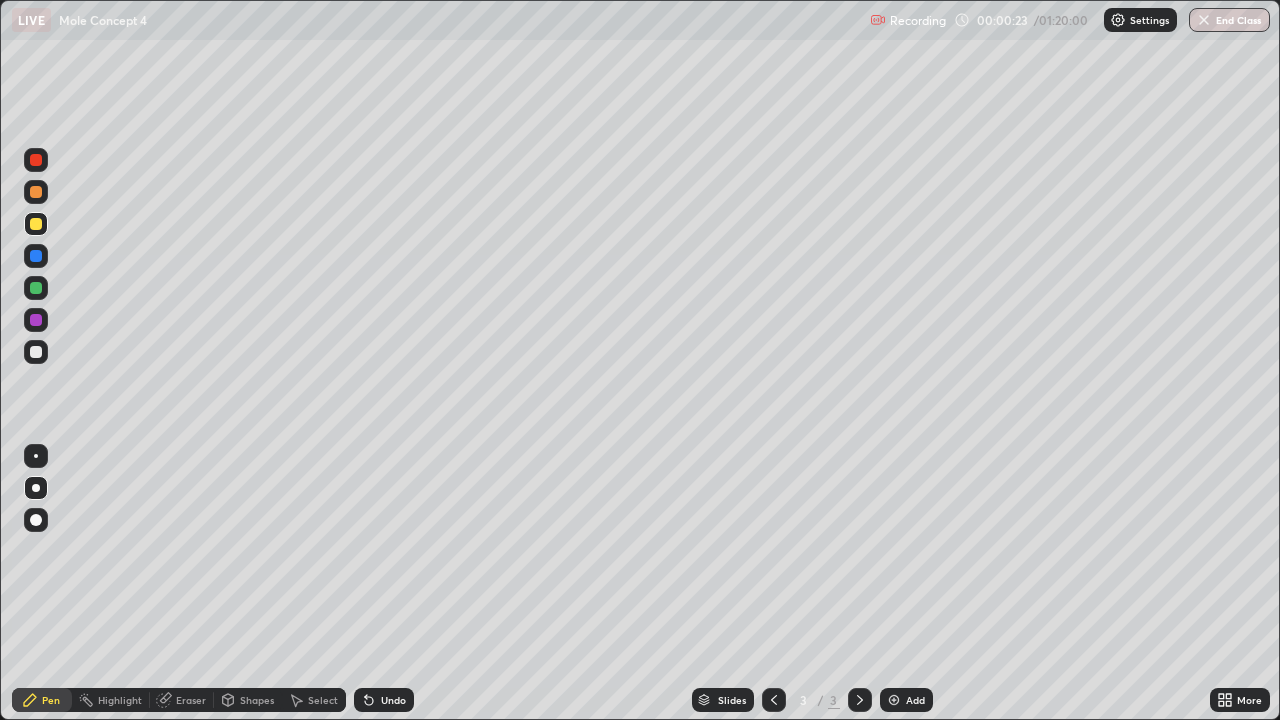 click on "Undo" at bounding box center (384, 700) 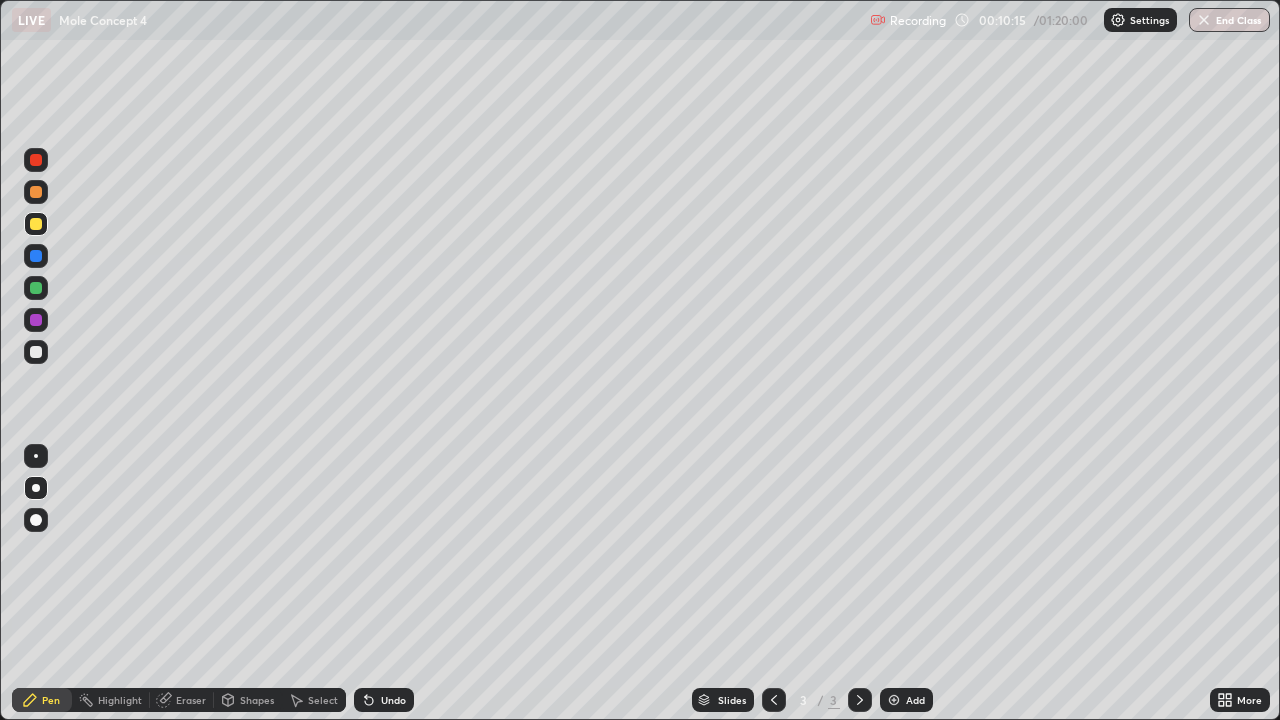 click at bounding box center [894, 700] 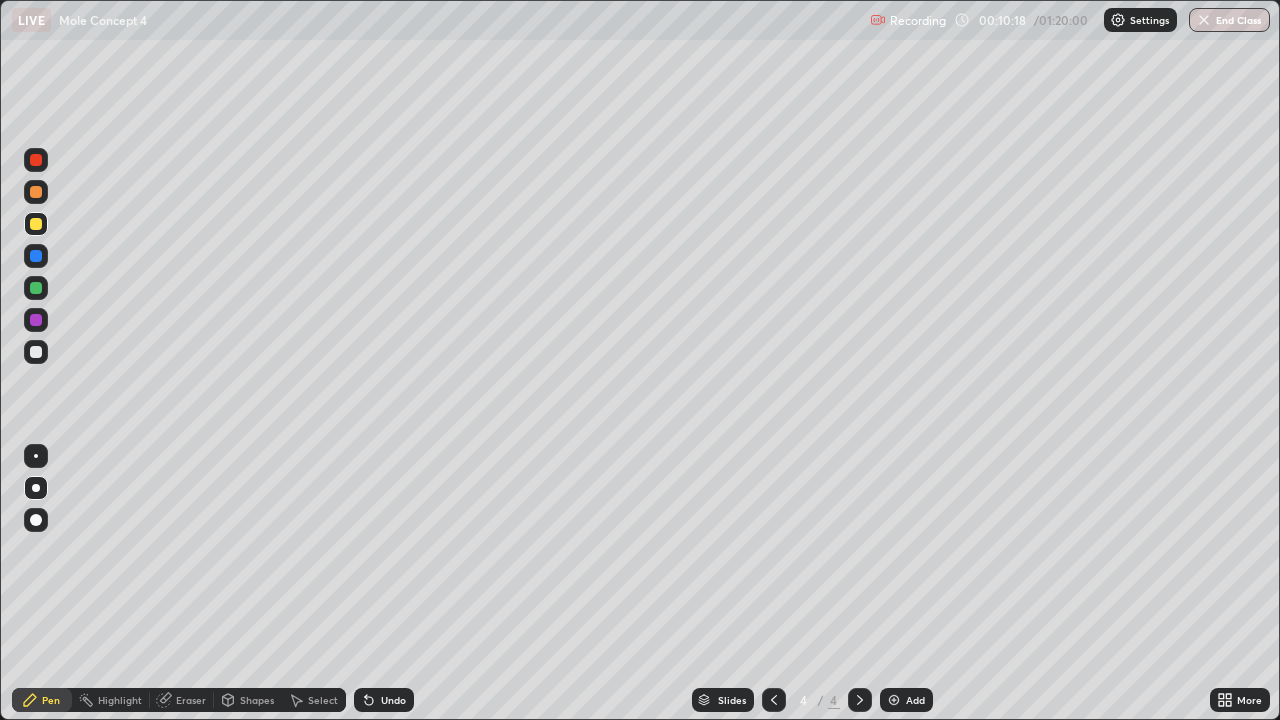 click at bounding box center [36, 352] 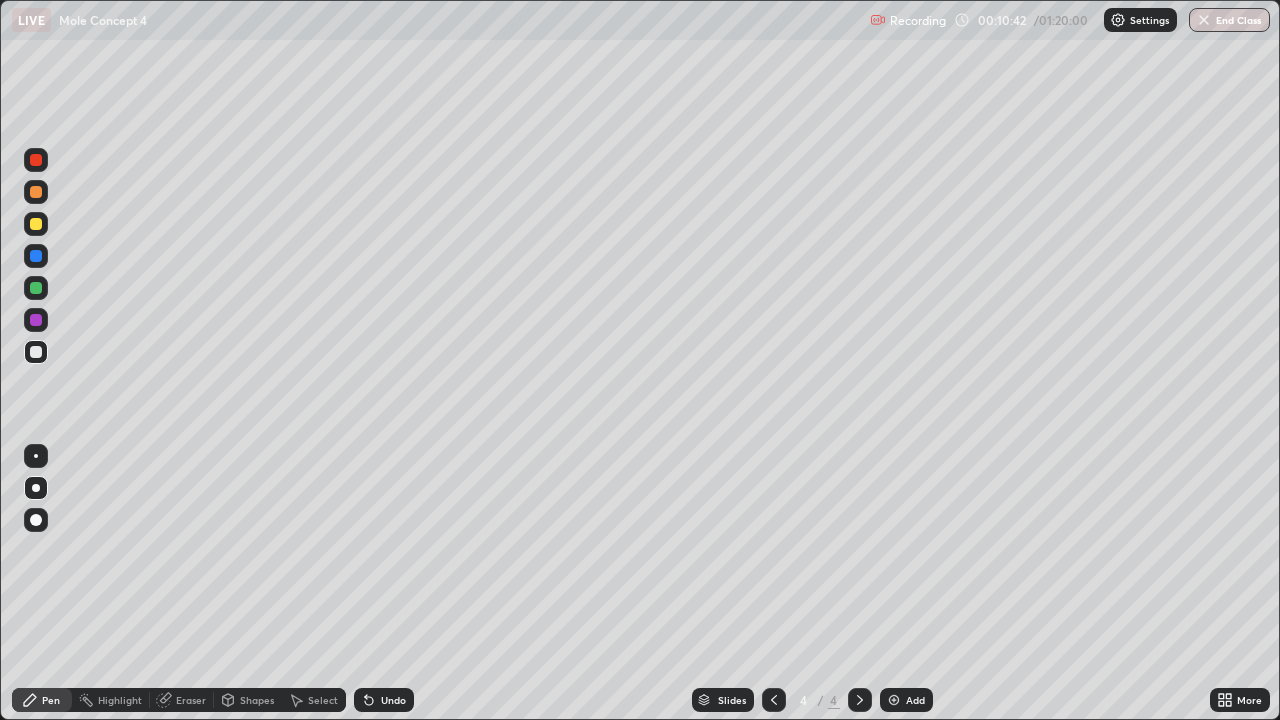 click 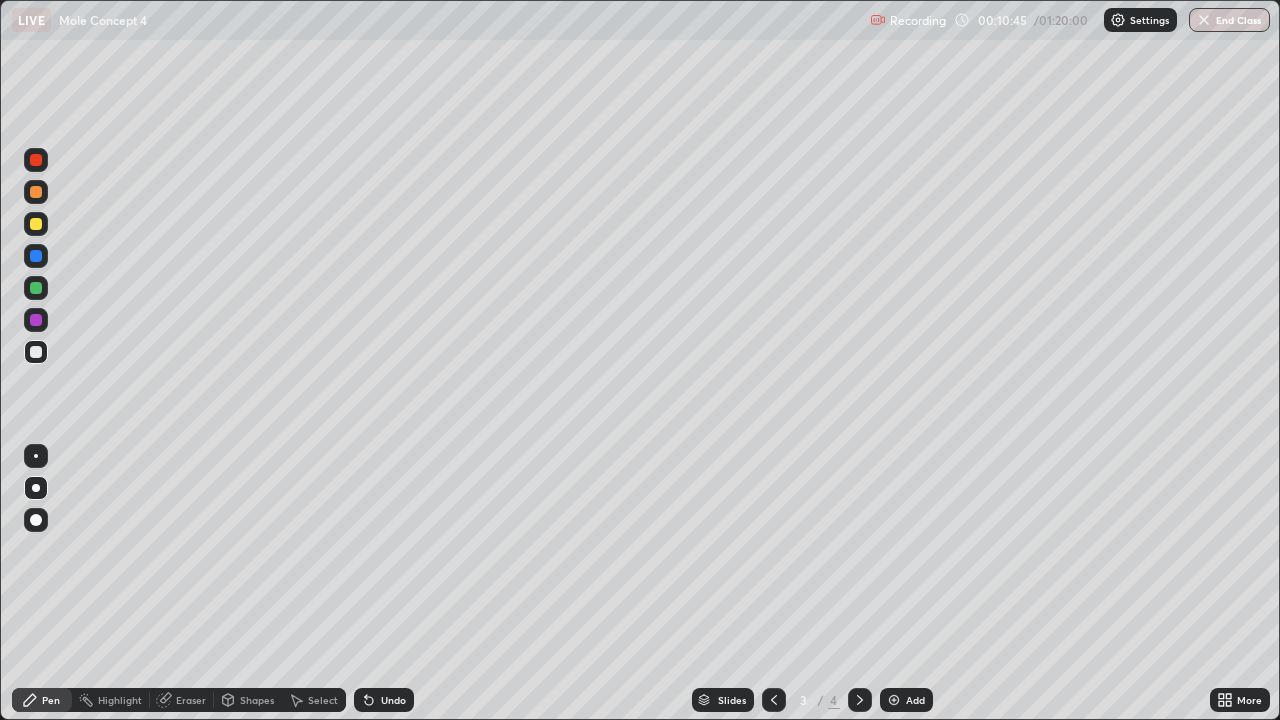 click 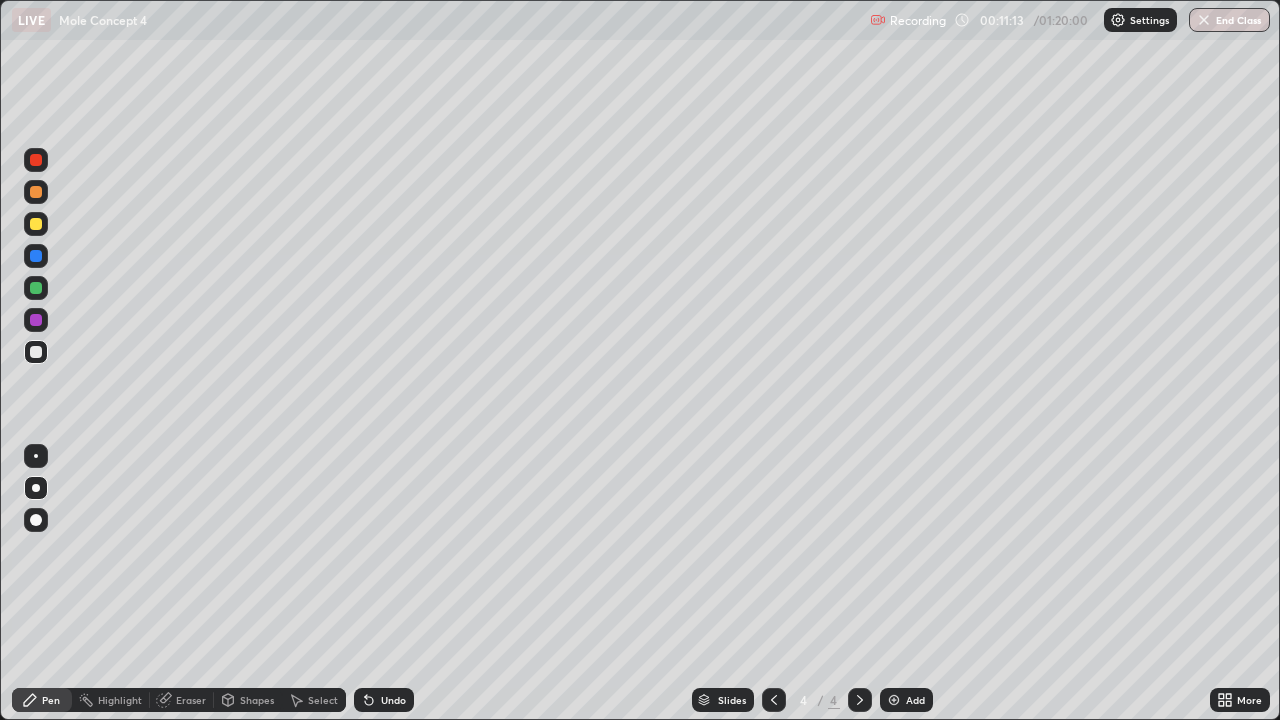 click 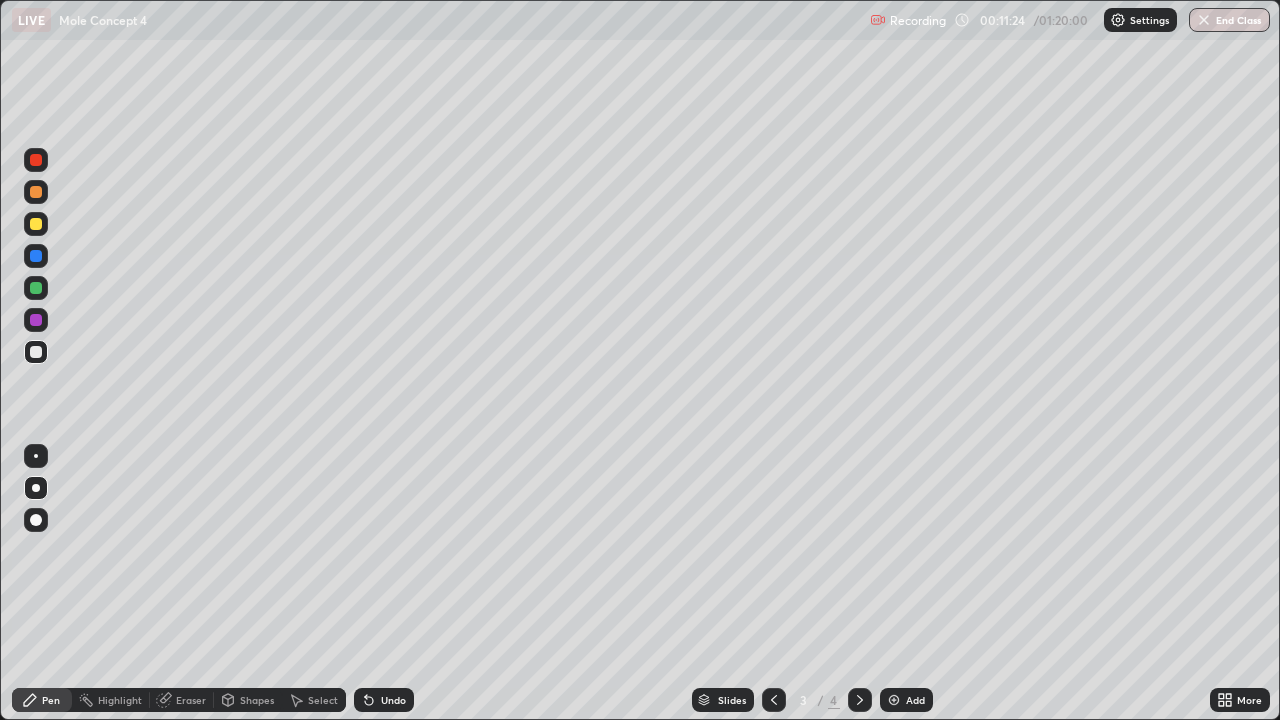 click 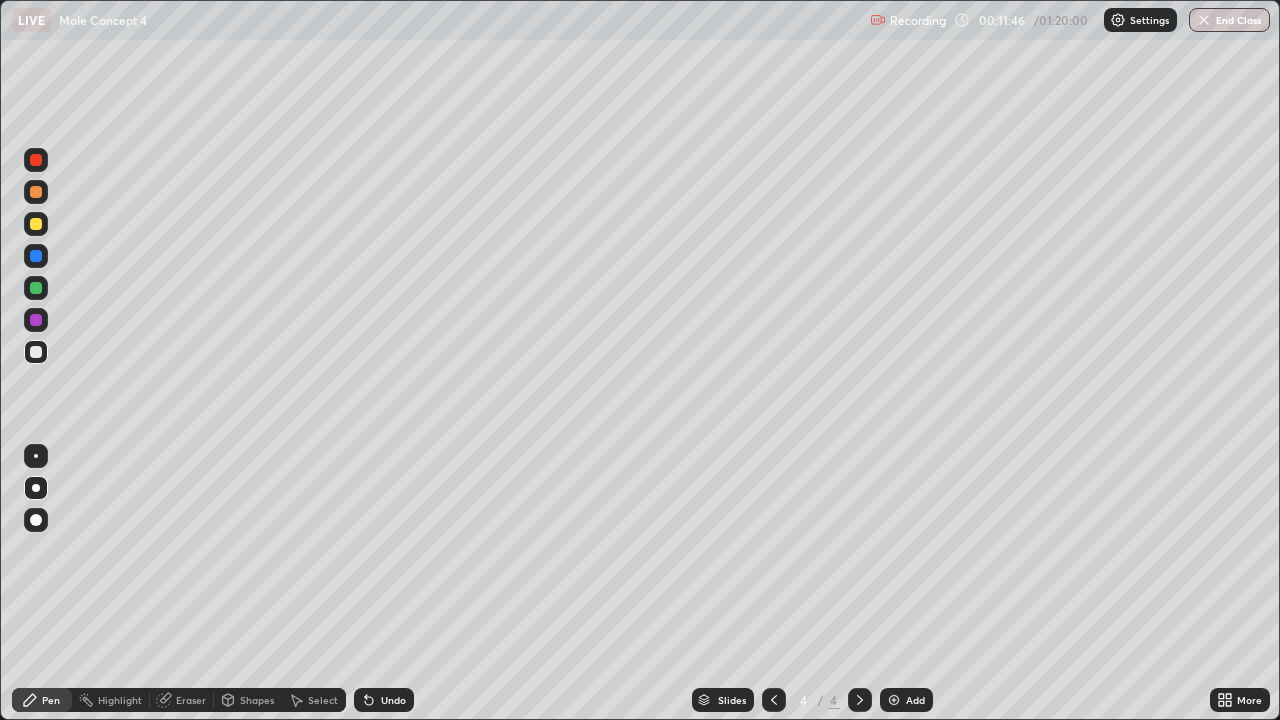 click at bounding box center (774, 700) 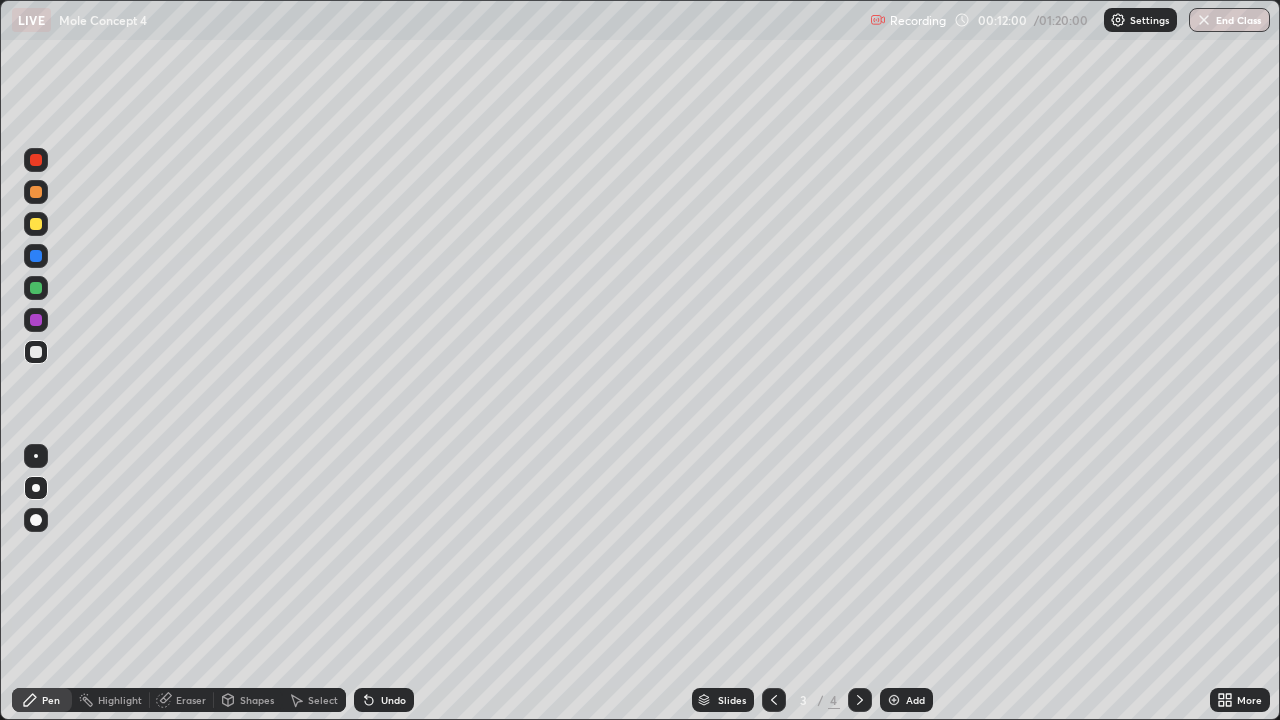 click 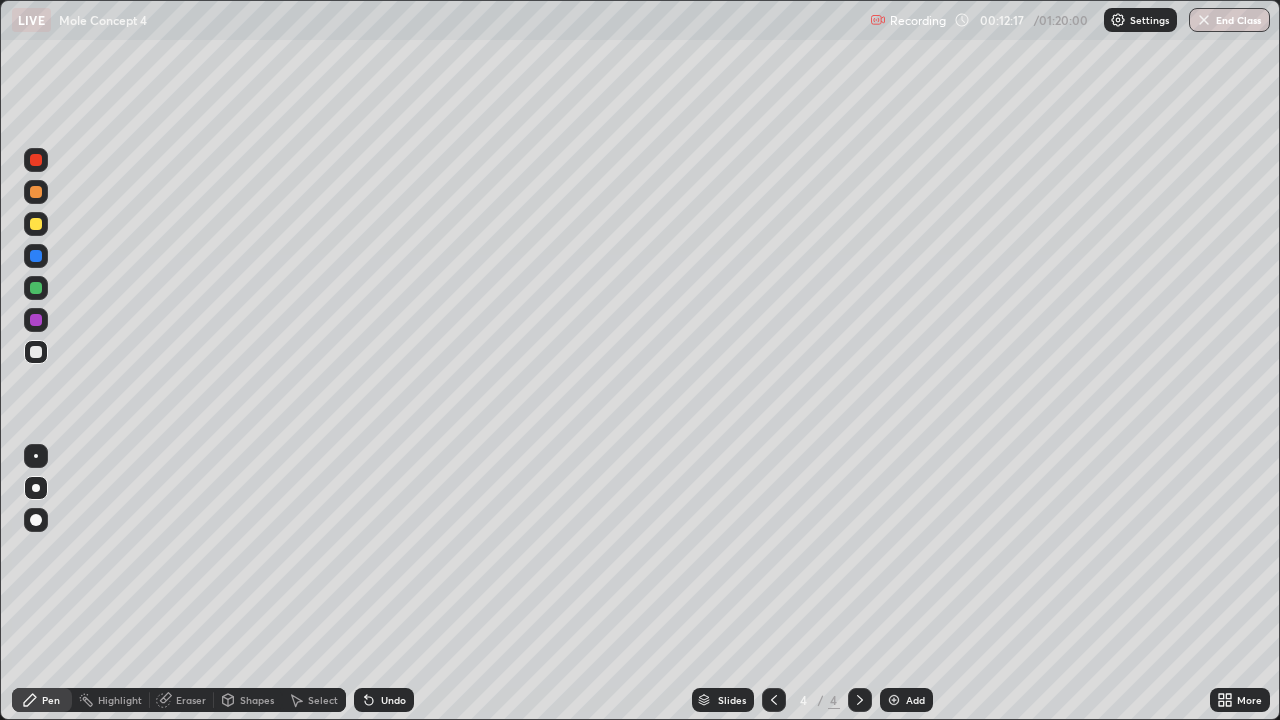 click on "Undo" at bounding box center [393, 700] 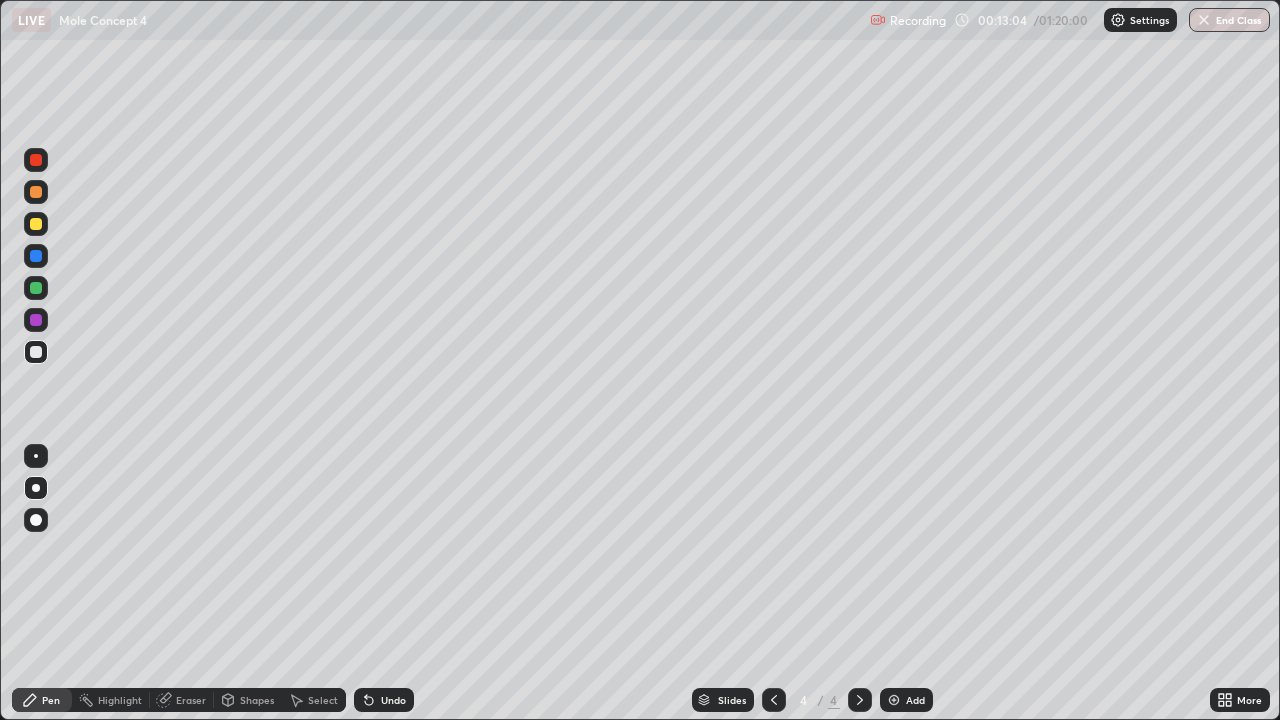 click 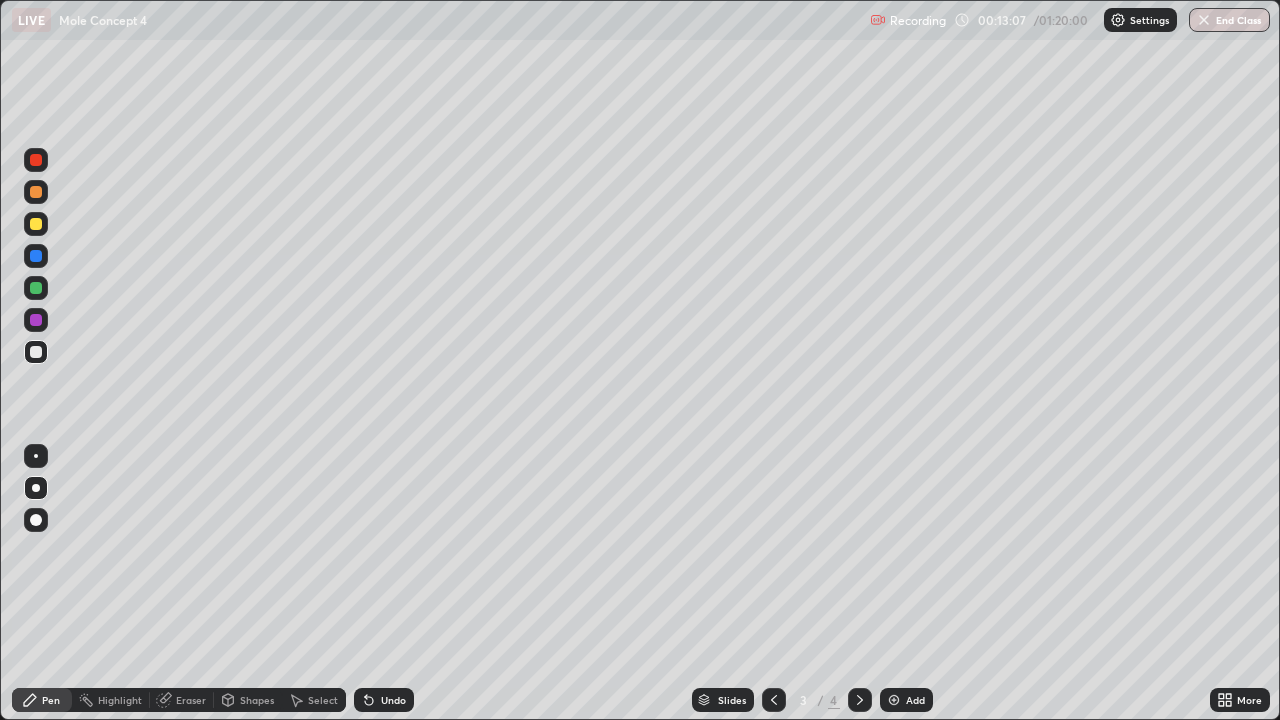 click 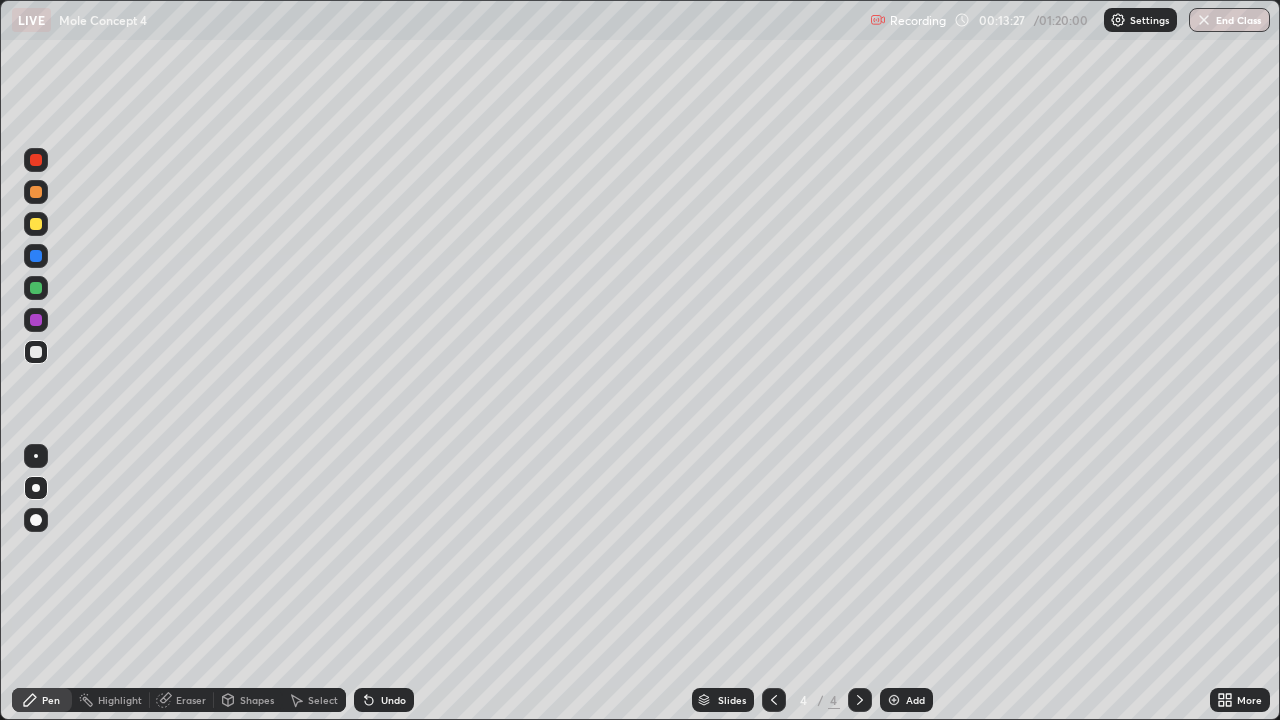 click at bounding box center (774, 700) 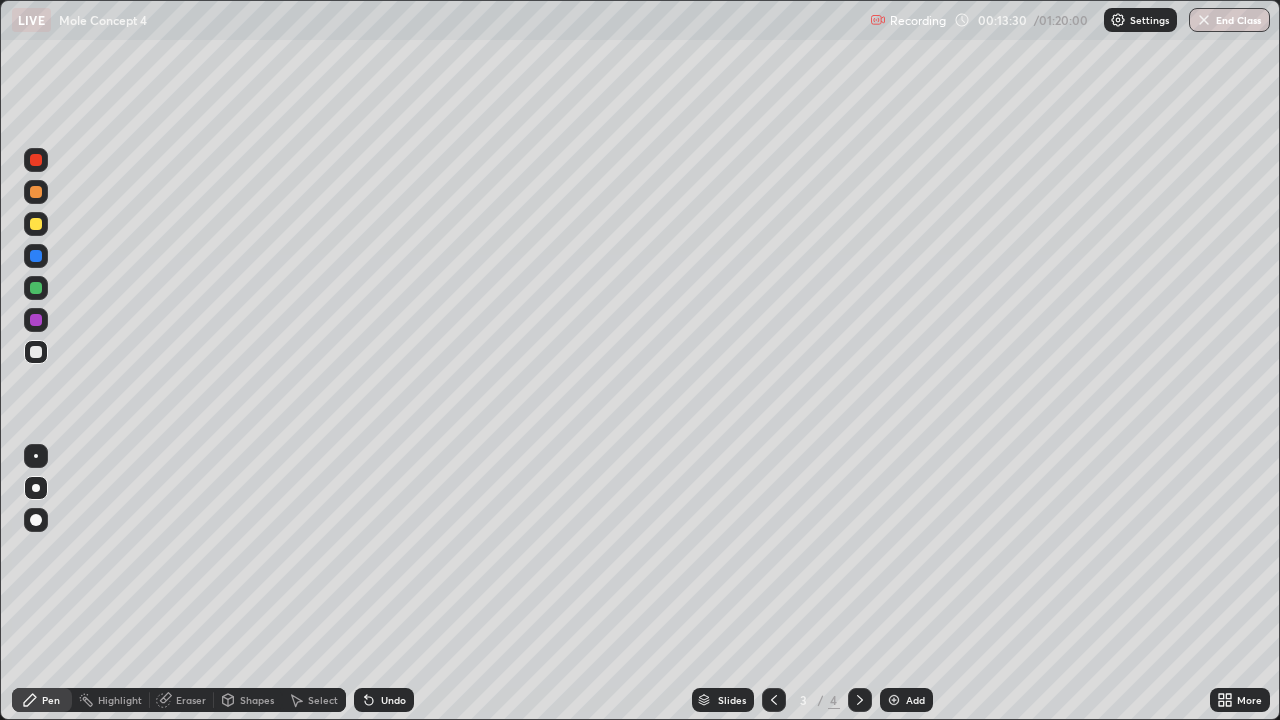 click 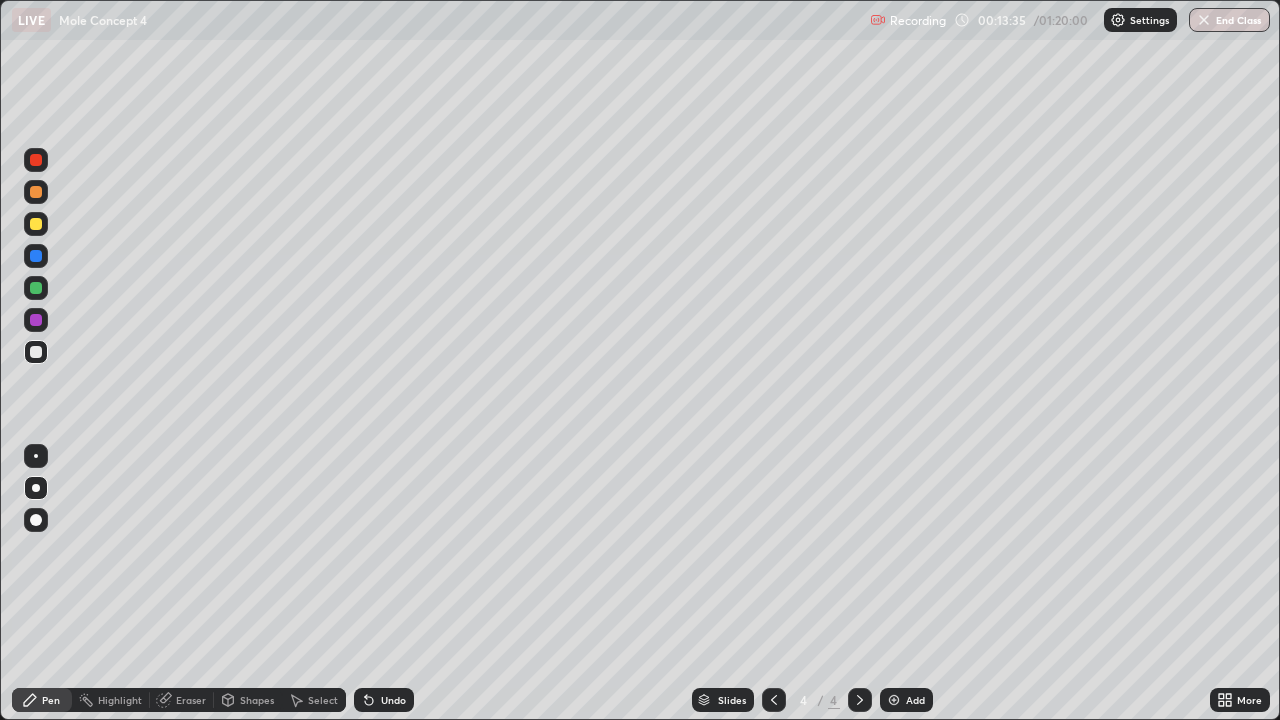 click 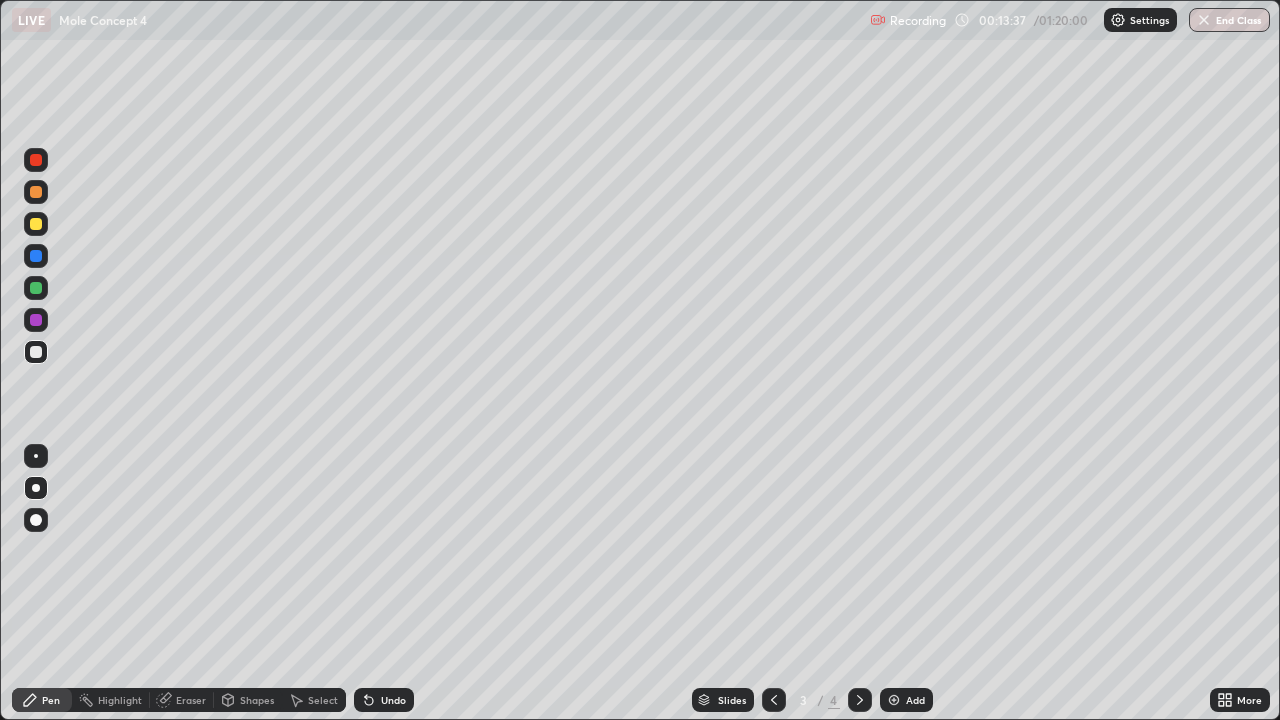 click 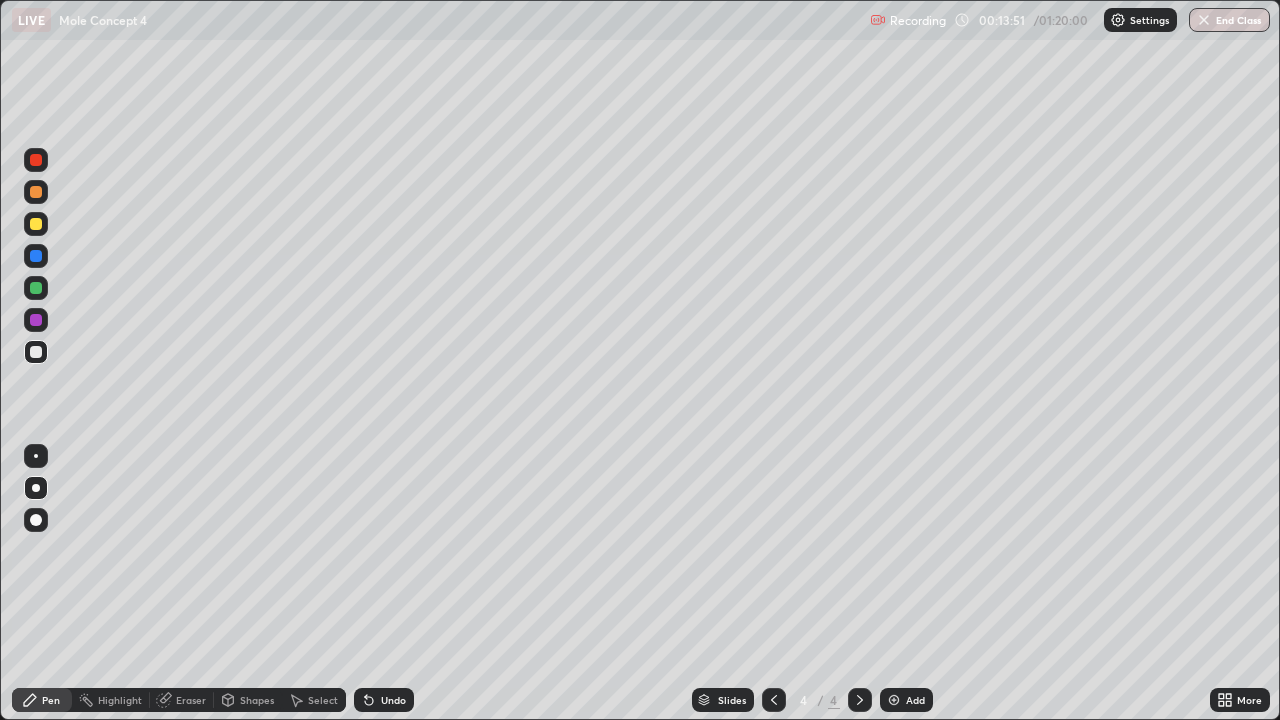 click at bounding box center [774, 700] 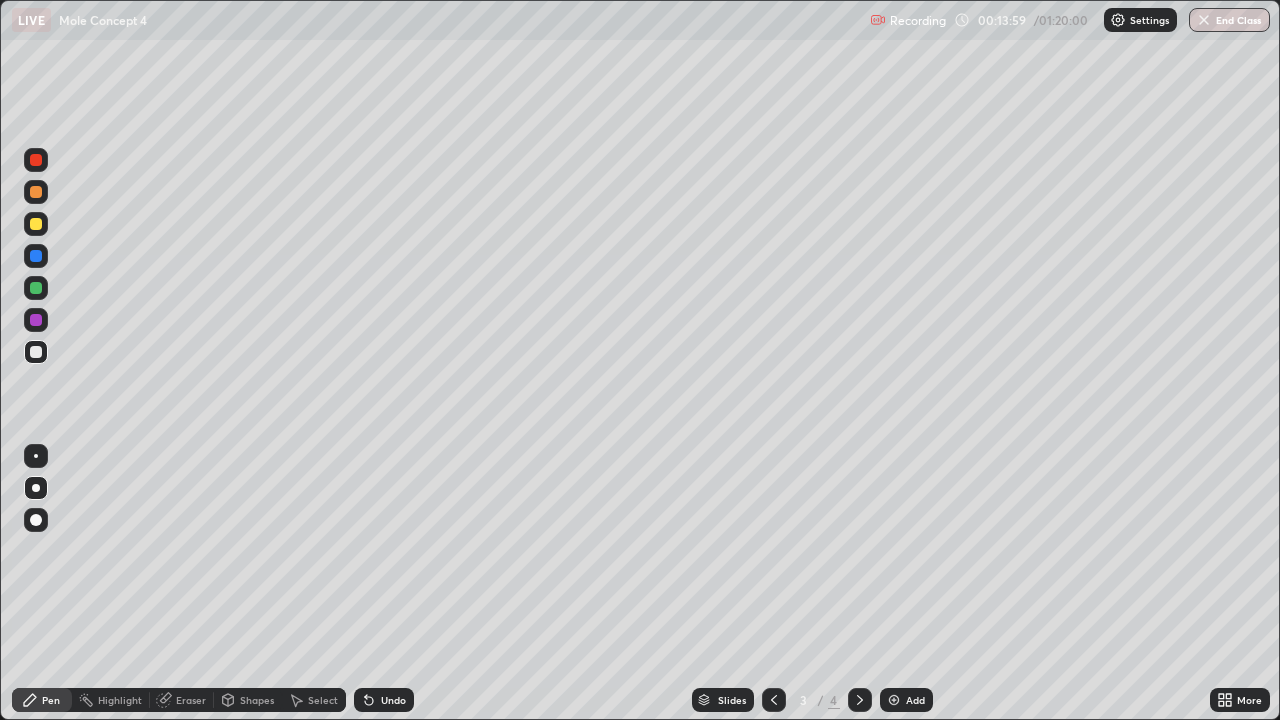 click 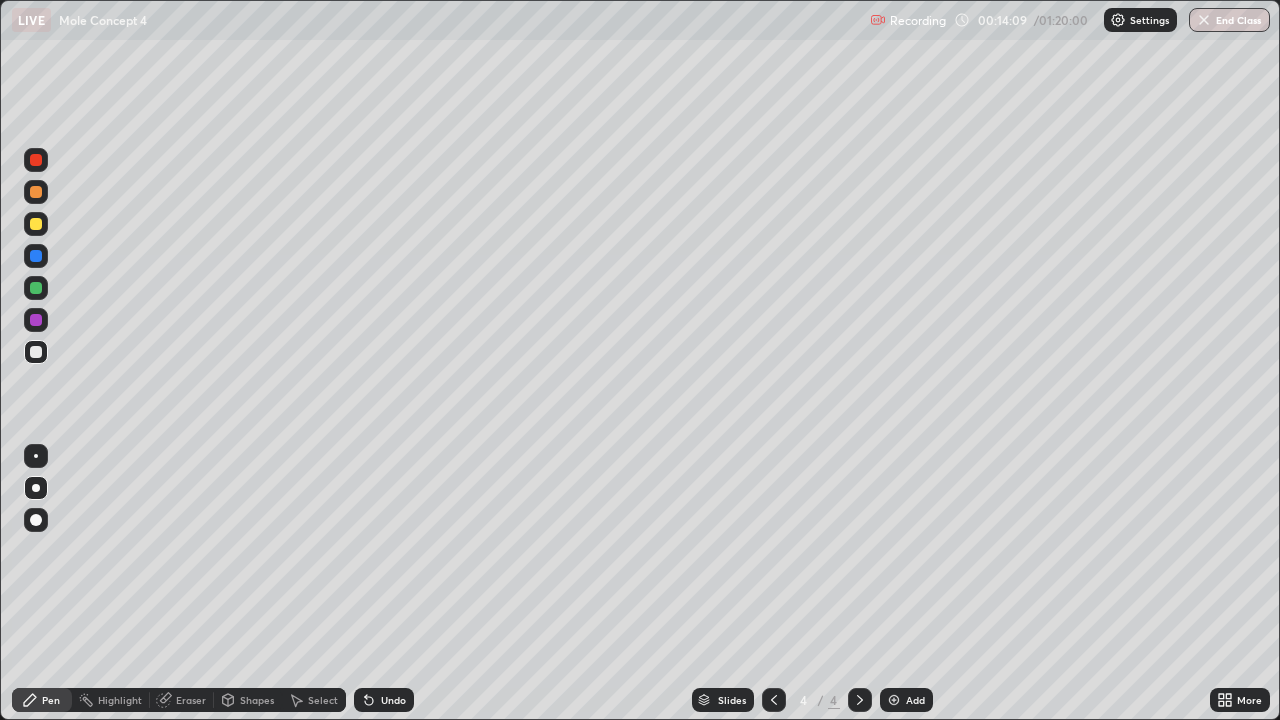 click at bounding box center (774, 700) 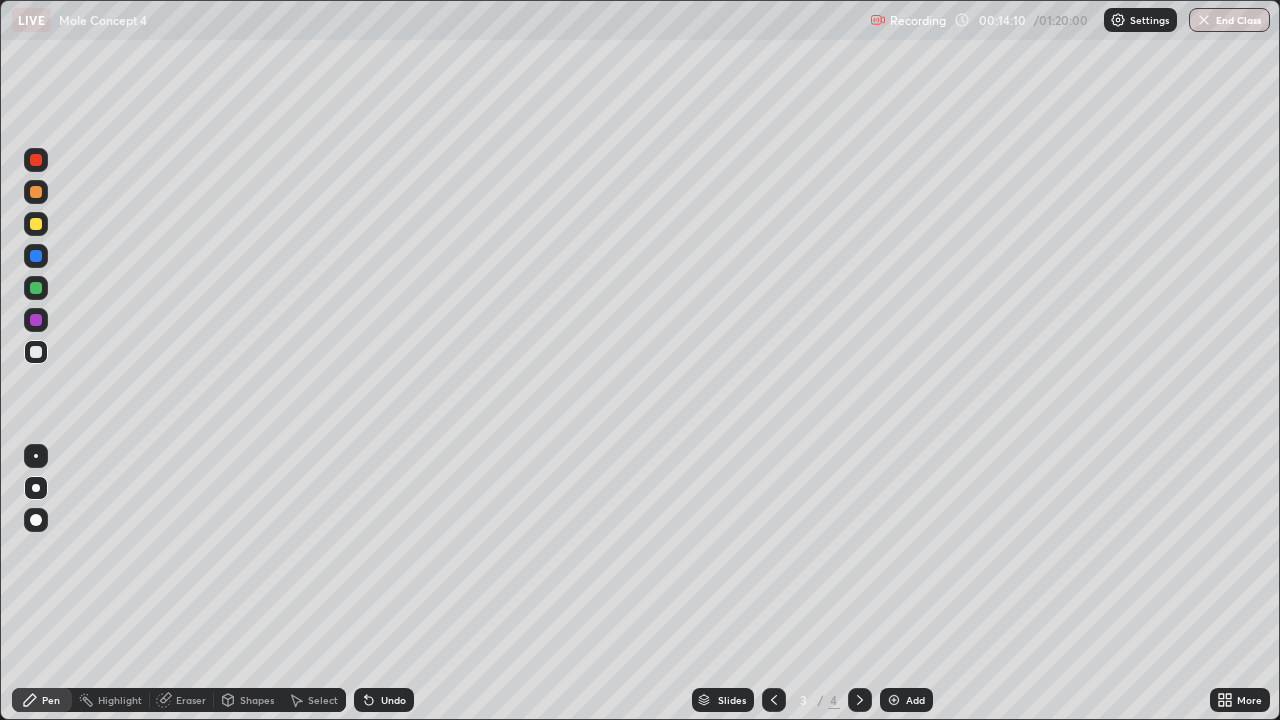 click 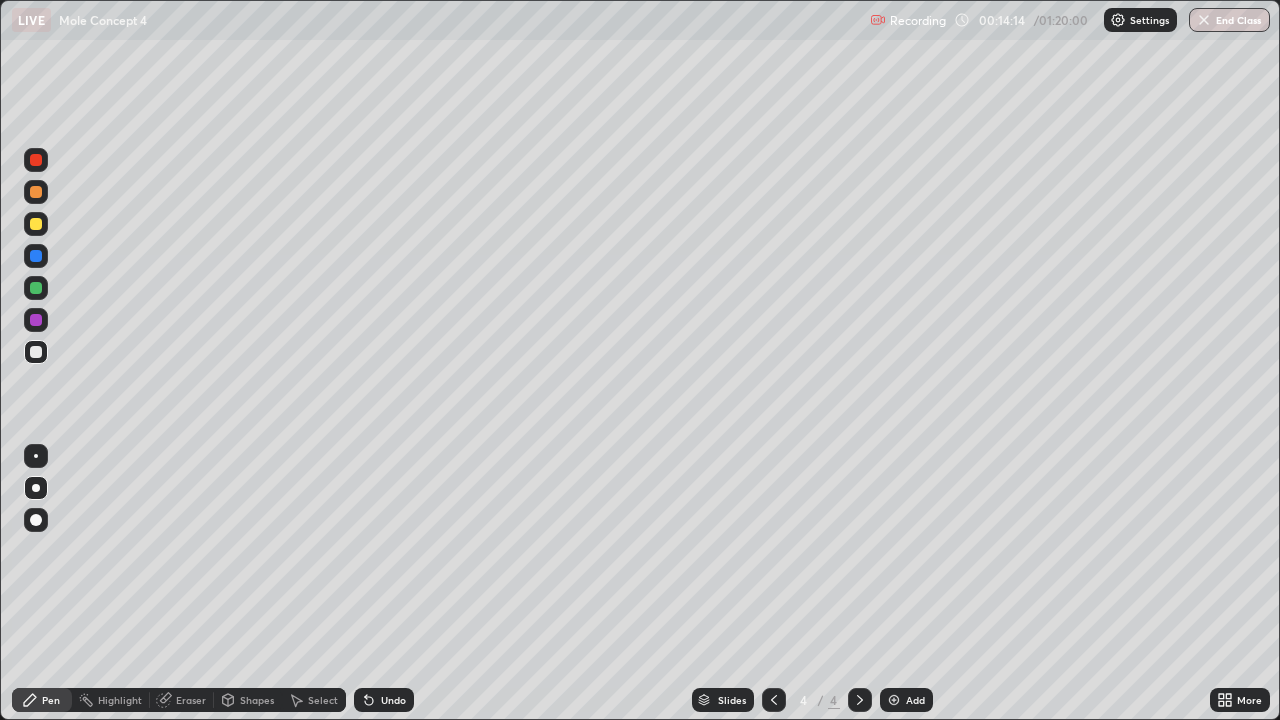 click 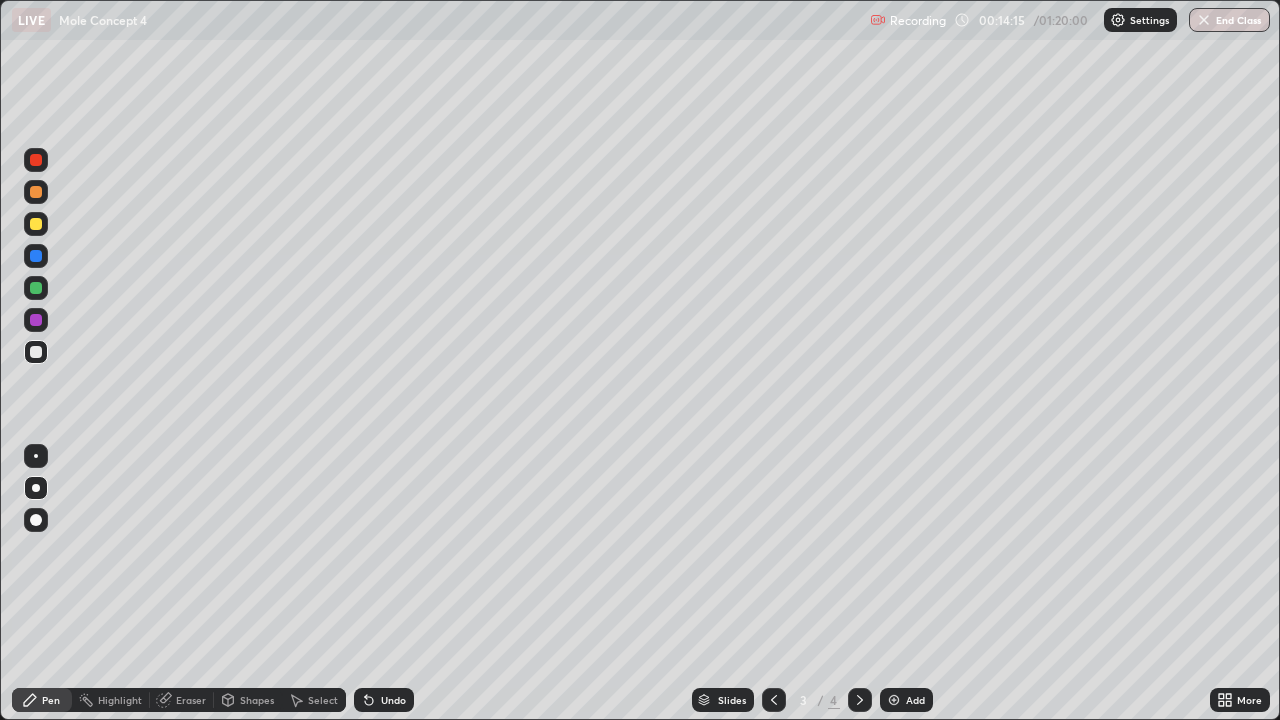 click 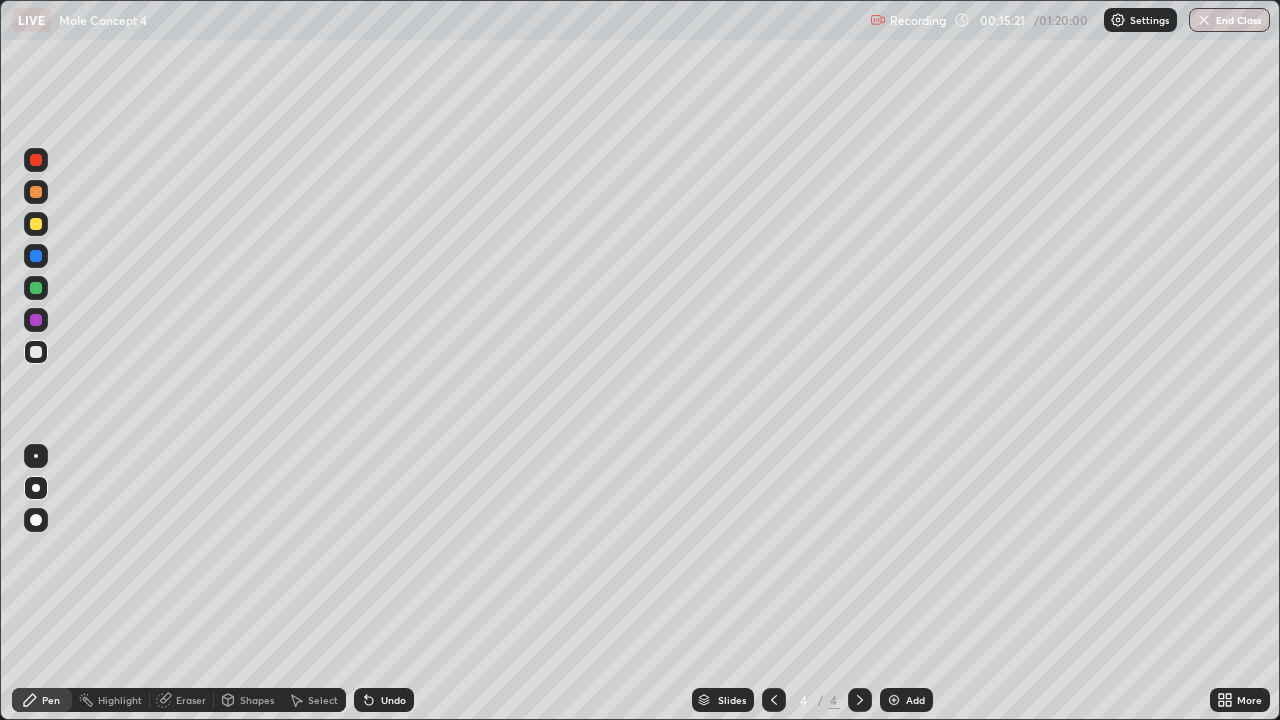 click 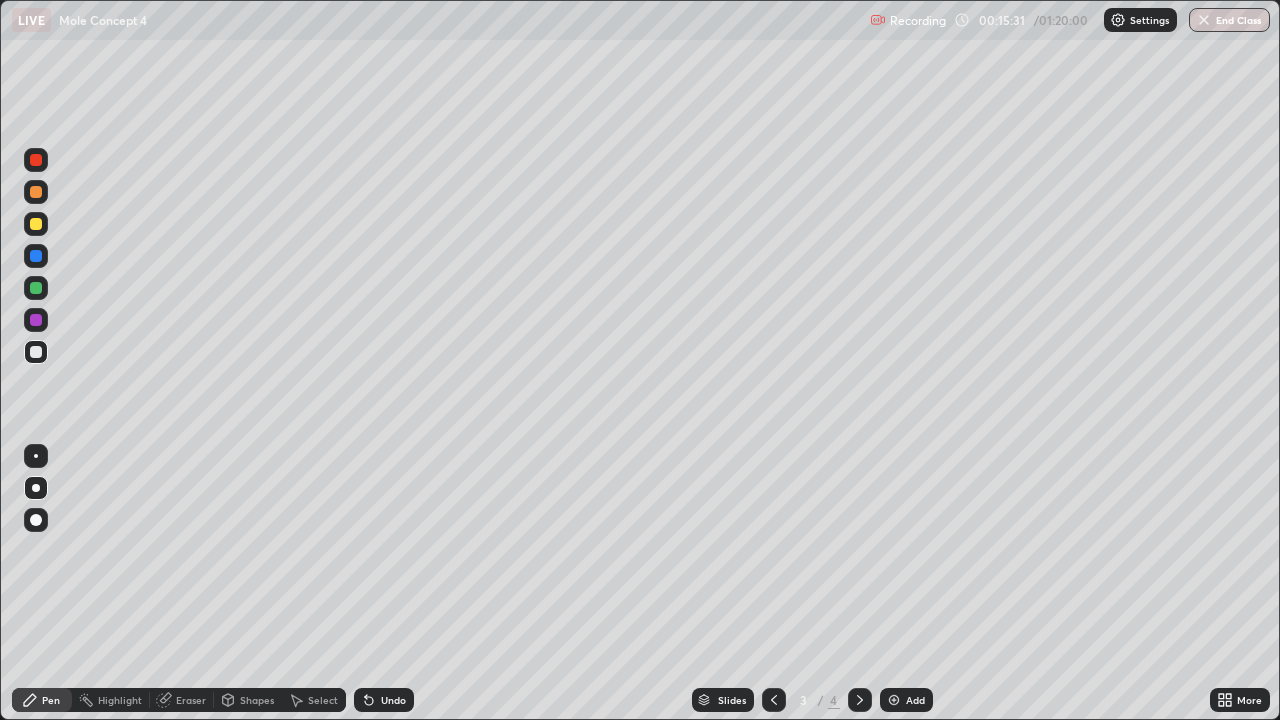 click 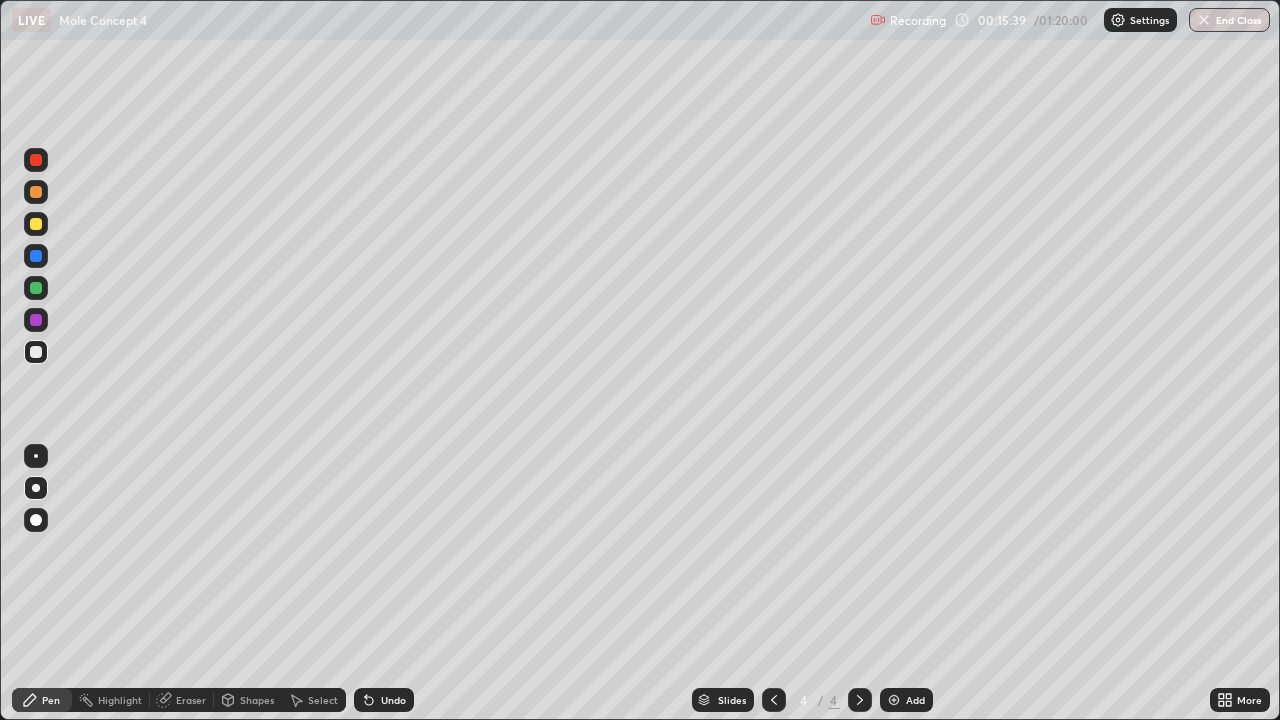 click at bounding box center [774, 700] 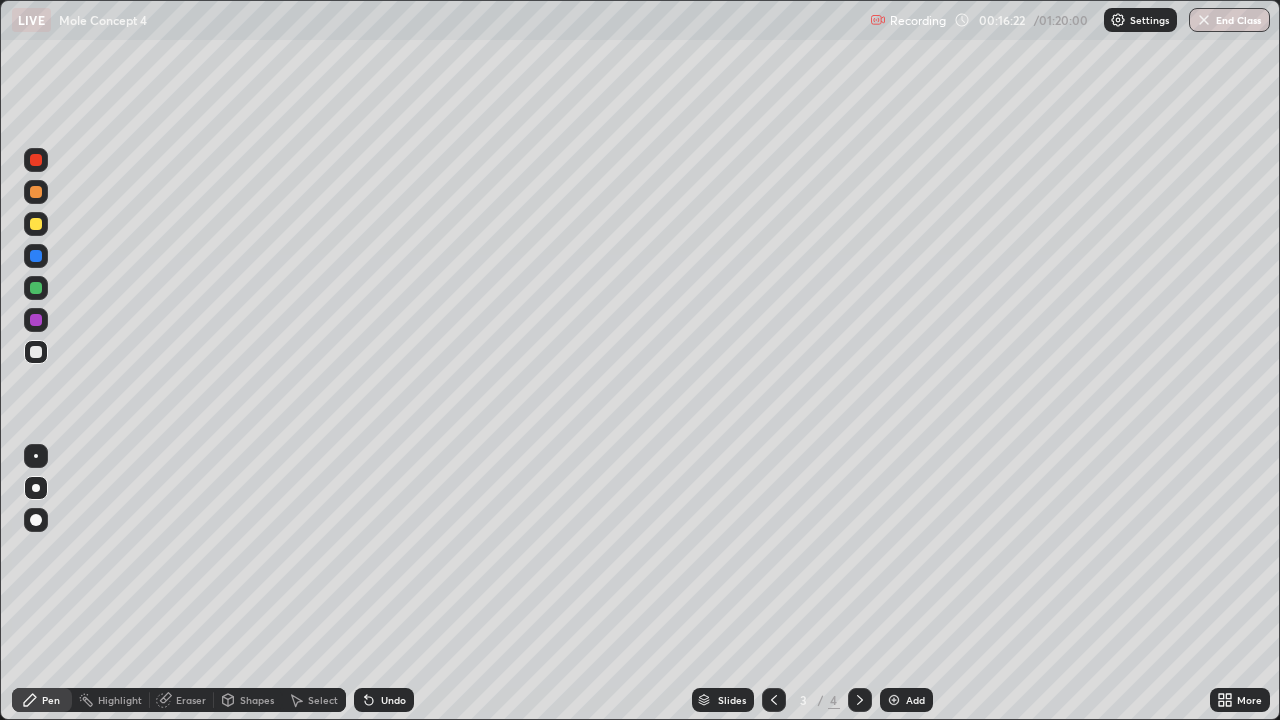 click 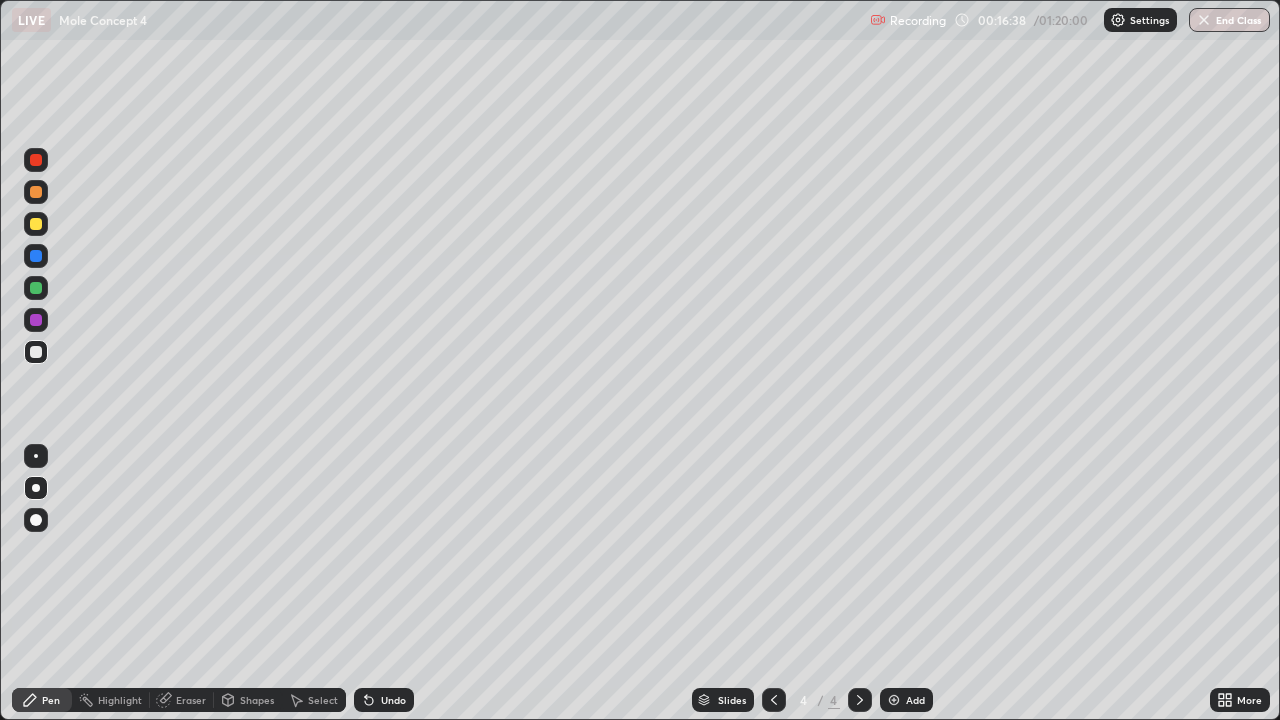 click at bounding box center (894, 700) 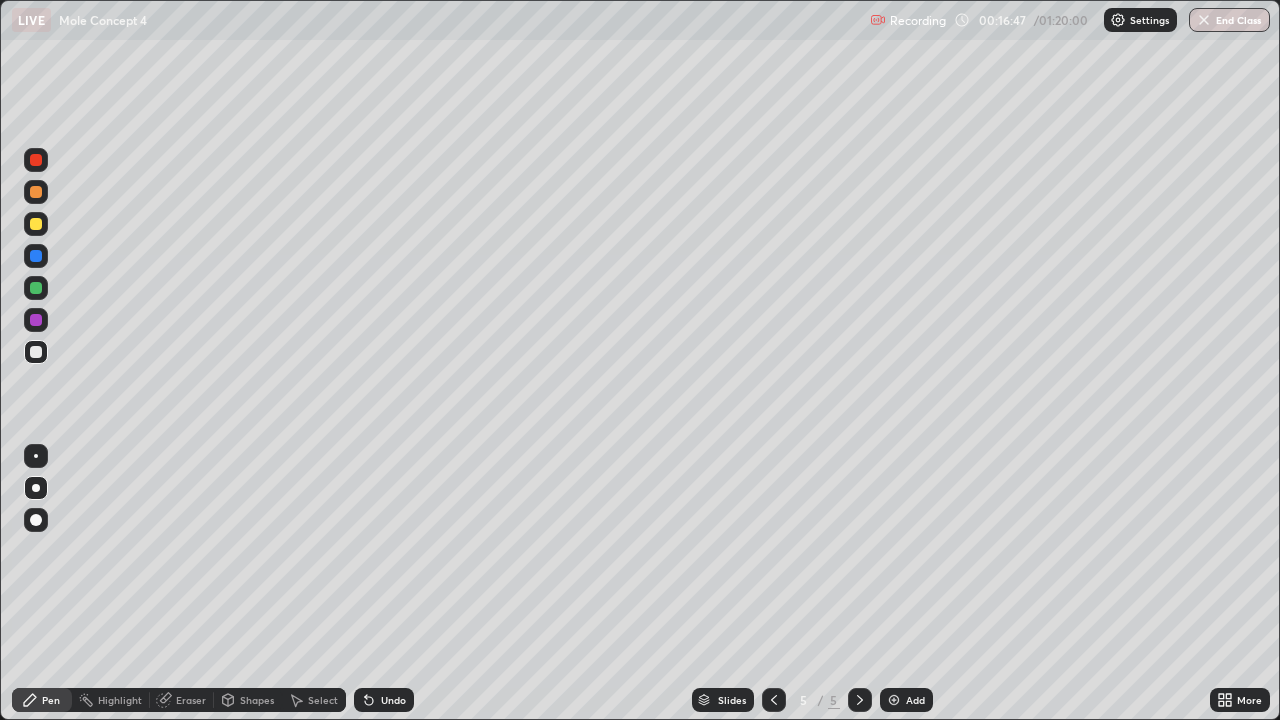 click at bounding box center [36, 224] 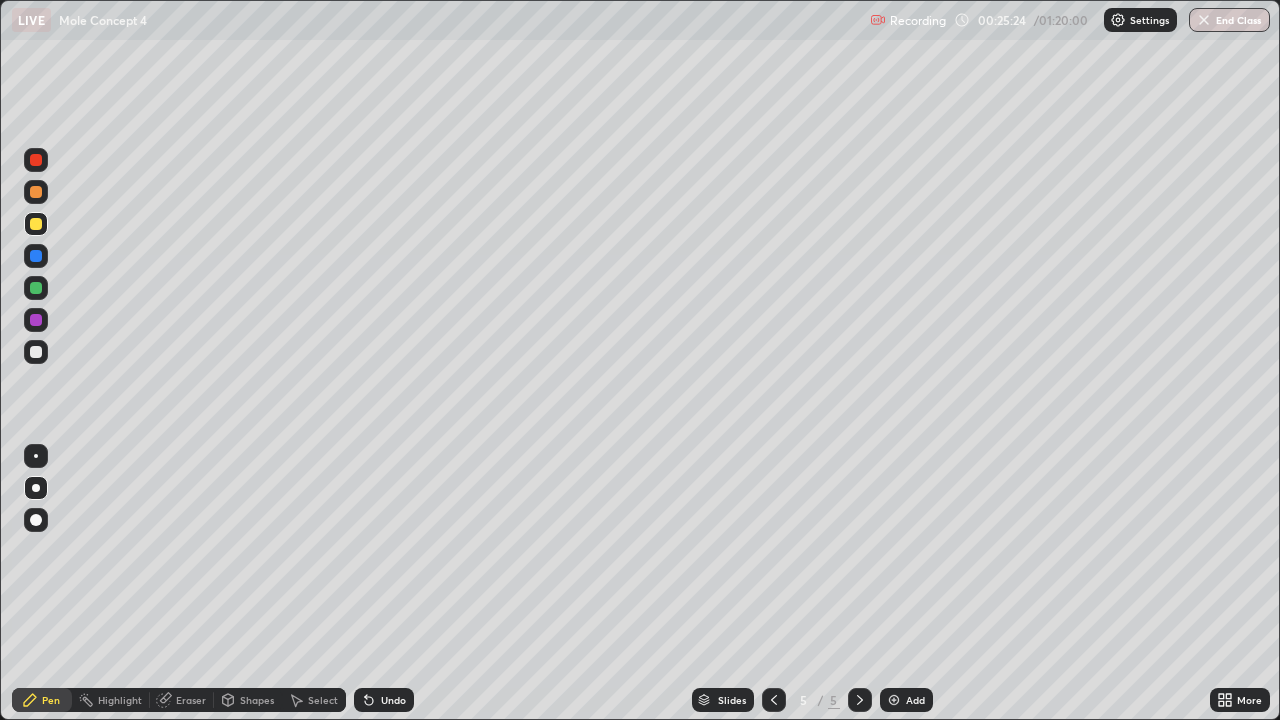 click at bounding box center [36, 352] 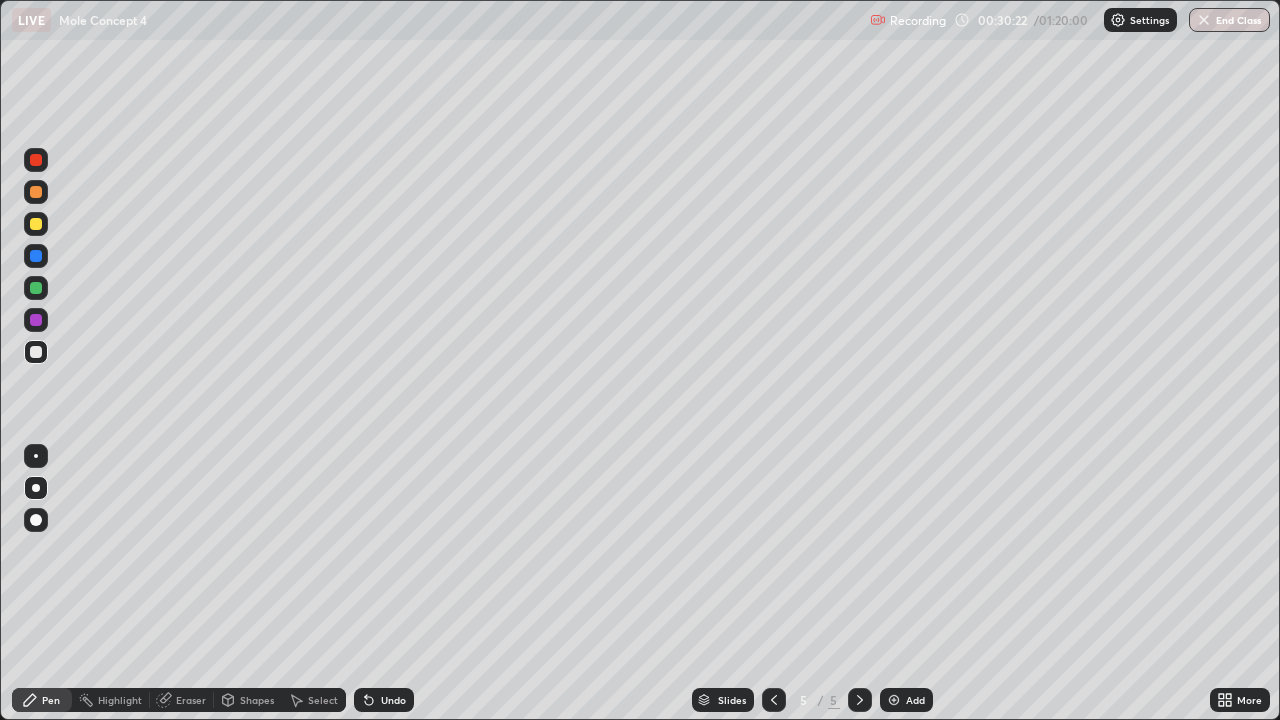 click at bounding box center (894, 700) 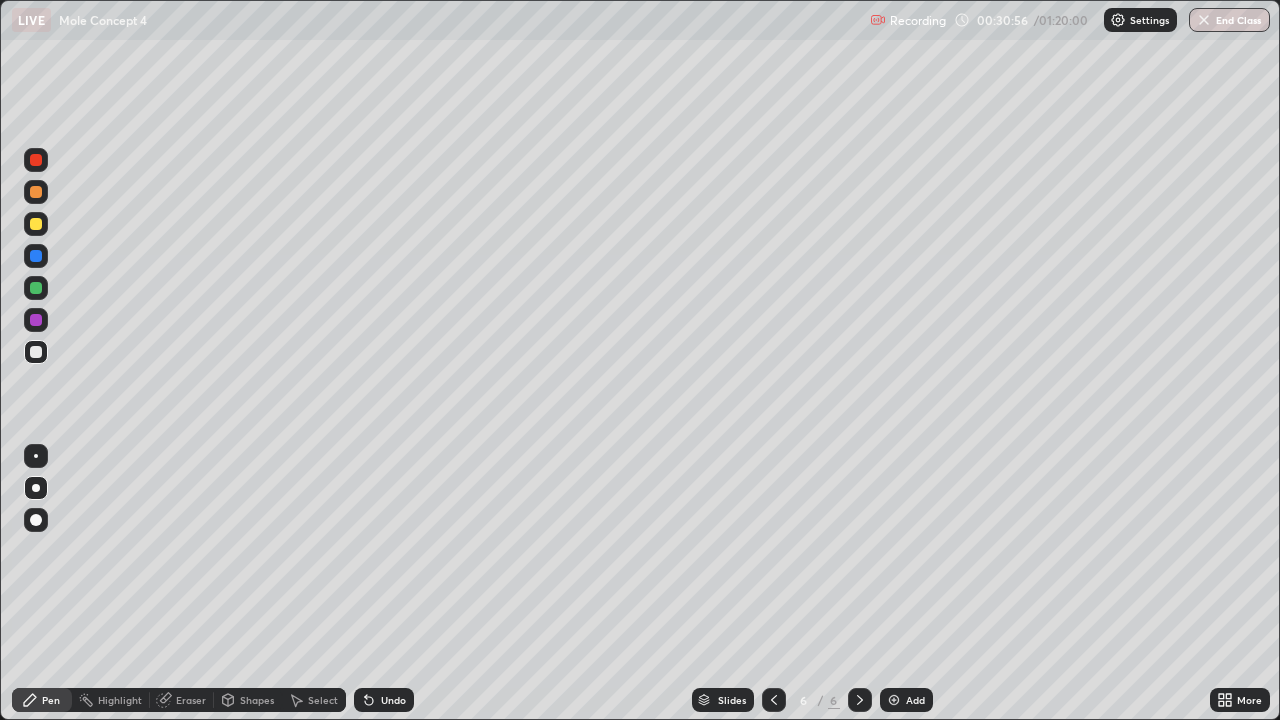 click at bounding box center (36, 224) 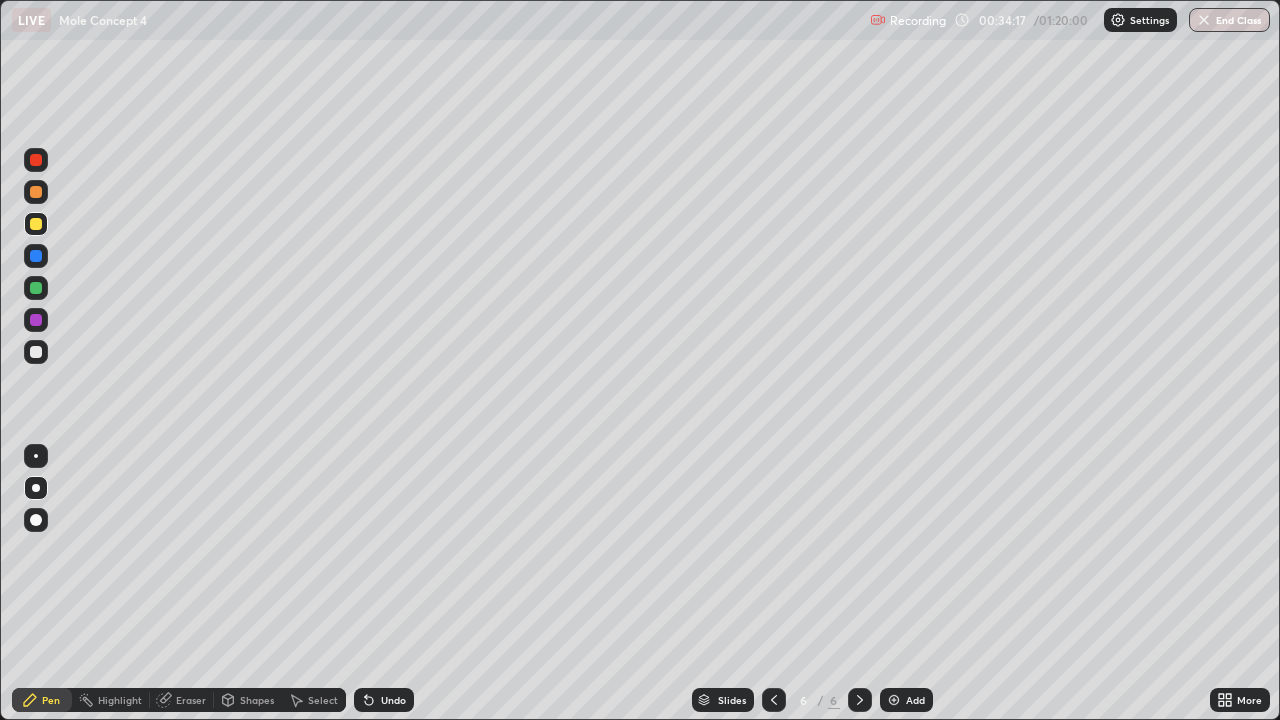 click at bounding box center (36, 352) 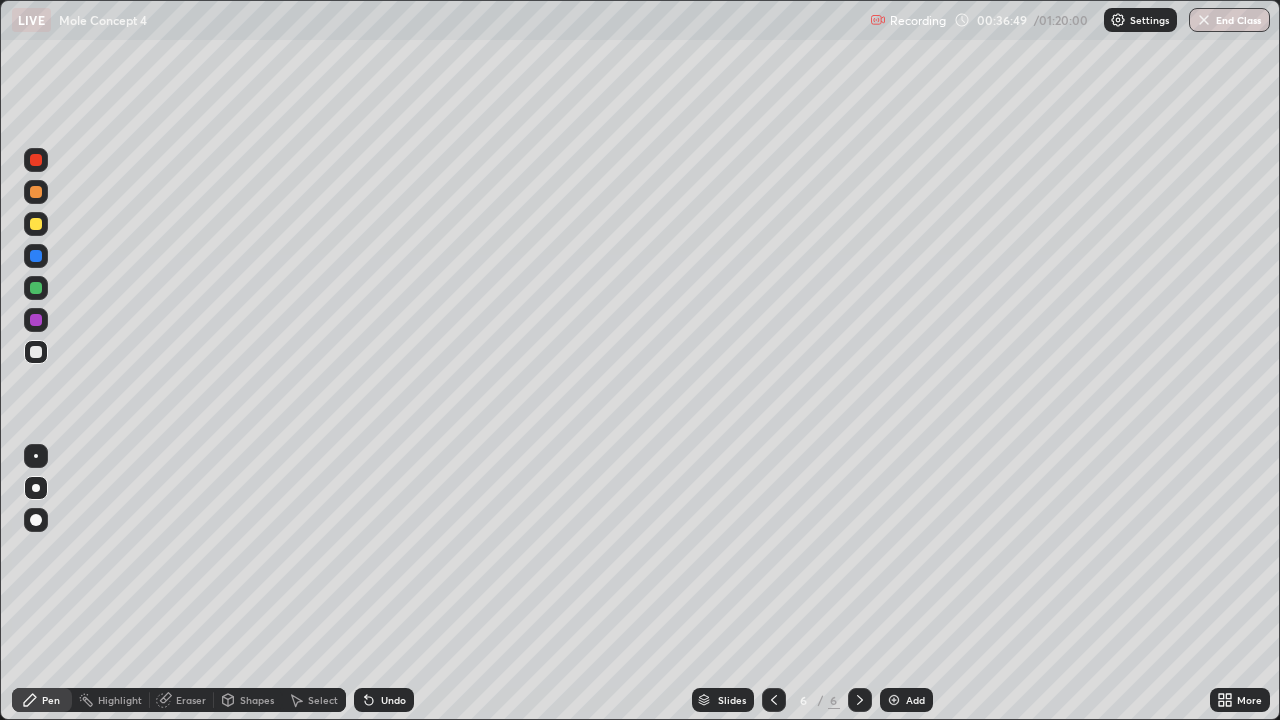 click on "Add" at bounding box center [906, 700] 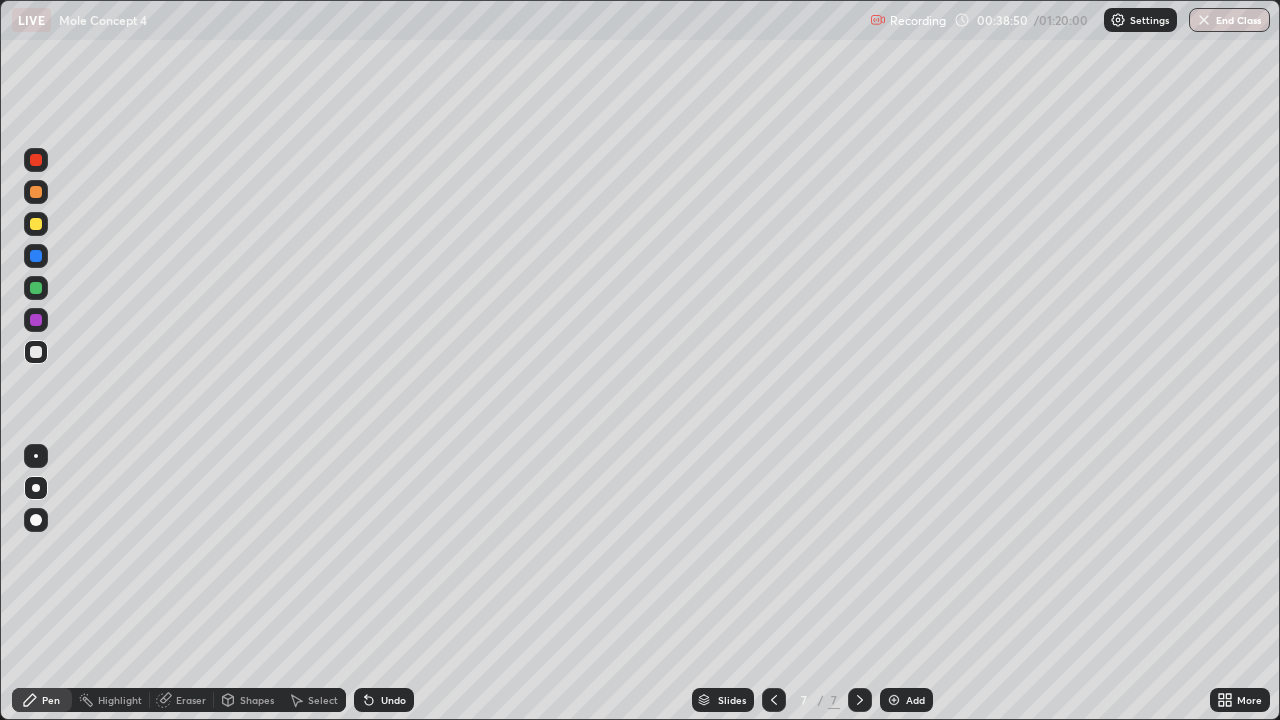 click on "Undo" at bounding box center (393, 700) 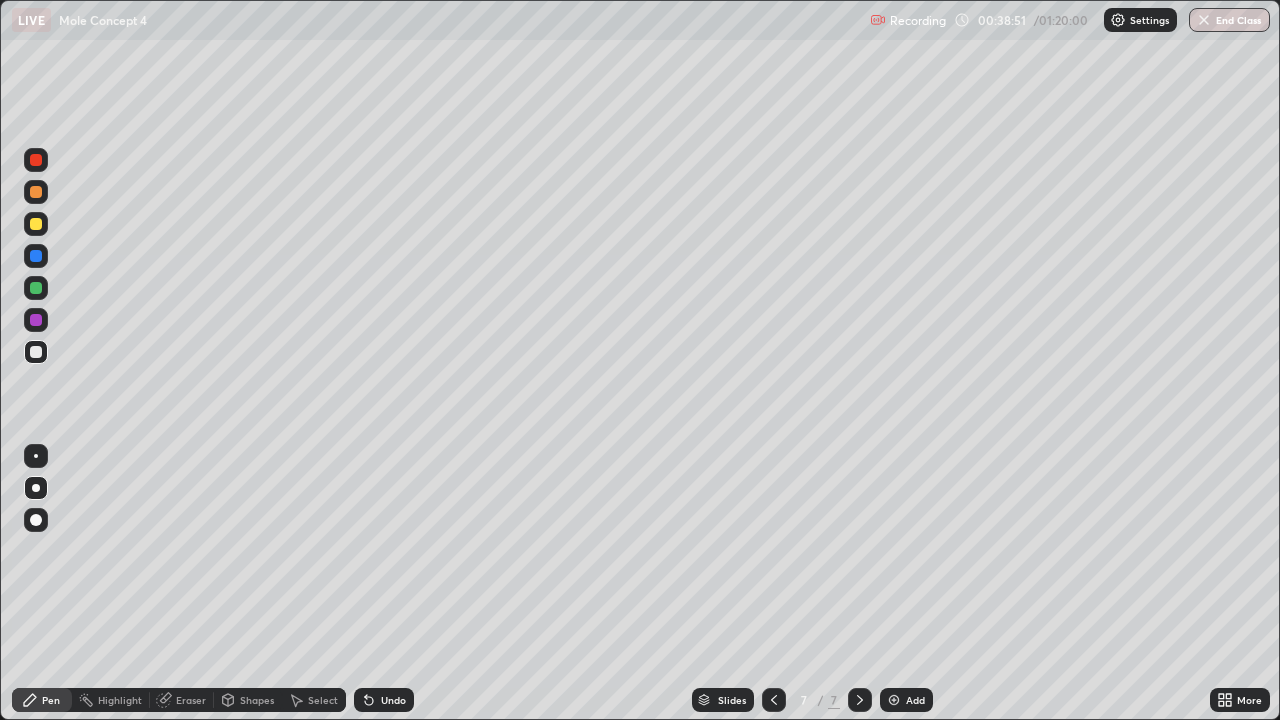 click on "Undo" at bounding box center [384, 700] 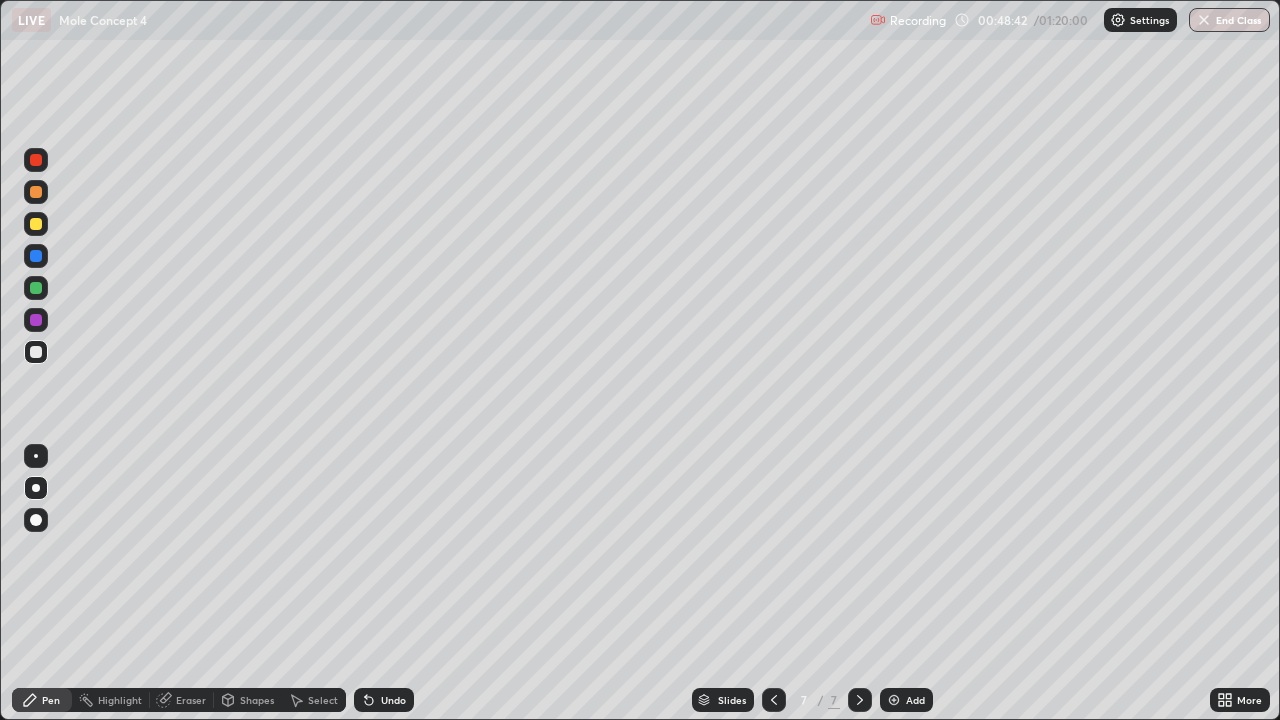 click at bounding box center [36, 224] 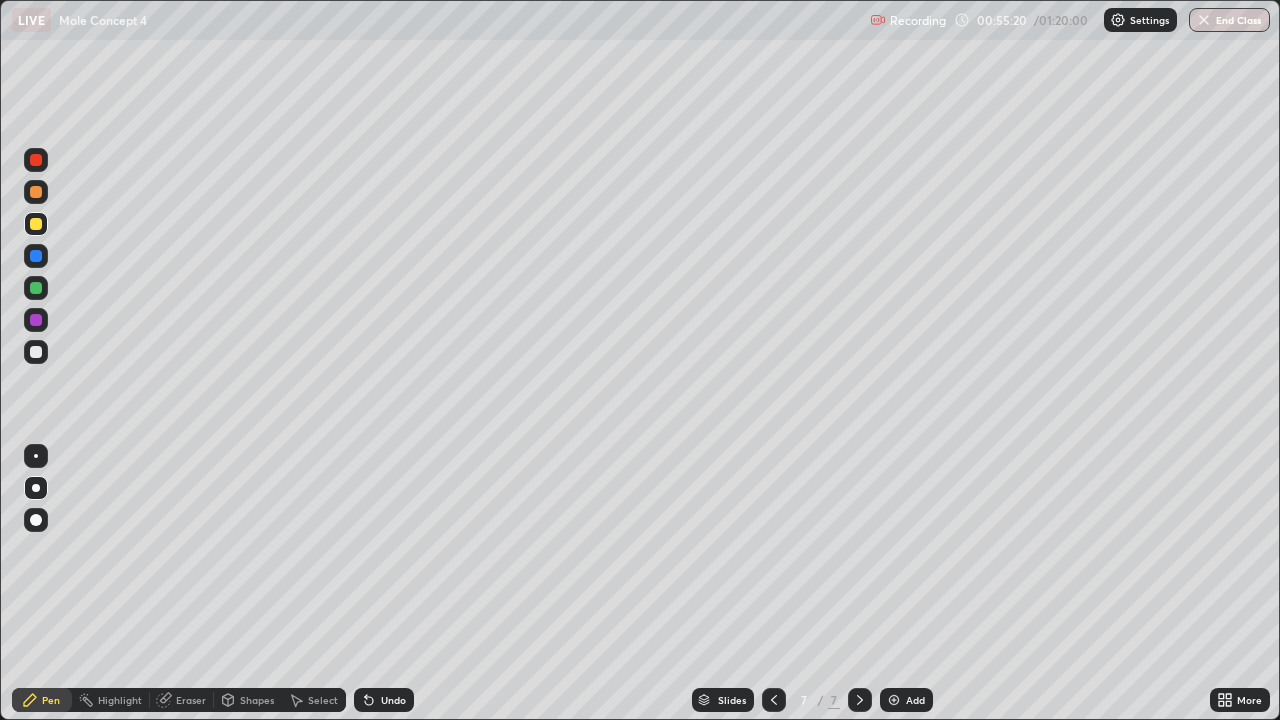 click 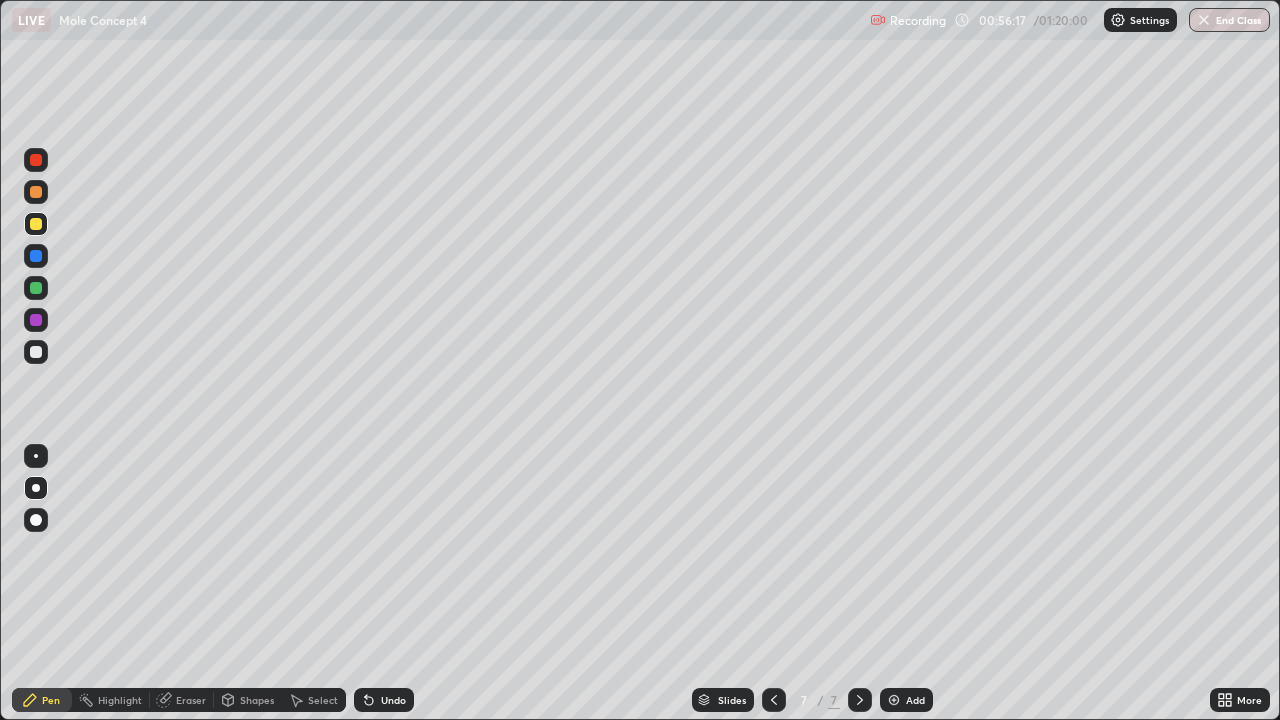 click at bounding box center (894, 700) 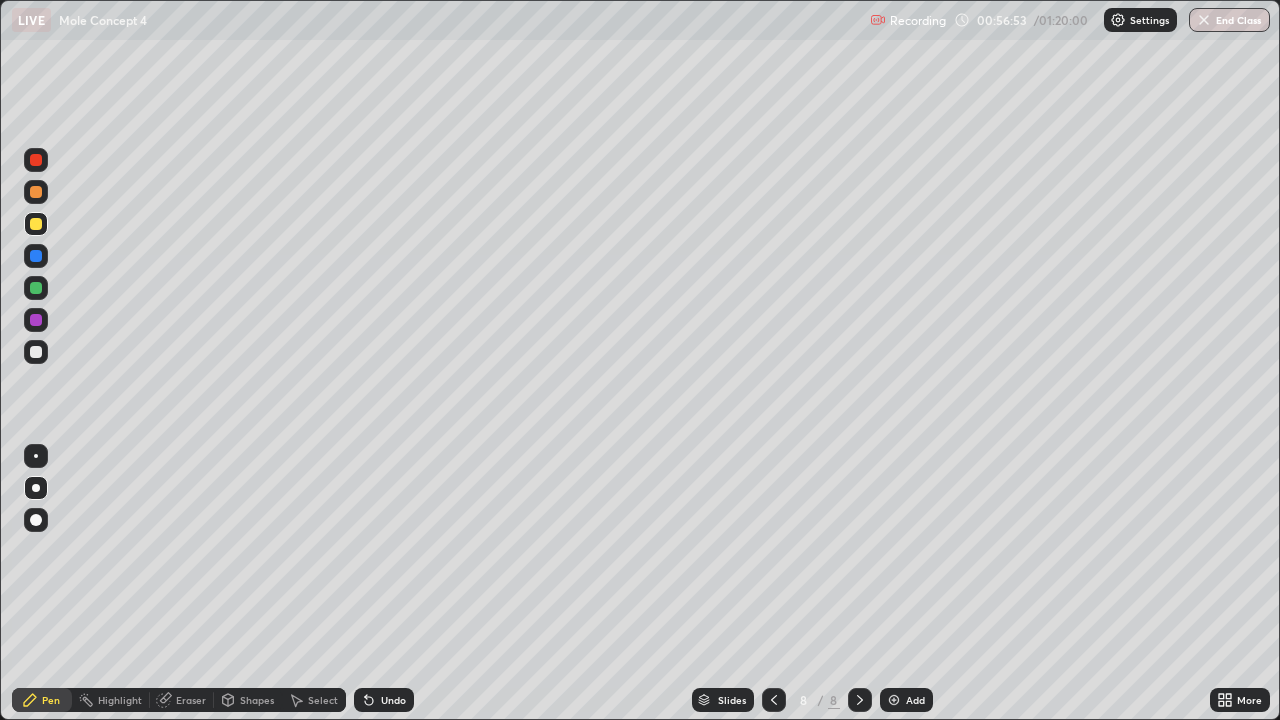 click on "Undo" at bounding box center [384, 700] 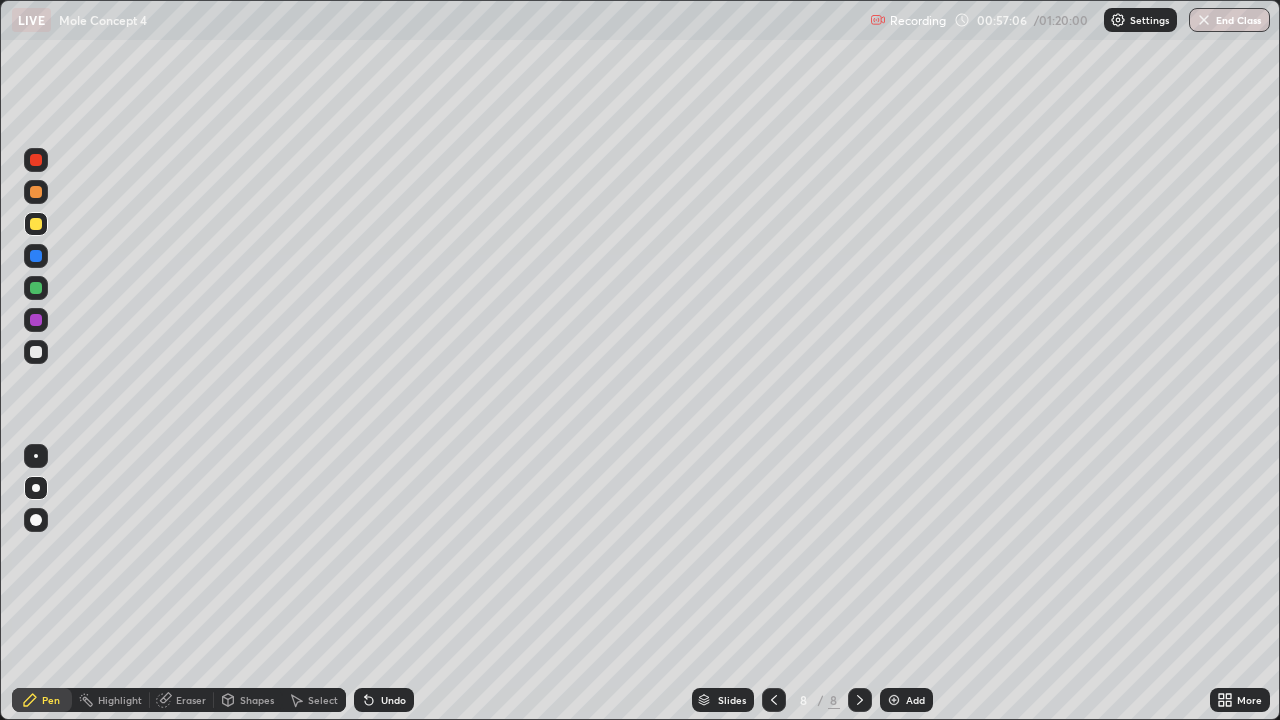 click on "Eraser" at bounding box center (191, 700) 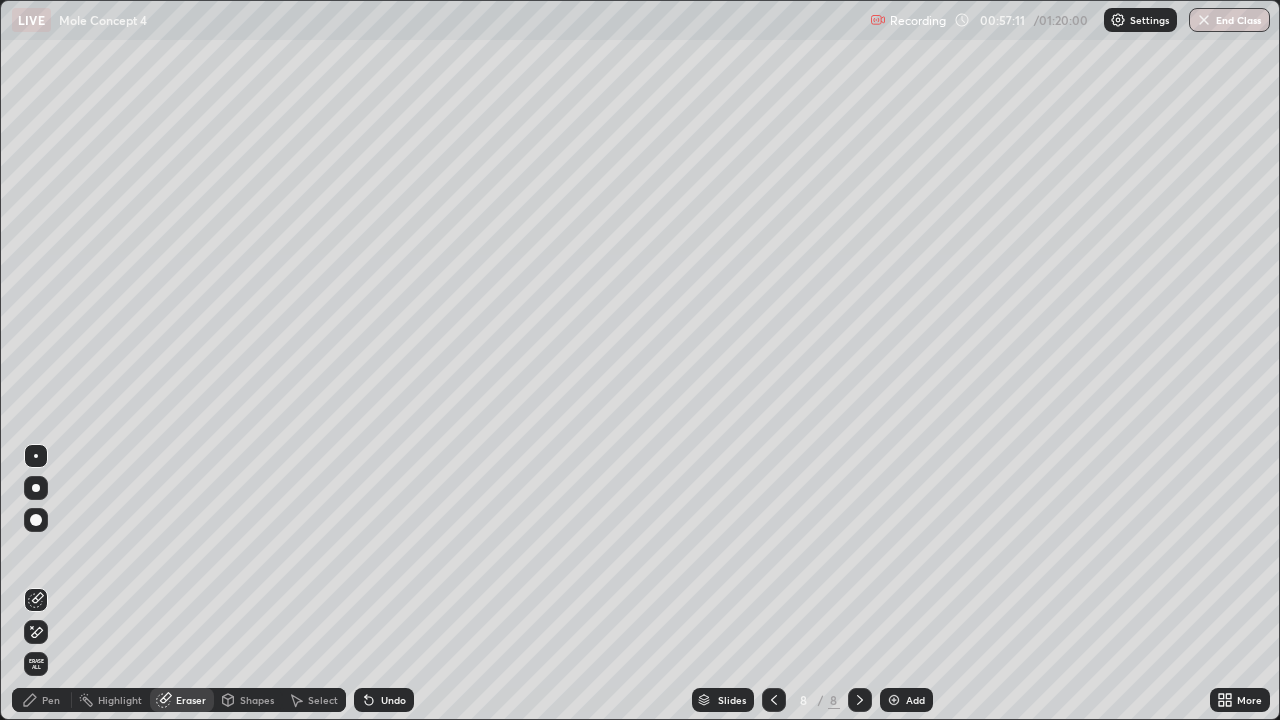 click 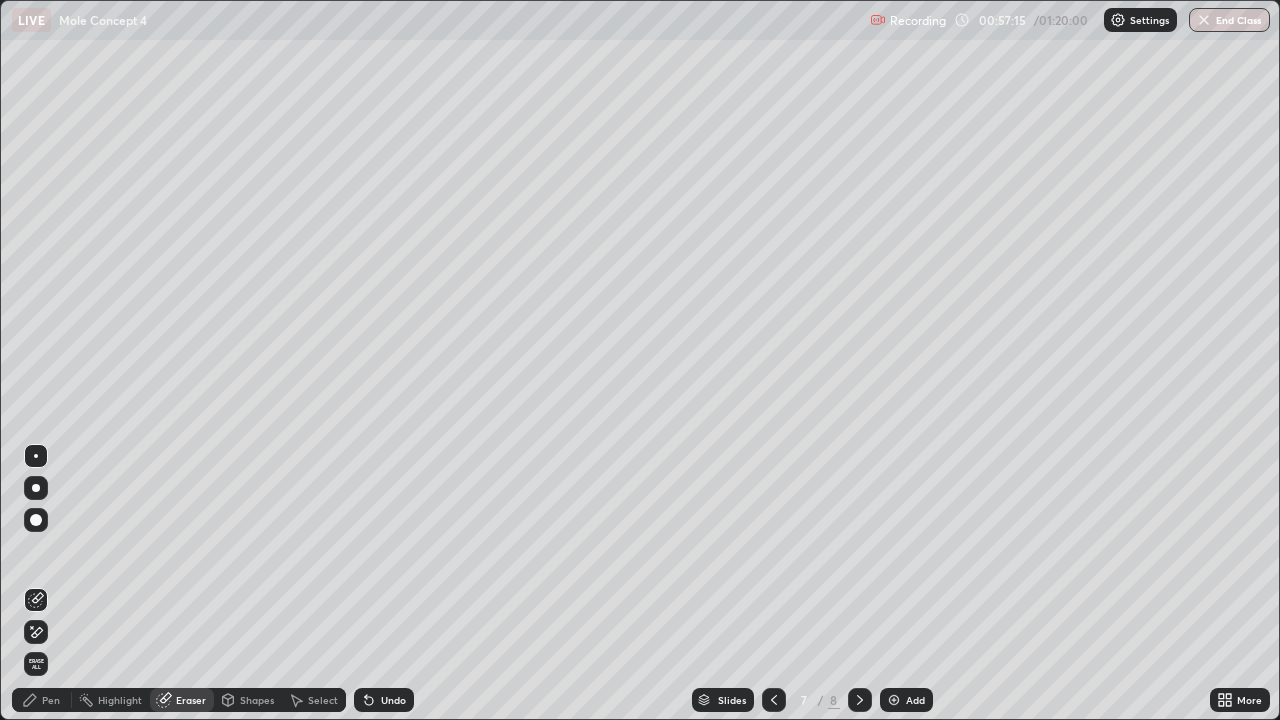 click 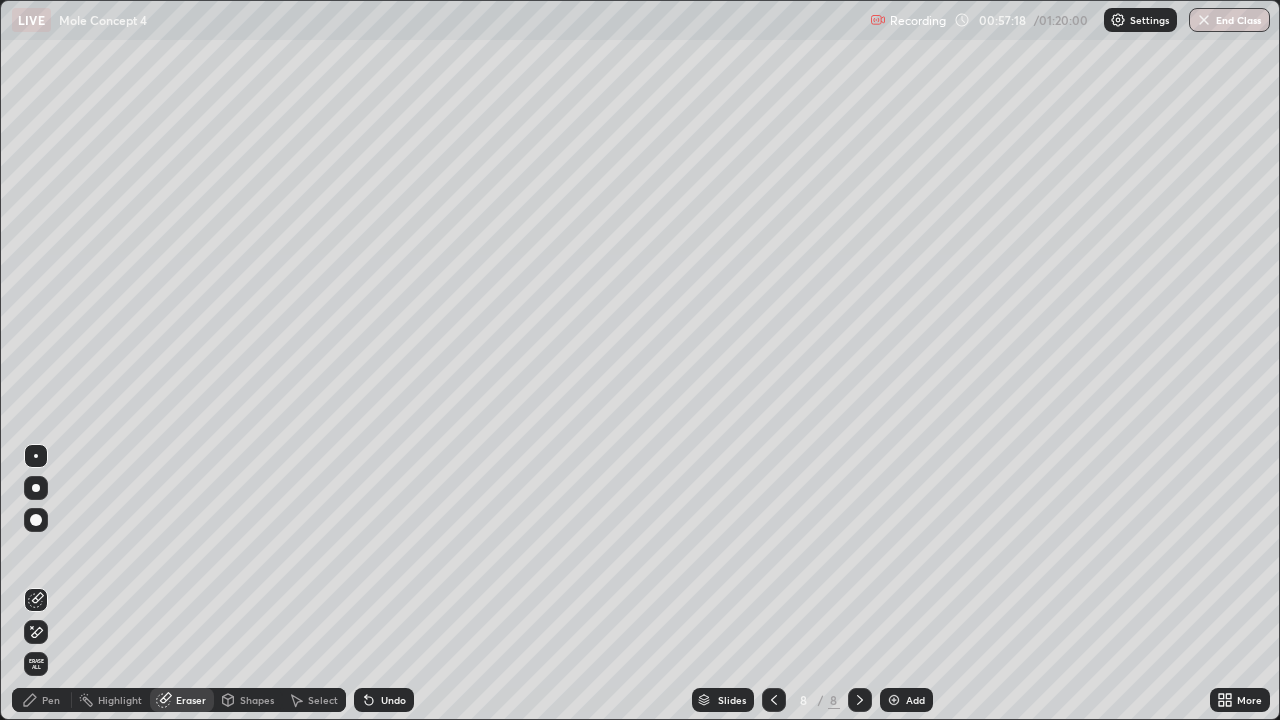 click on "Pen" at bounding box center [42, 700] 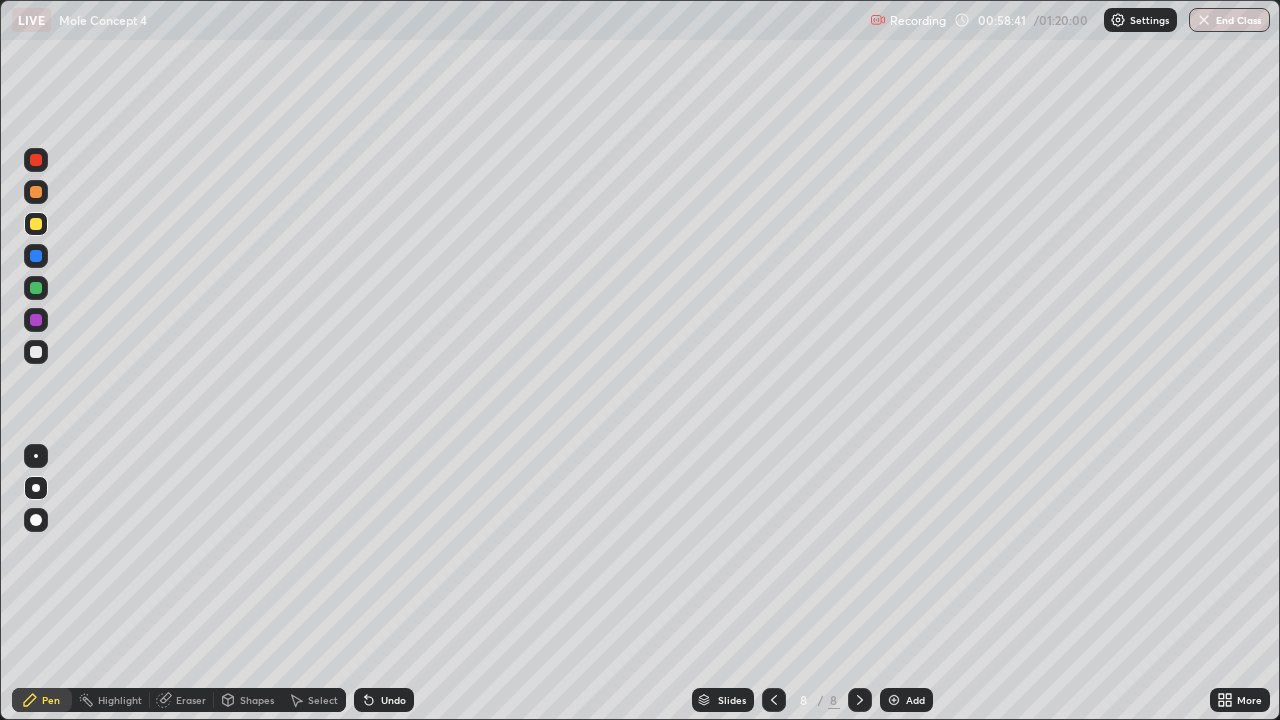 click 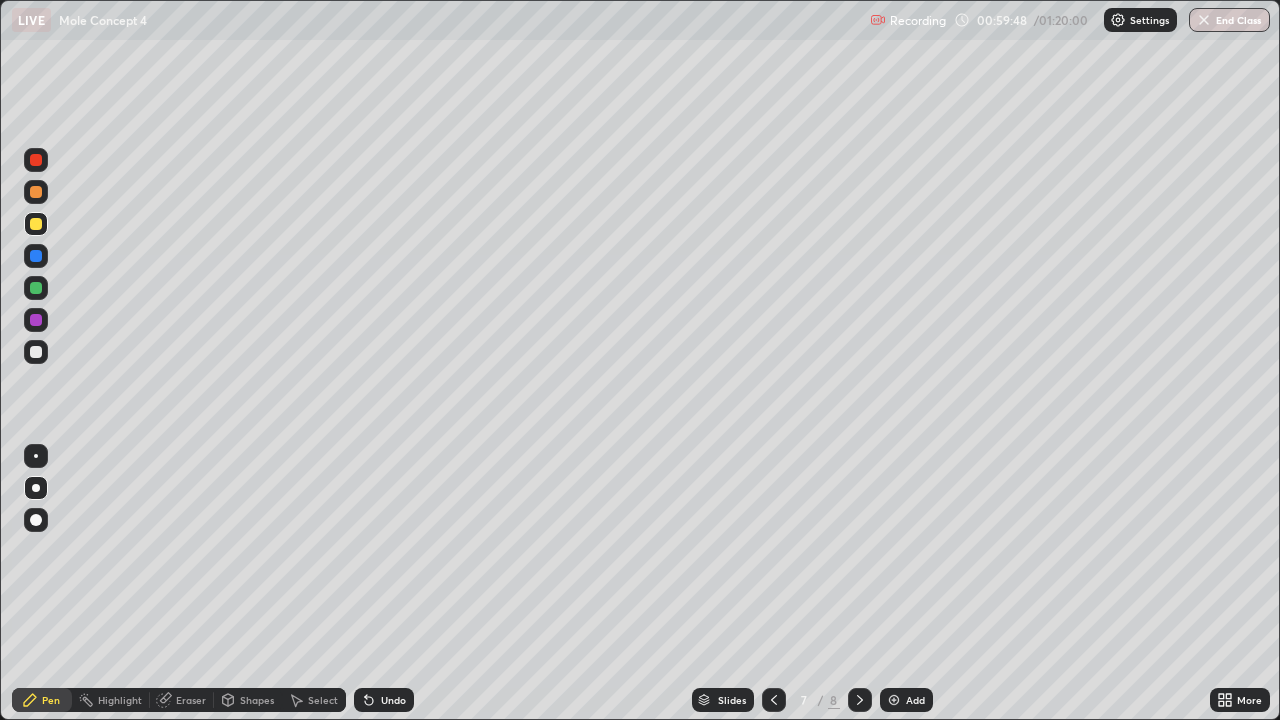 click 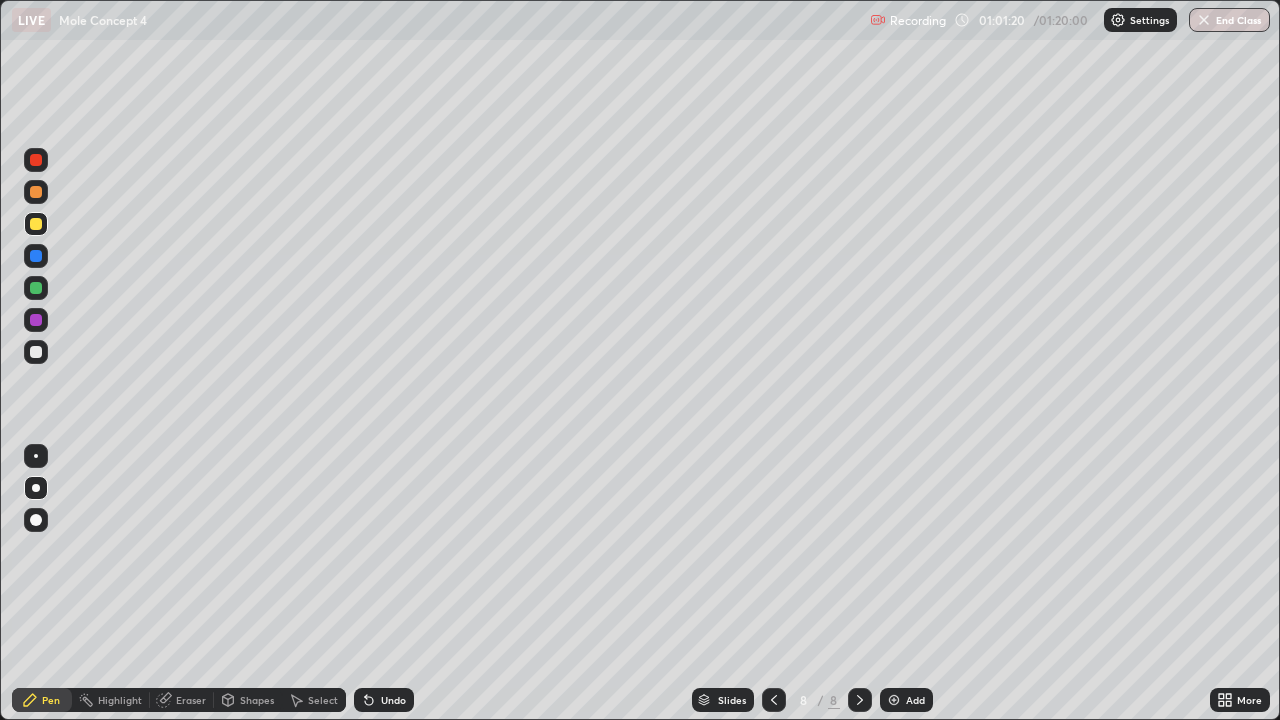 click at bounding box center [774, 700] 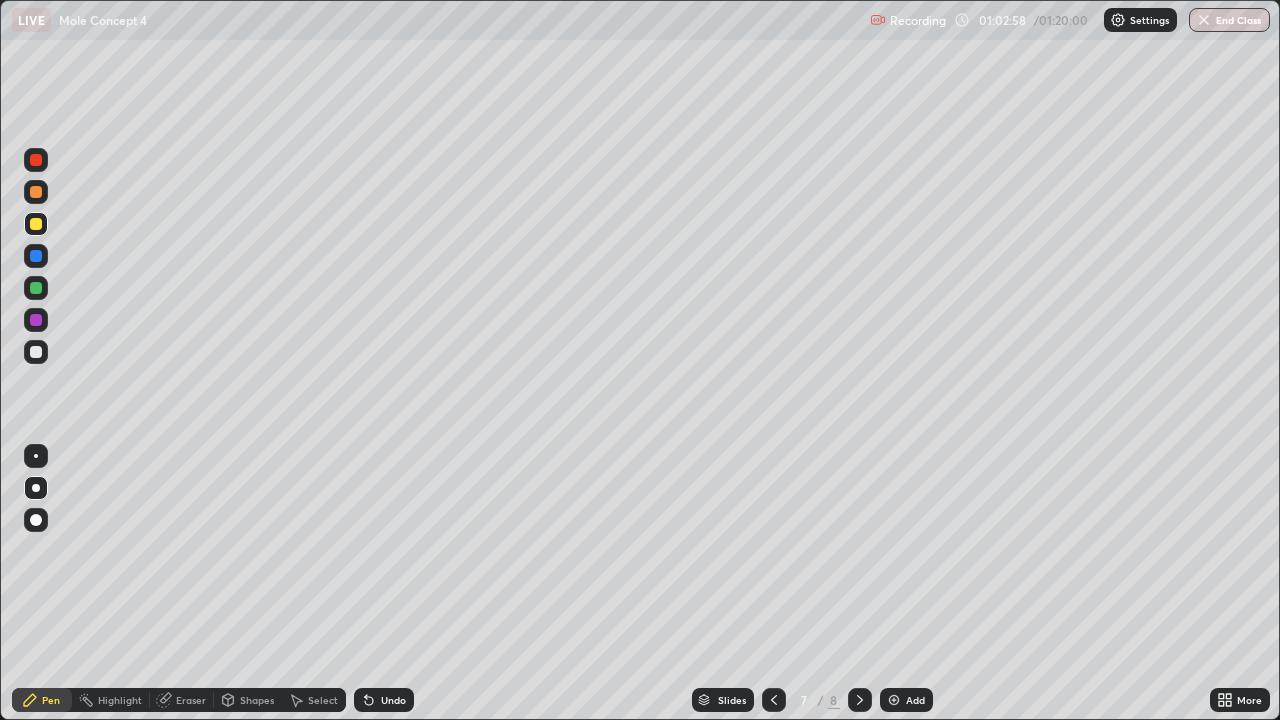 click 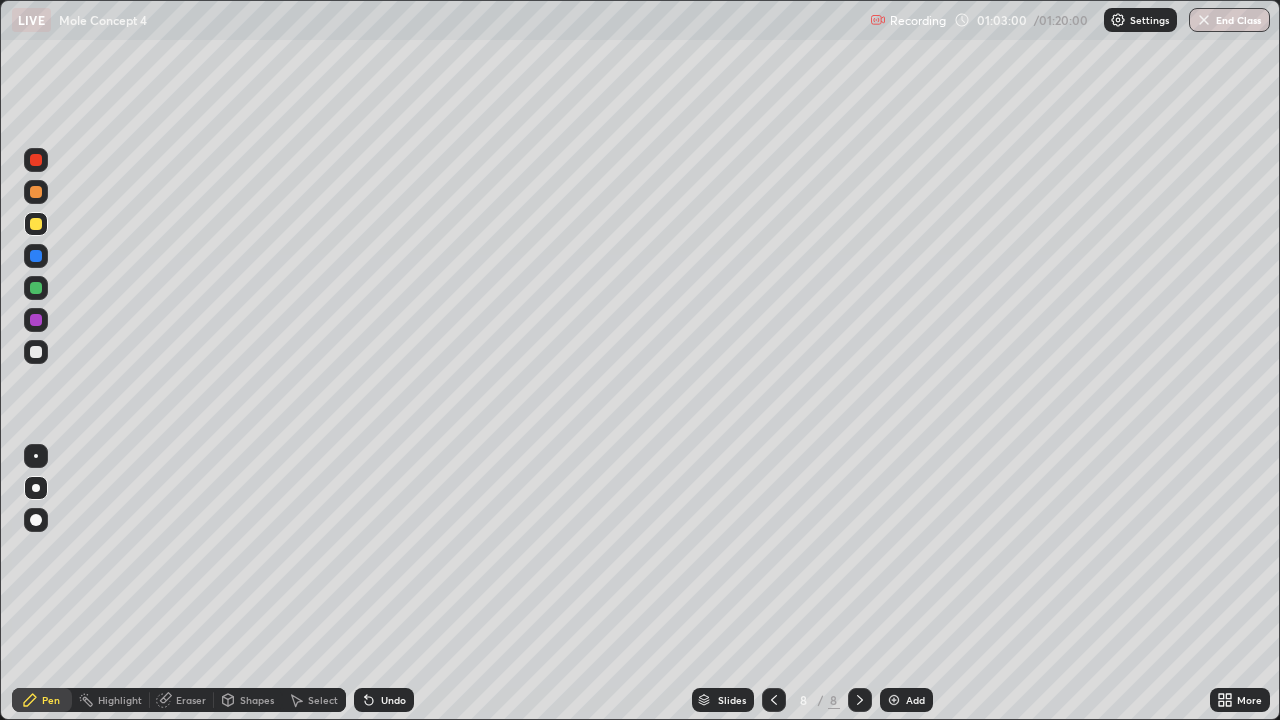 click at bounding box center [894, 700] 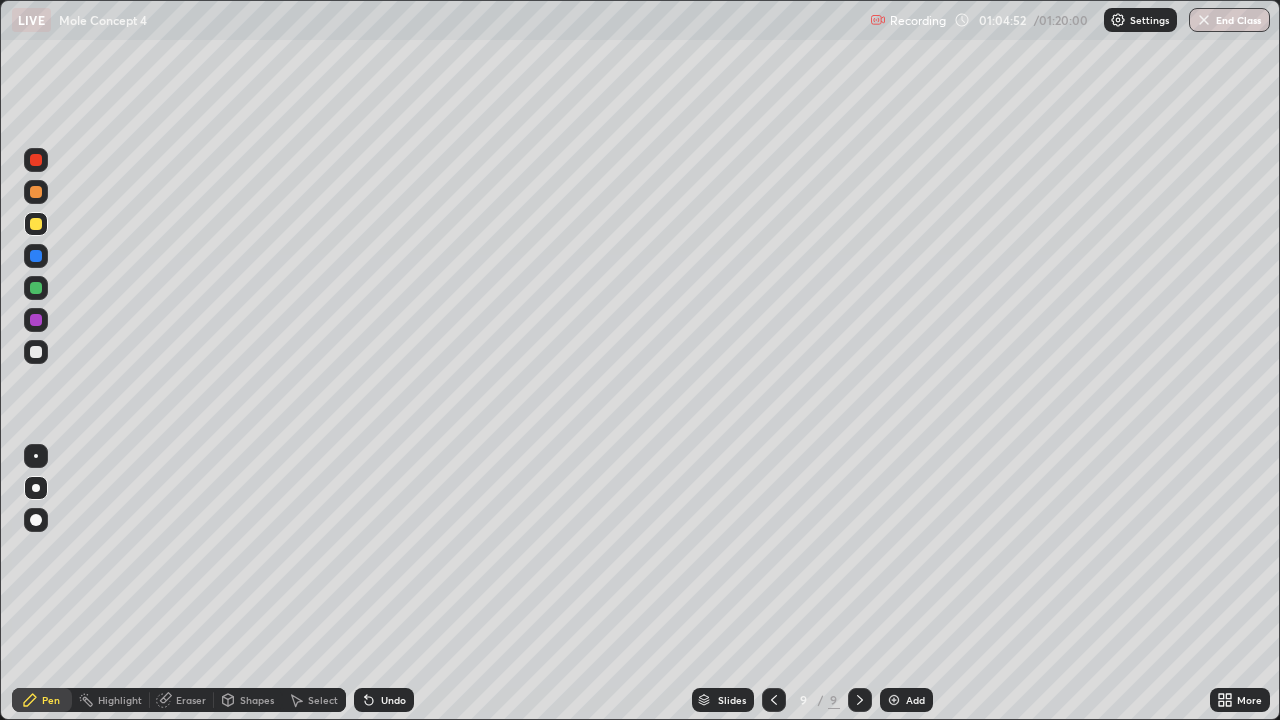 click on "Add" at bounding box center (906, 700) 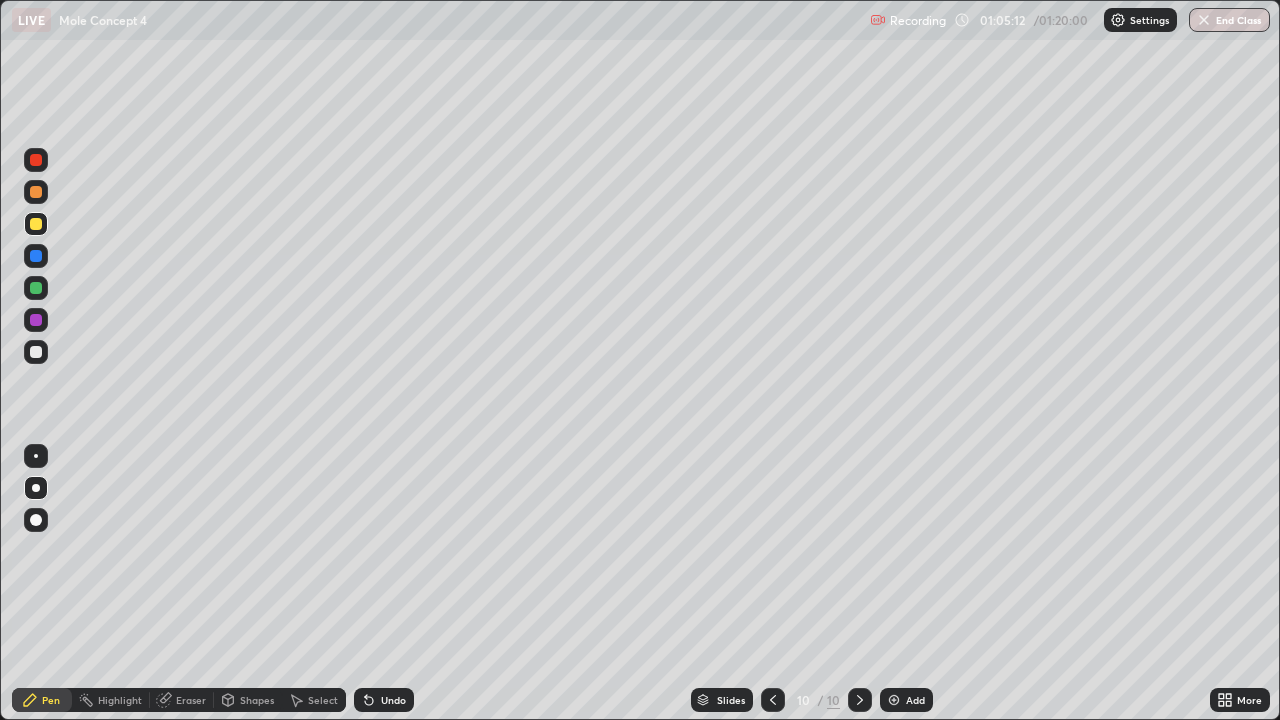 click at bounding box center (36, 352) 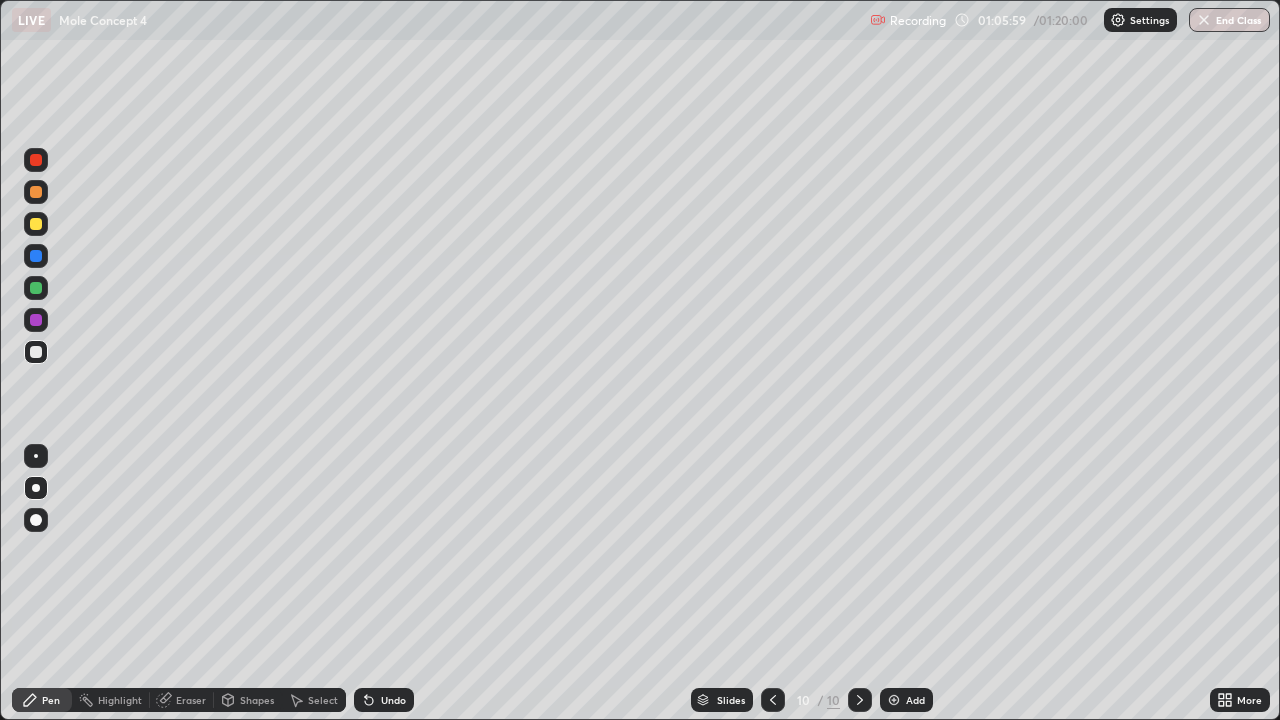 click on "Undo" at bounding box center (384, 700) 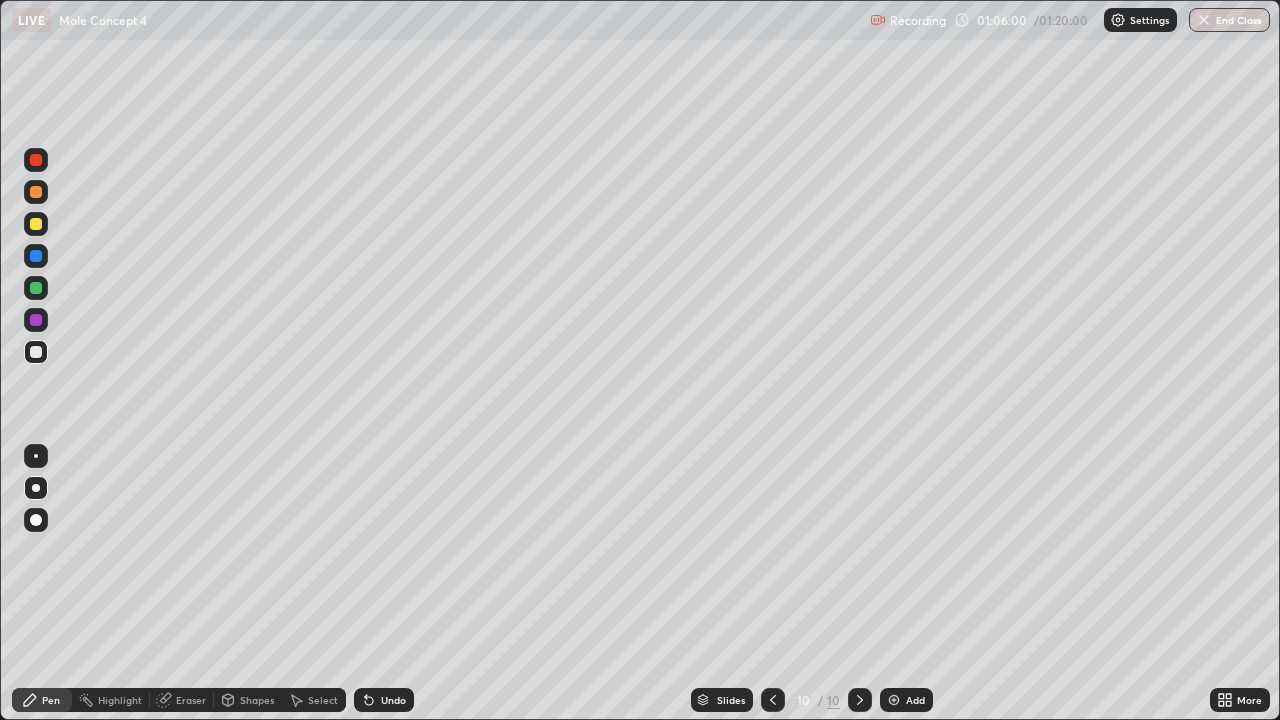 click on "Undo" at bounding box center [384, 700] 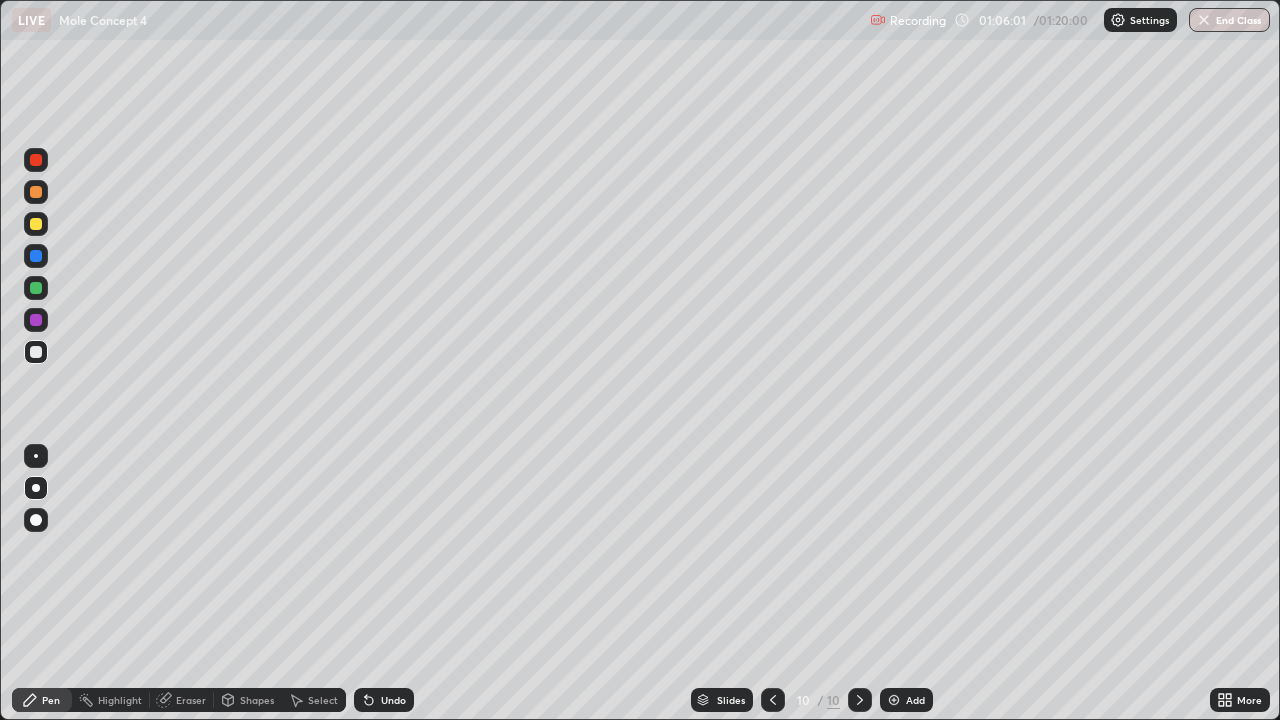 click on "Undo" at bounding box center [384, 700] 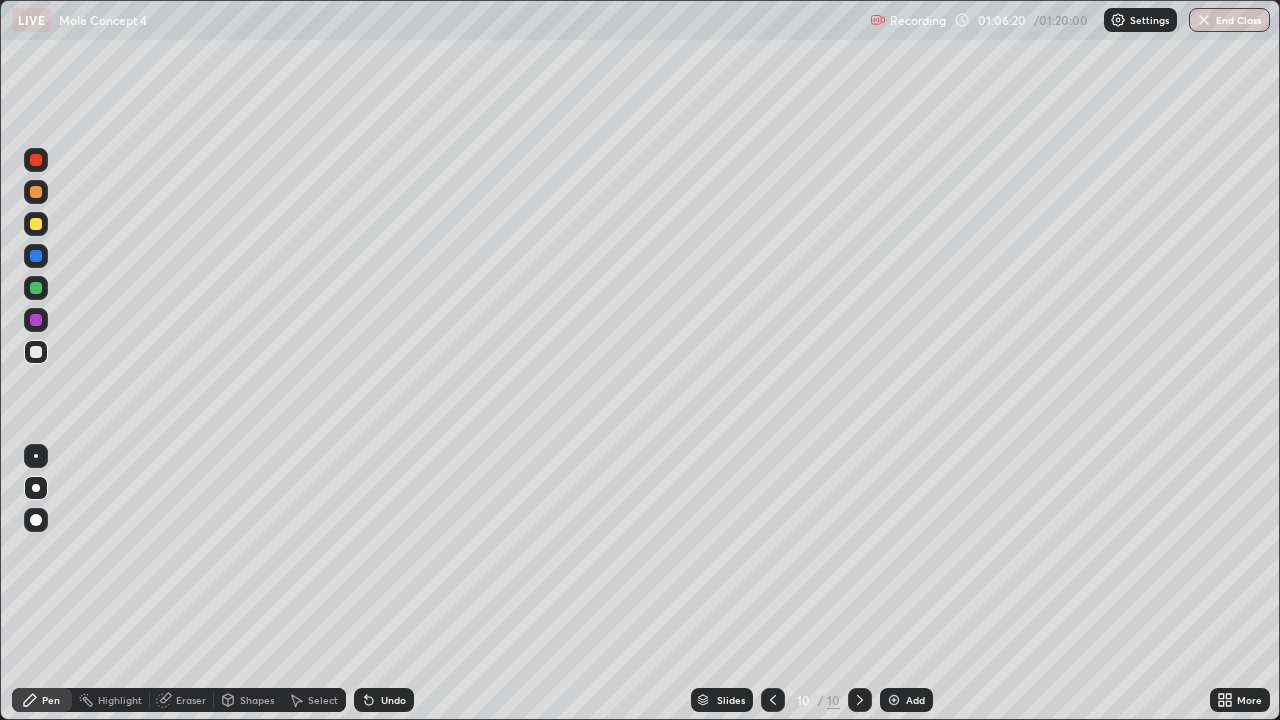 click at bounding box center (36, 224) 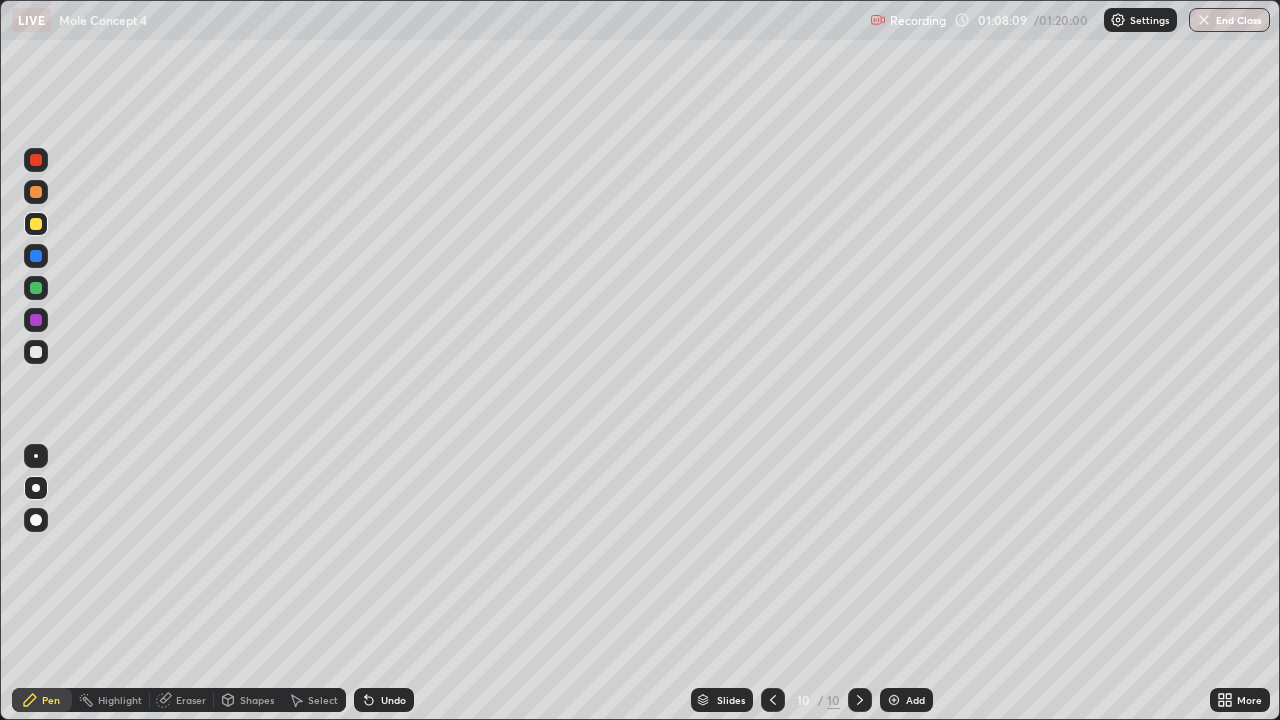 click at bounding box center (36, 352) 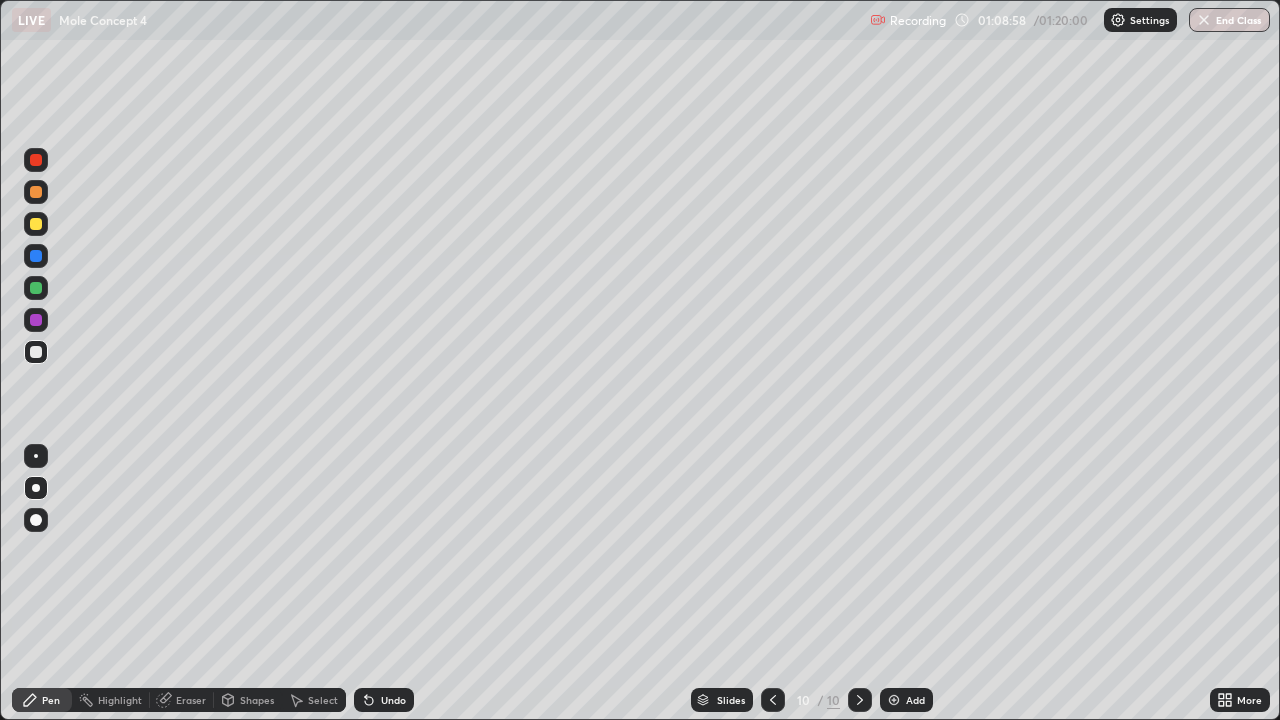 click on "Undo" at bounding box center (393, 700) 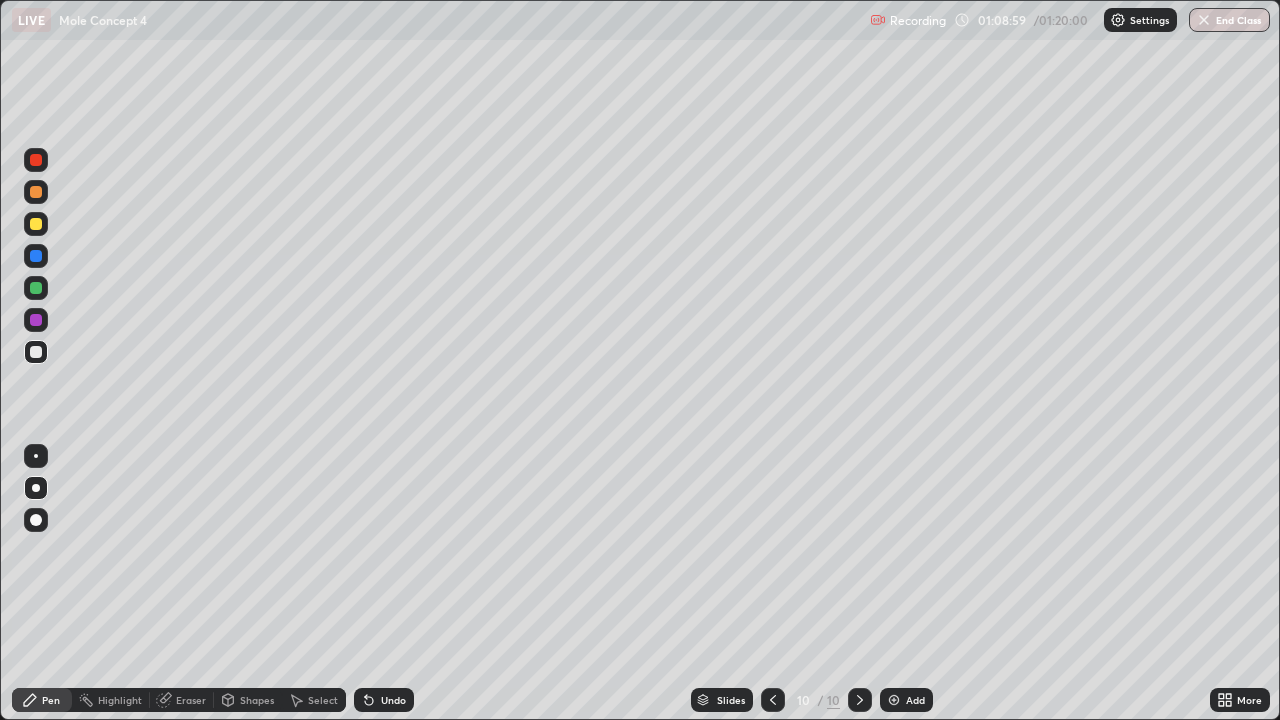 click on "Undo" at bounding box center [384, 700] 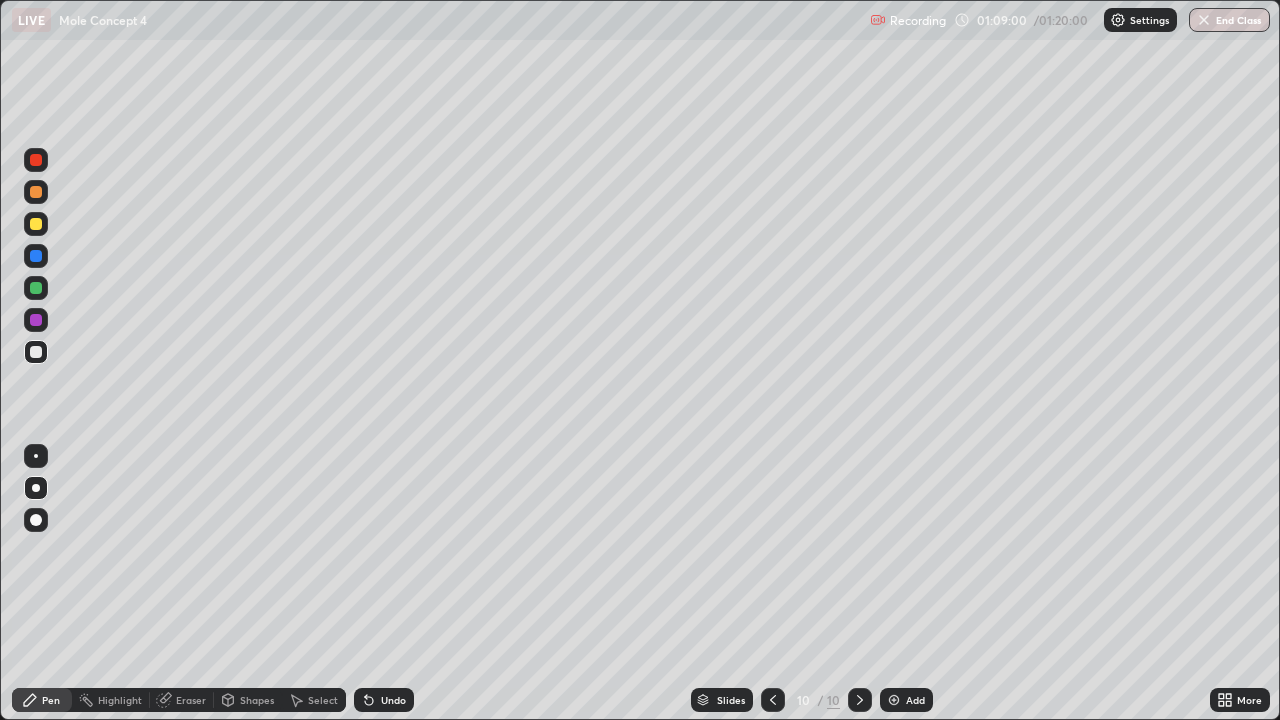 click on "Undo" at bounding box center [384, 700] 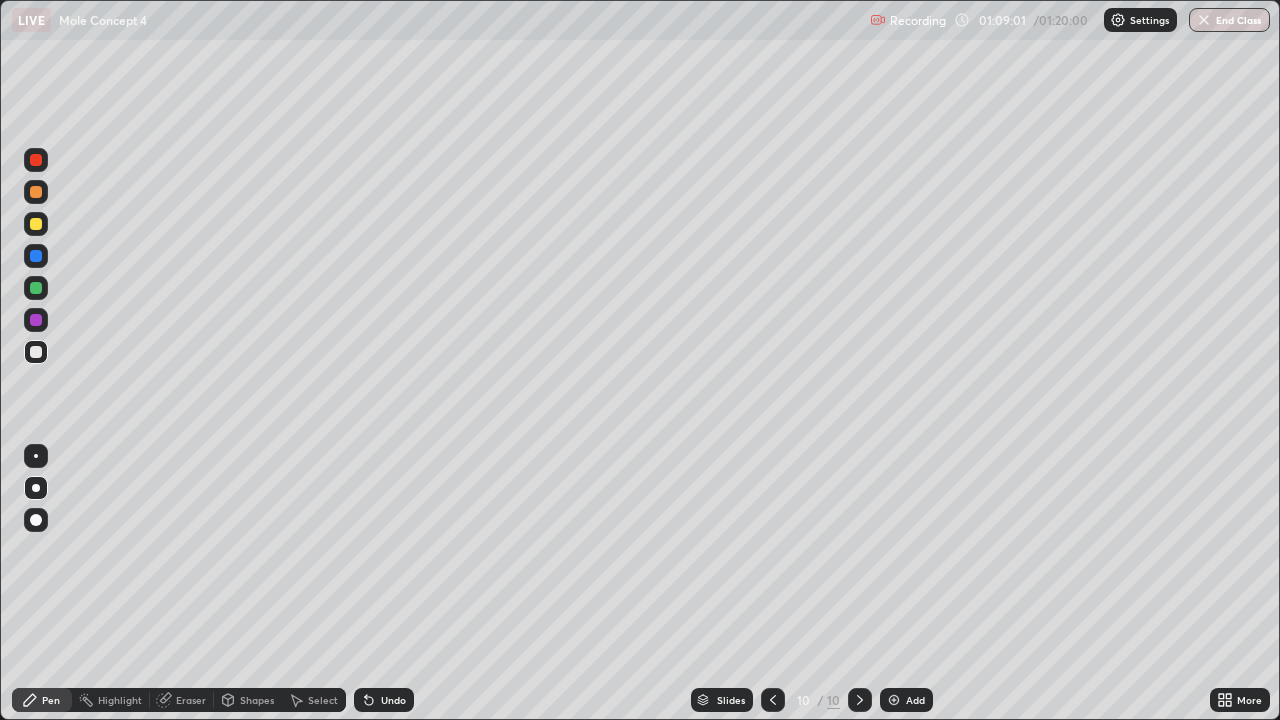 click on "Undo" at bounding box center [393, 700] 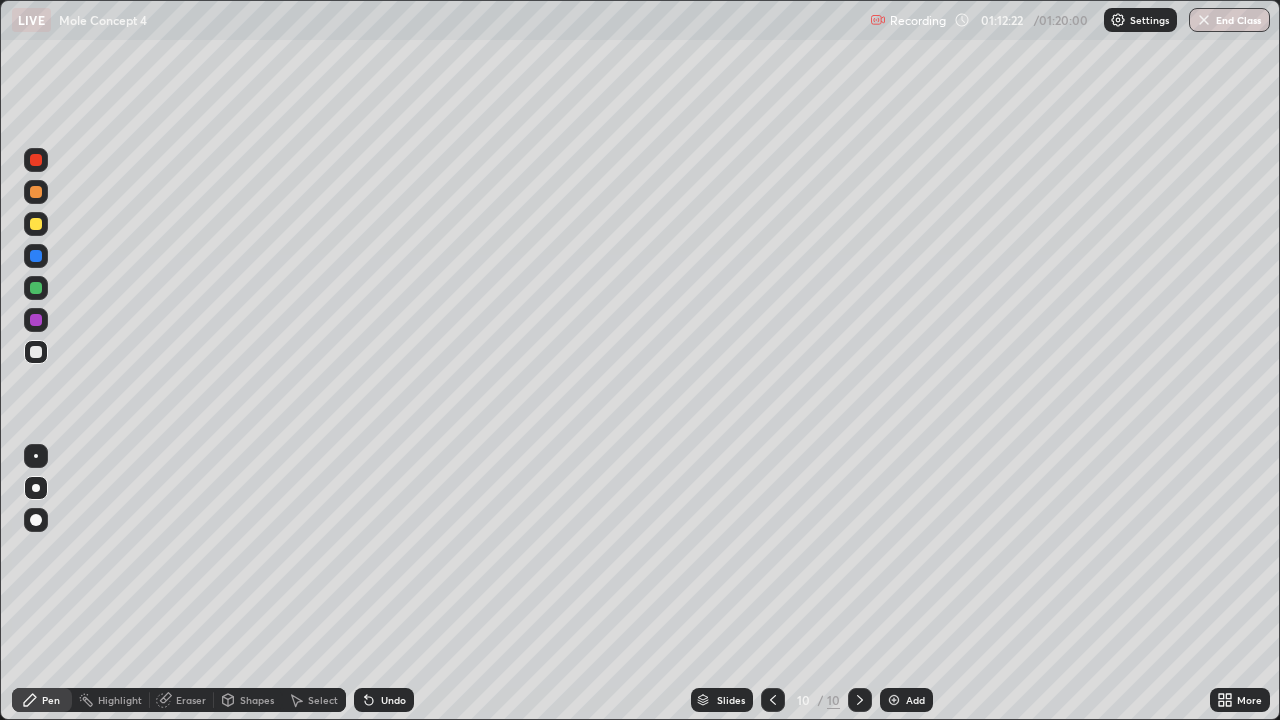 click on "End Class" at bounding box center (1229, 20) 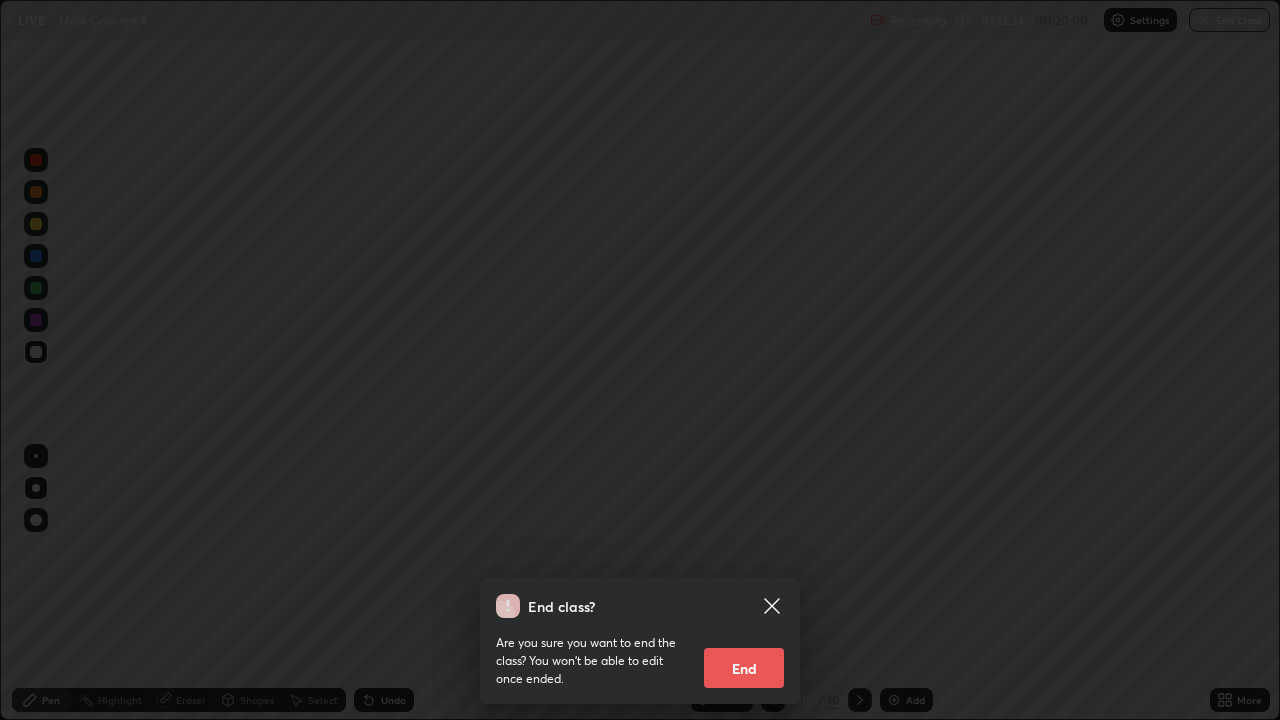 click on "End" at bounding box center (744, 668) 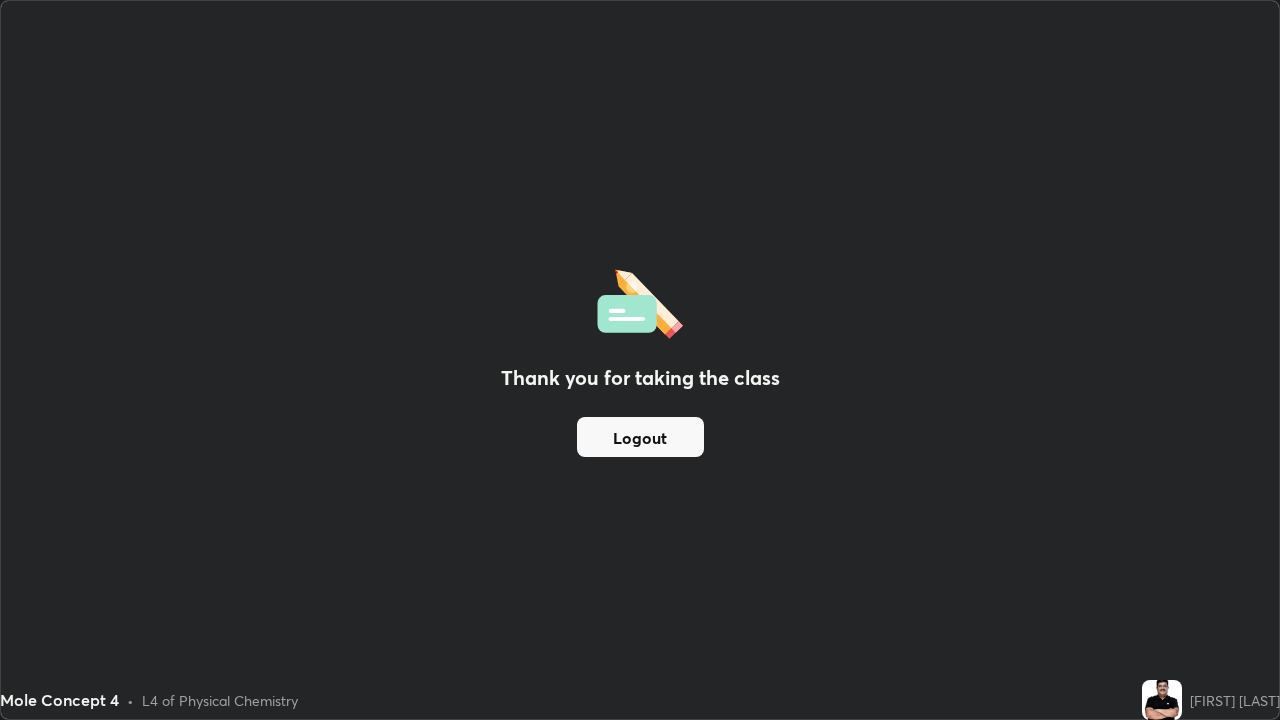 click on "Logout" at bounding box center [640, 437] 